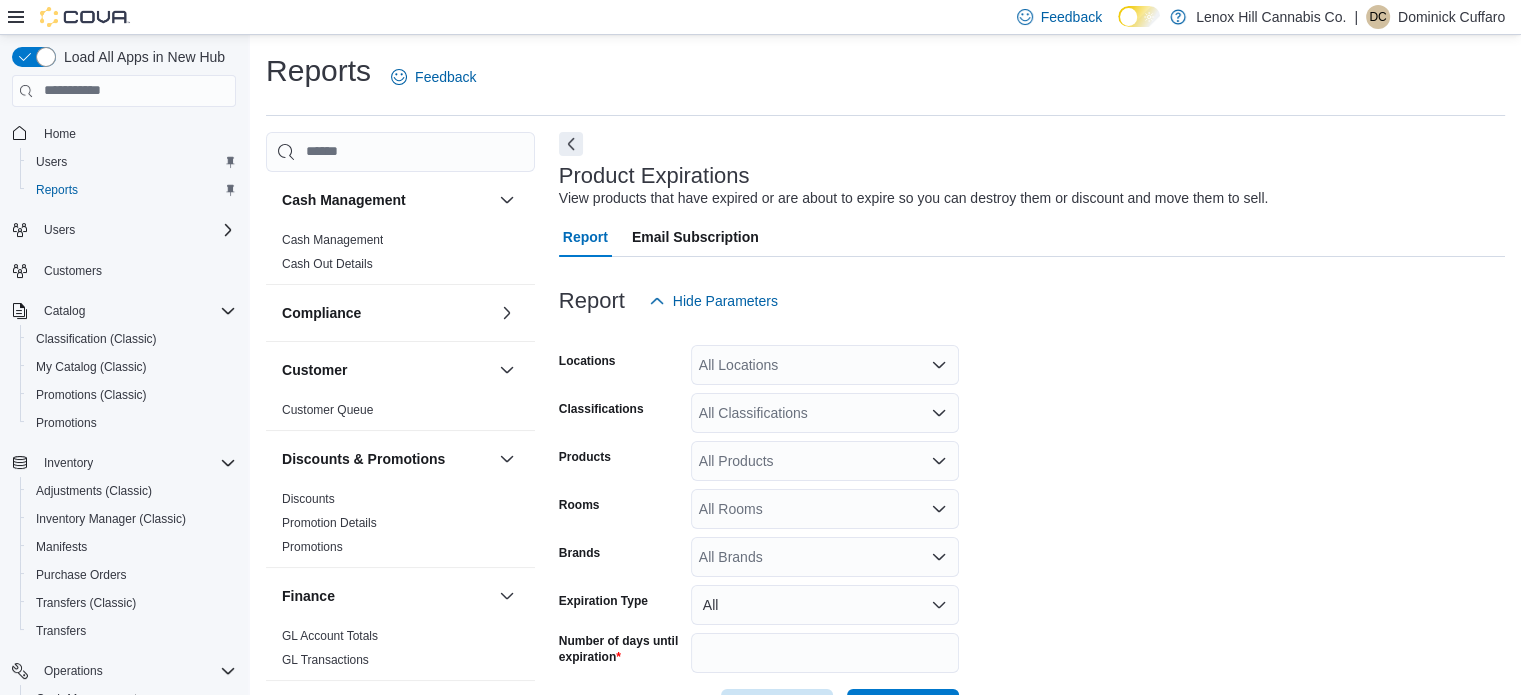 scroll, scrollTop: 46, scrollLeft: 0, axis: vertical 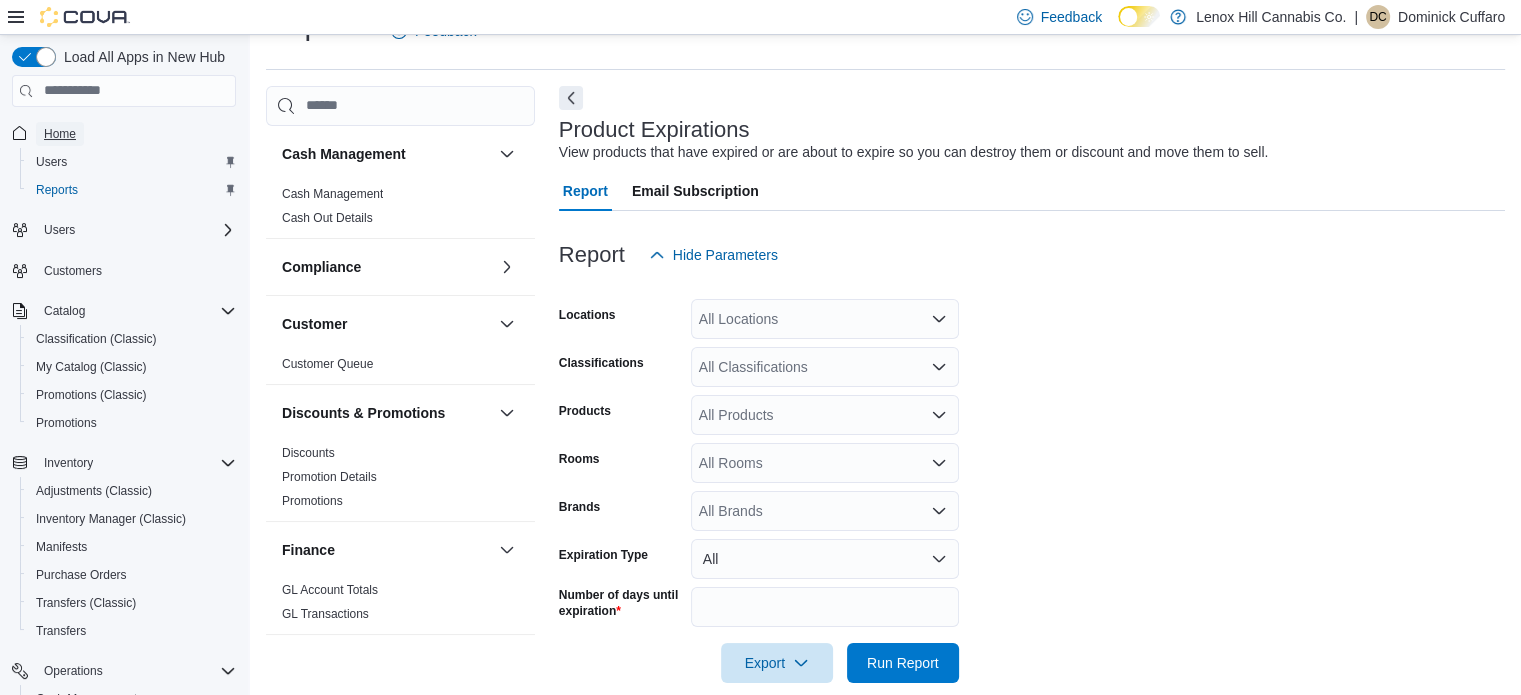 click on "Home" at bounding box center (60, 134) 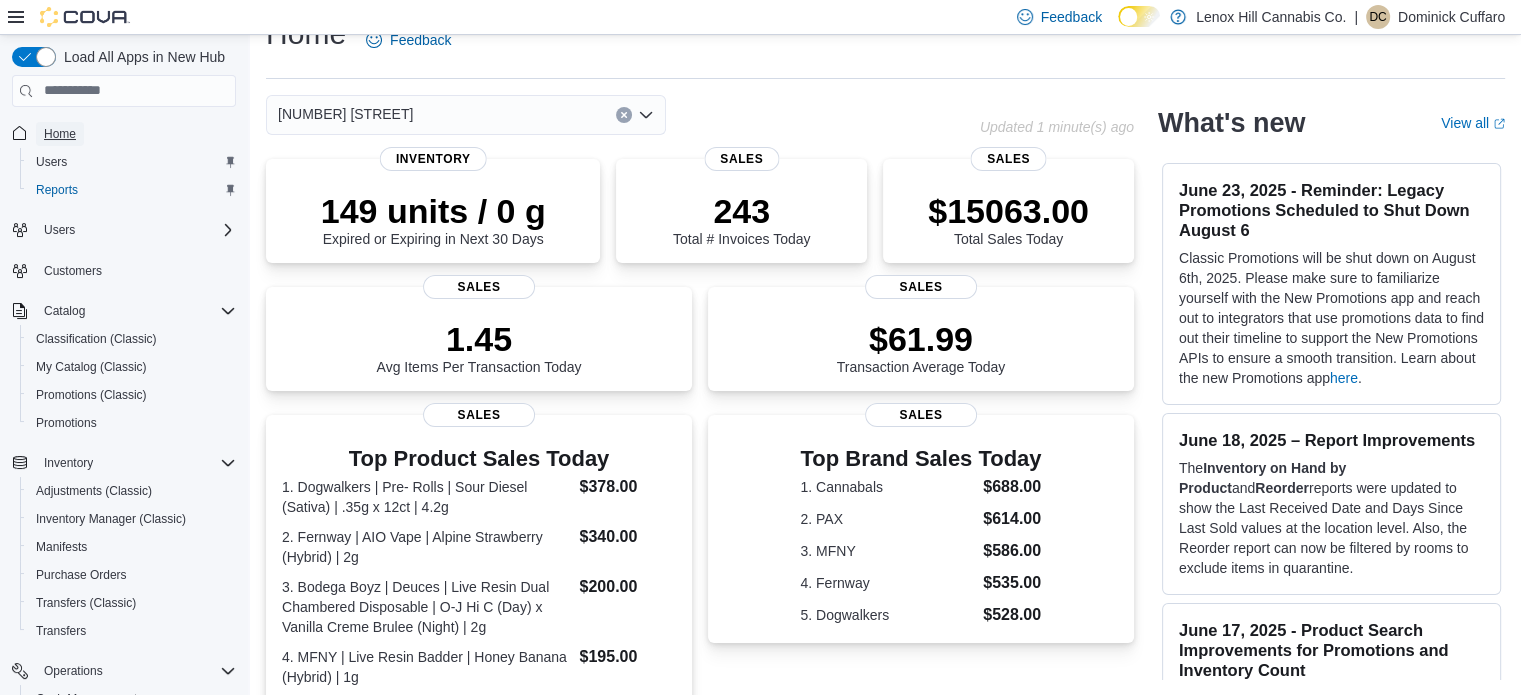 scroll, scrollTop: 0, scrollLeft: 0, axis: both 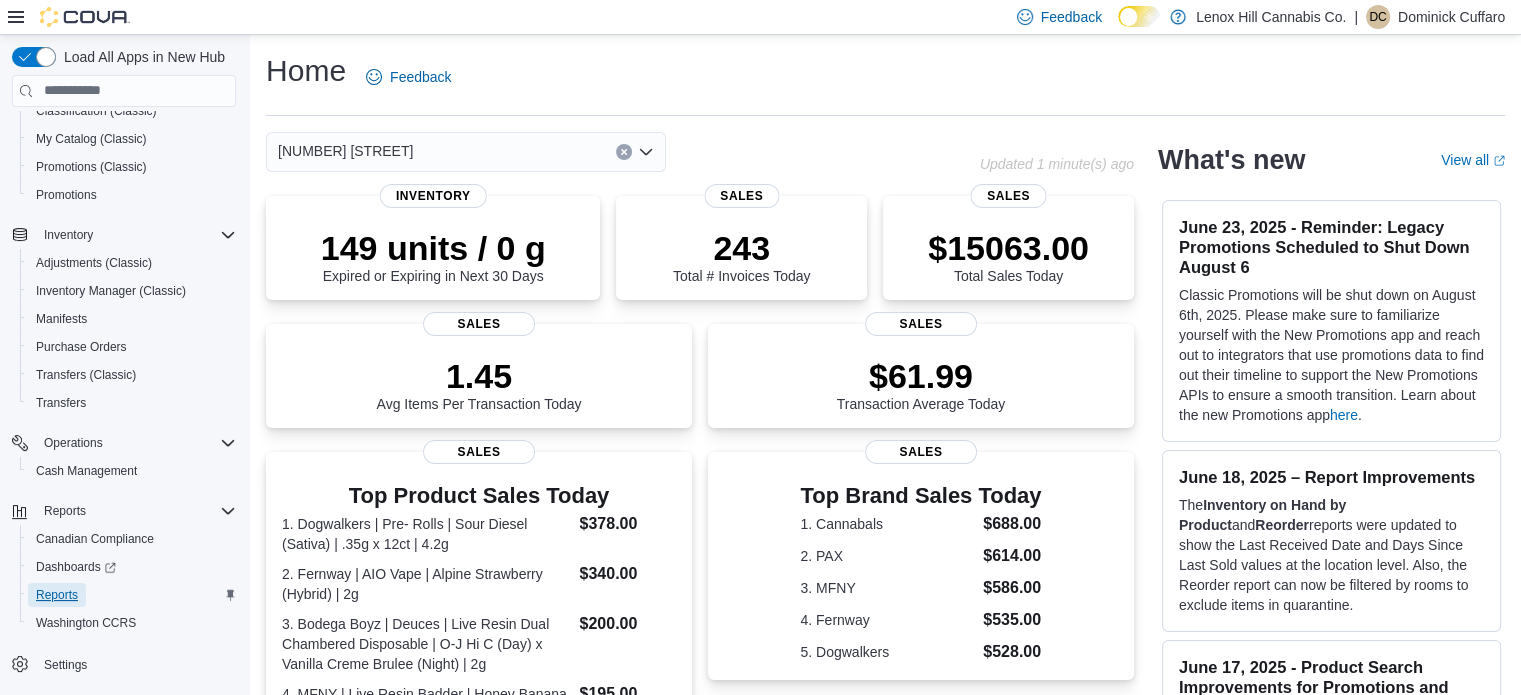 click on "Reports" at bounding box center (57, 595) 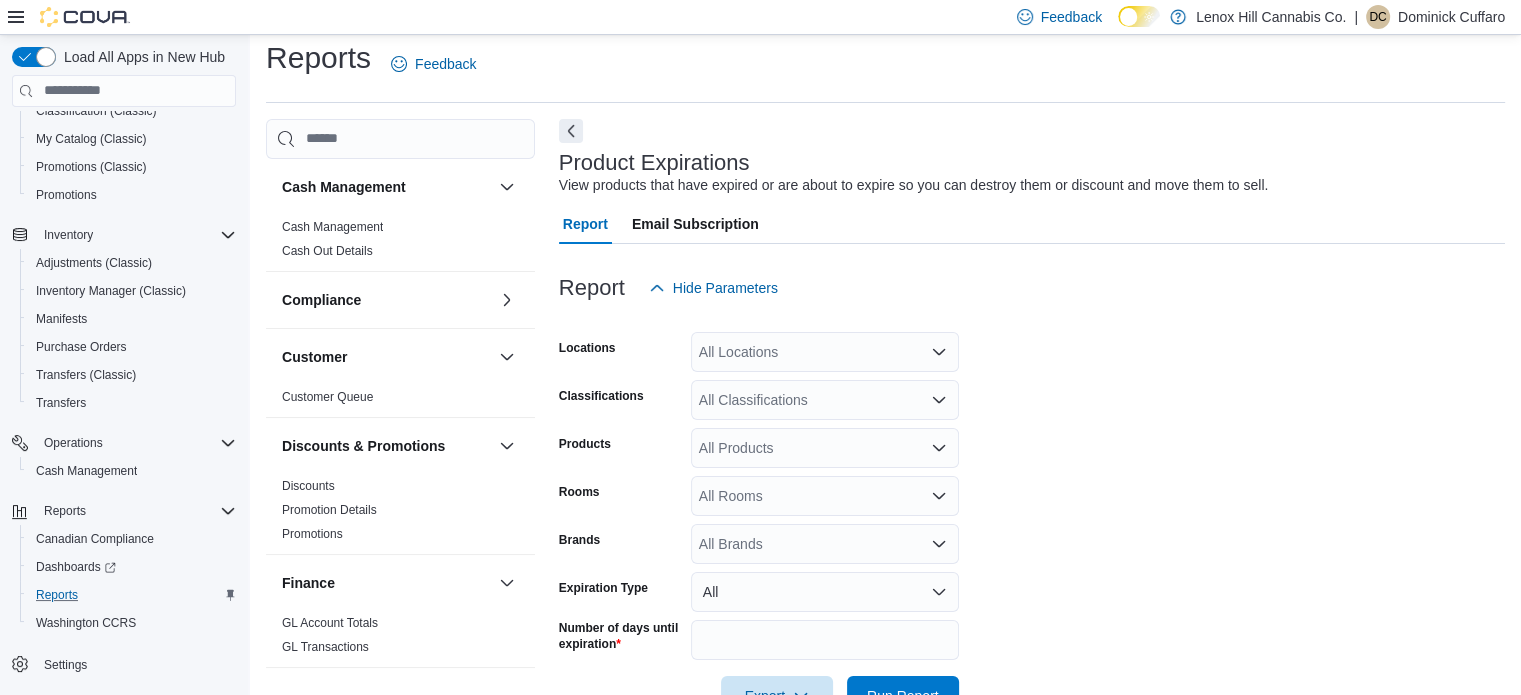scroll, scrollTop: 46, scrollLeft: 0, axis: vertical 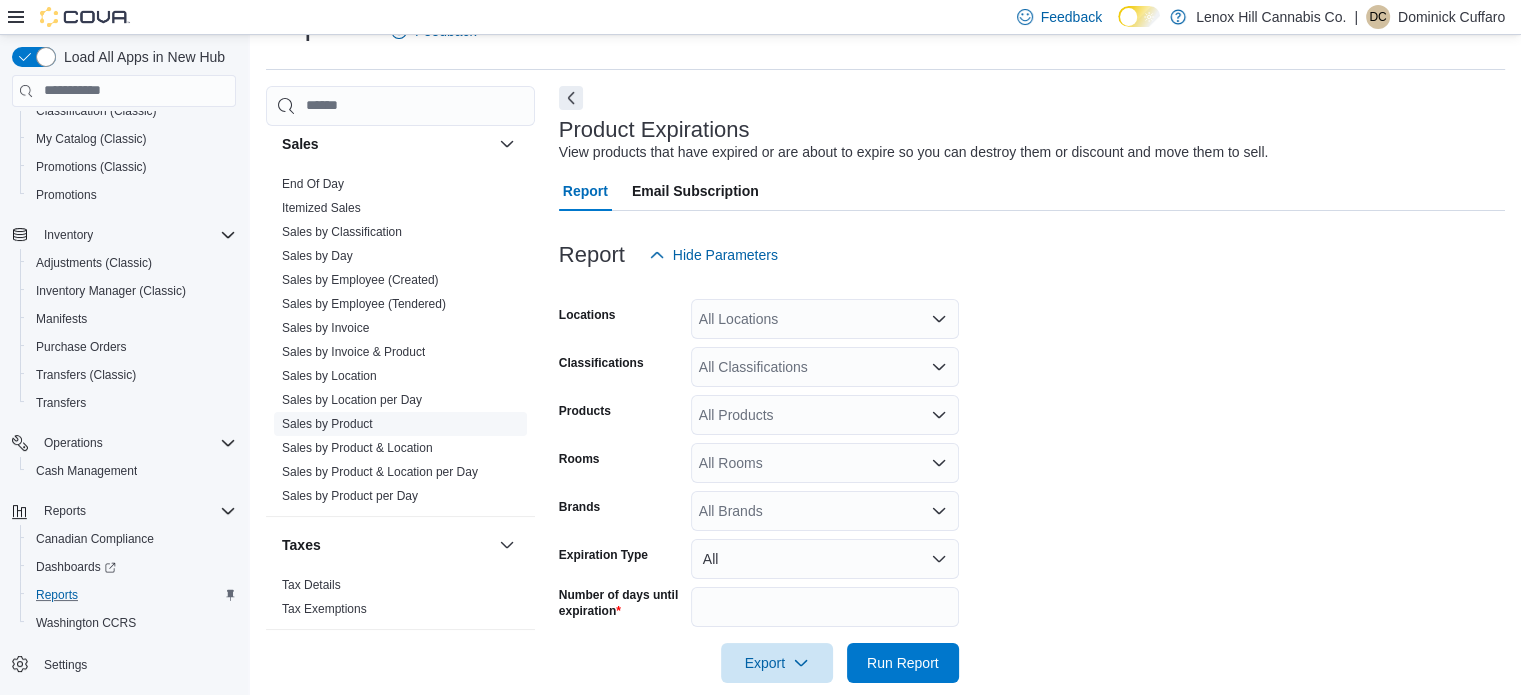 click on "Sales by Product" at bounding box center (327, 424) 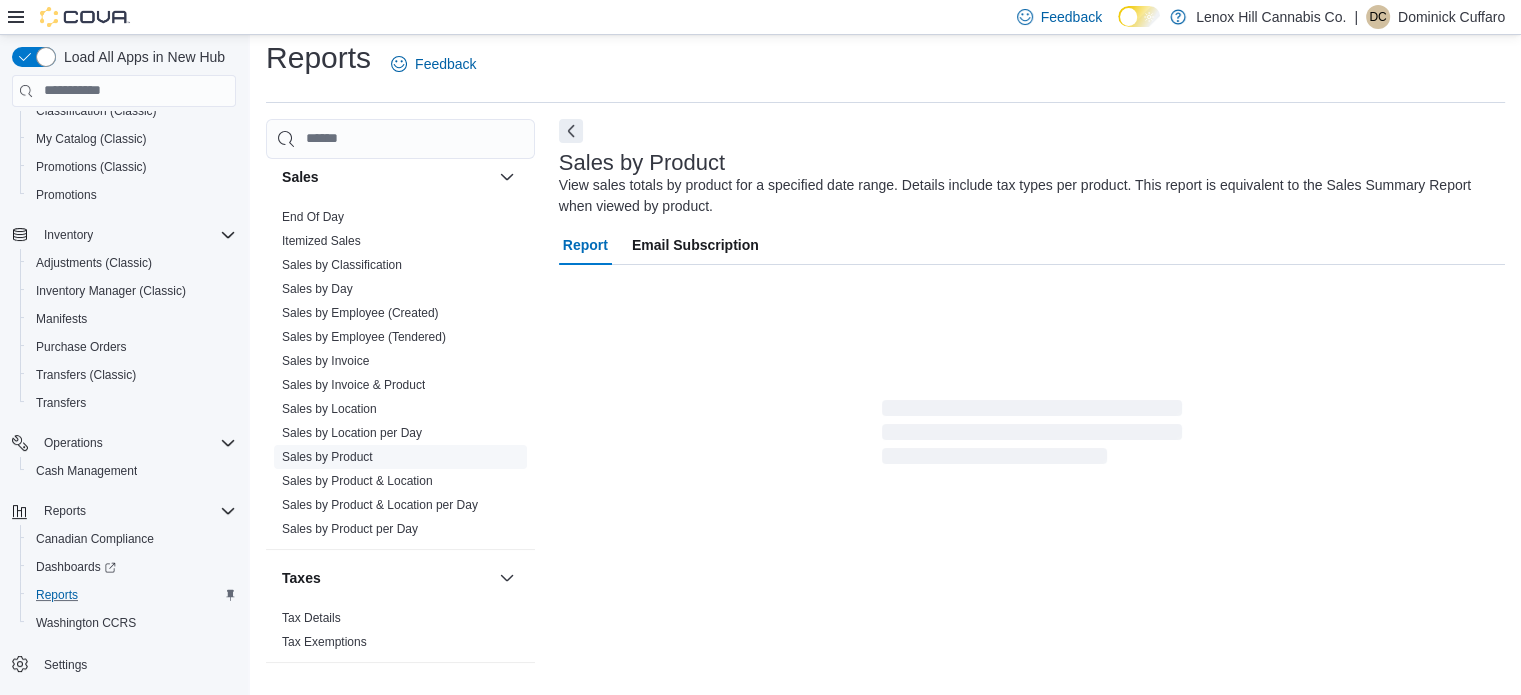 scroll, scrollTop: 67, scrollLeft: 0, axis: vertical 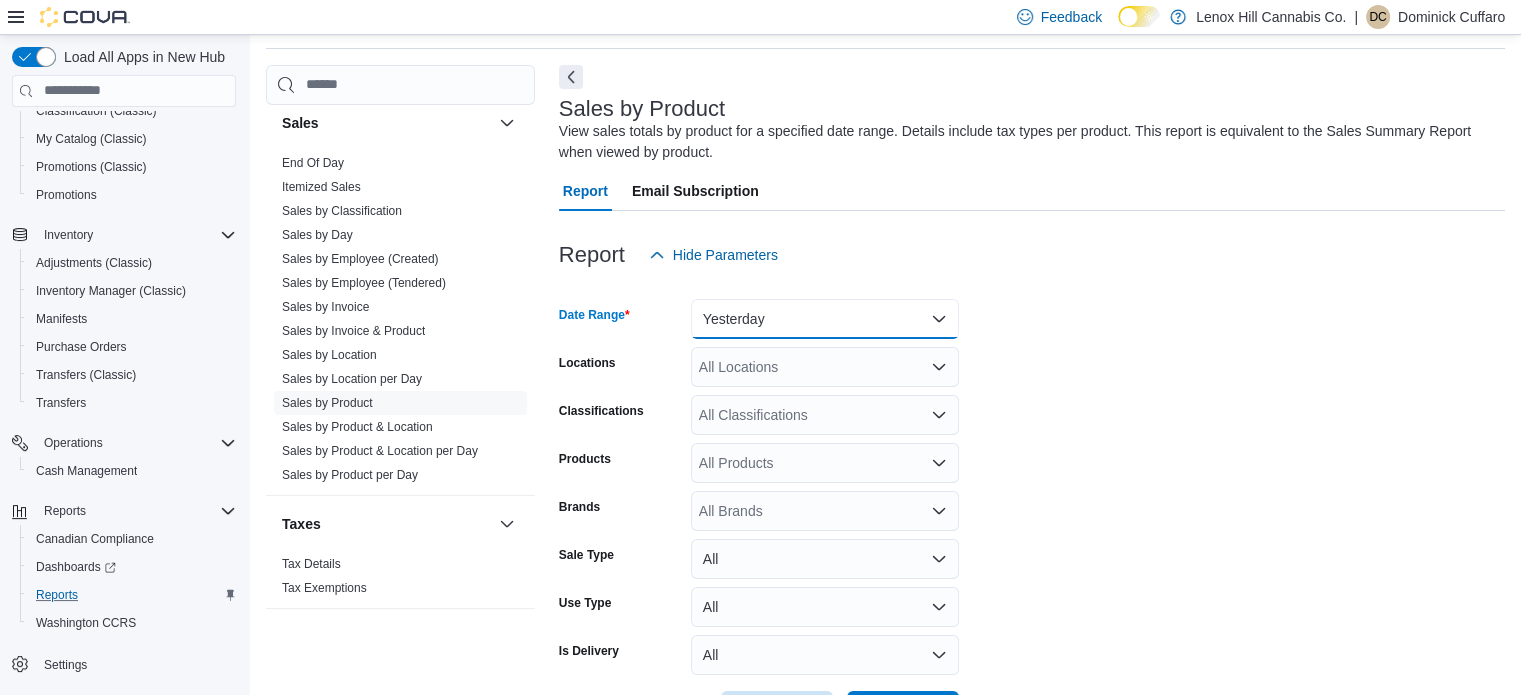 click on "Yesterday" at bounding box center [825, 319] 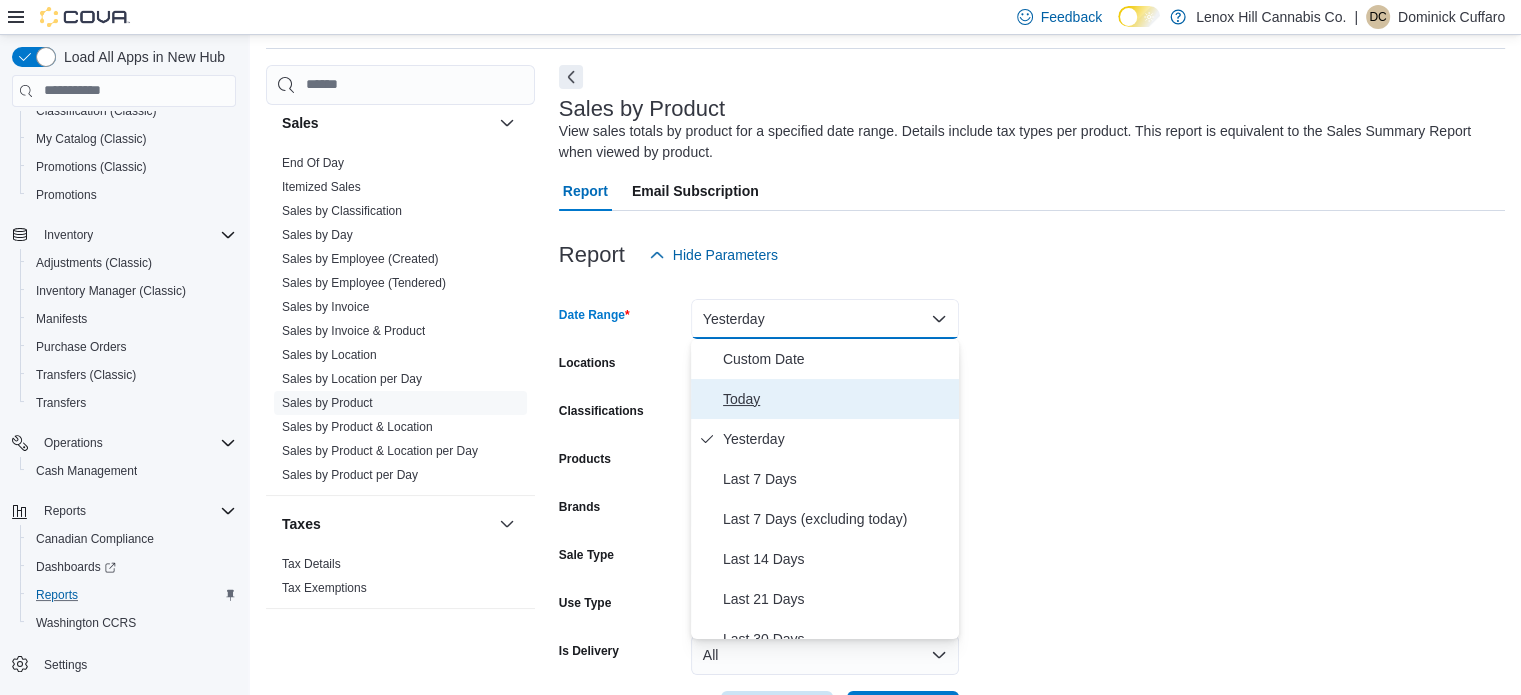 click on "Today" at bounding box center (837, 399) 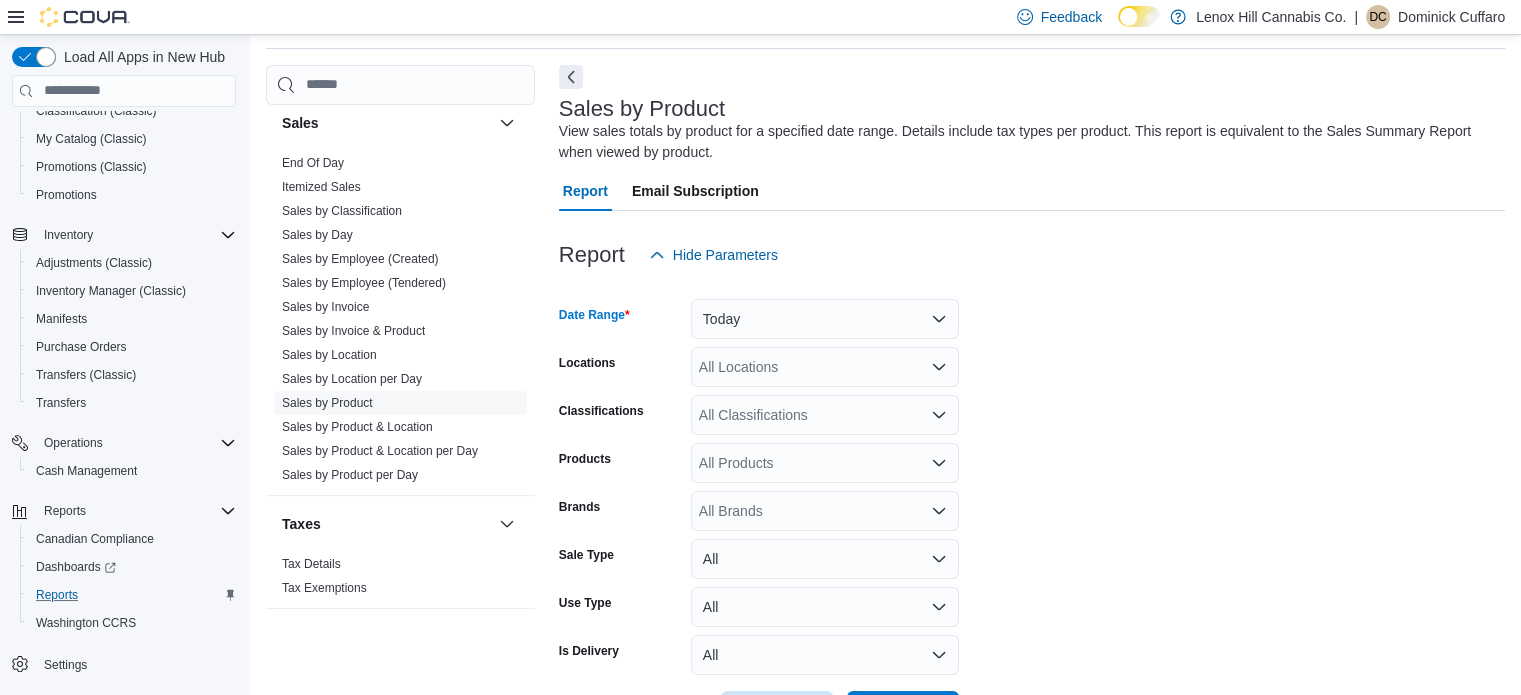 click on "All Classifications" at bounding box center (825, 415) 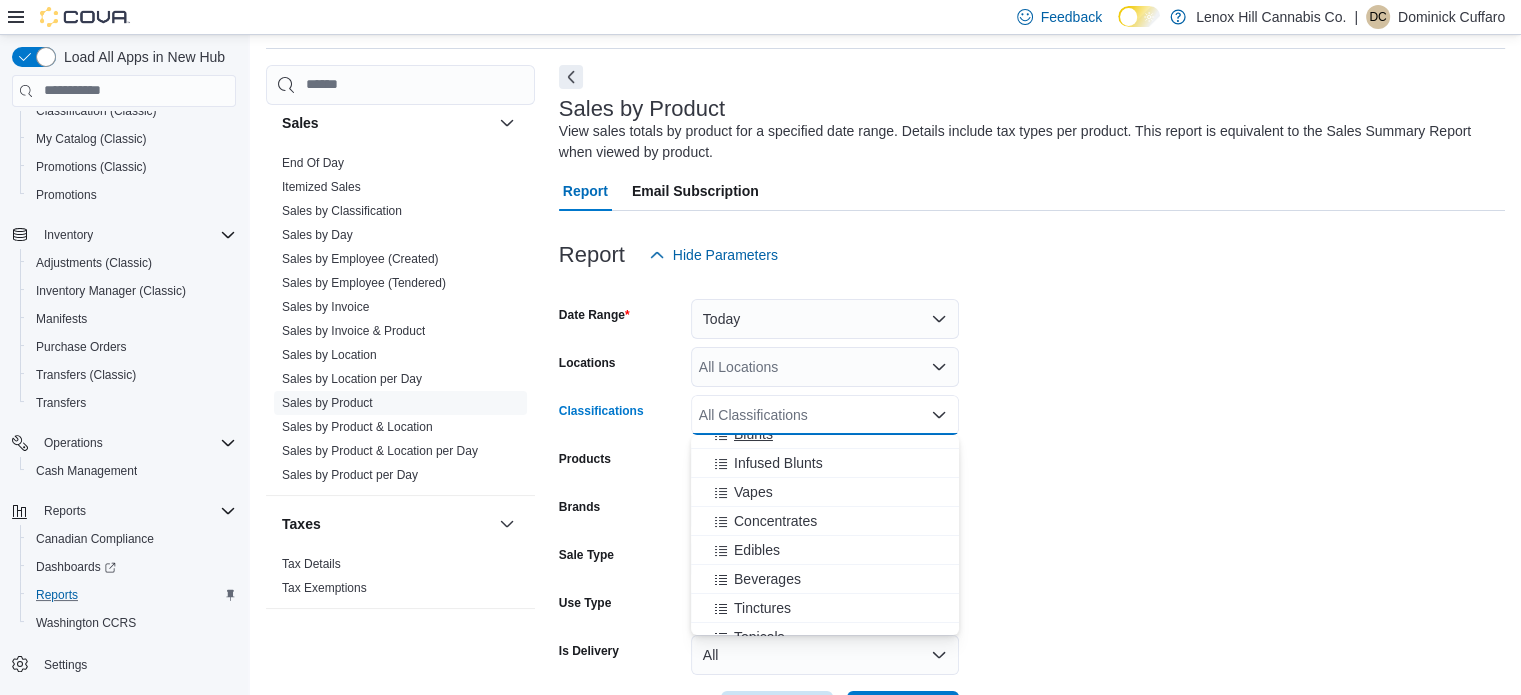 scroll, scrollTop: 140, scrollLeft: 0, axis: vertical 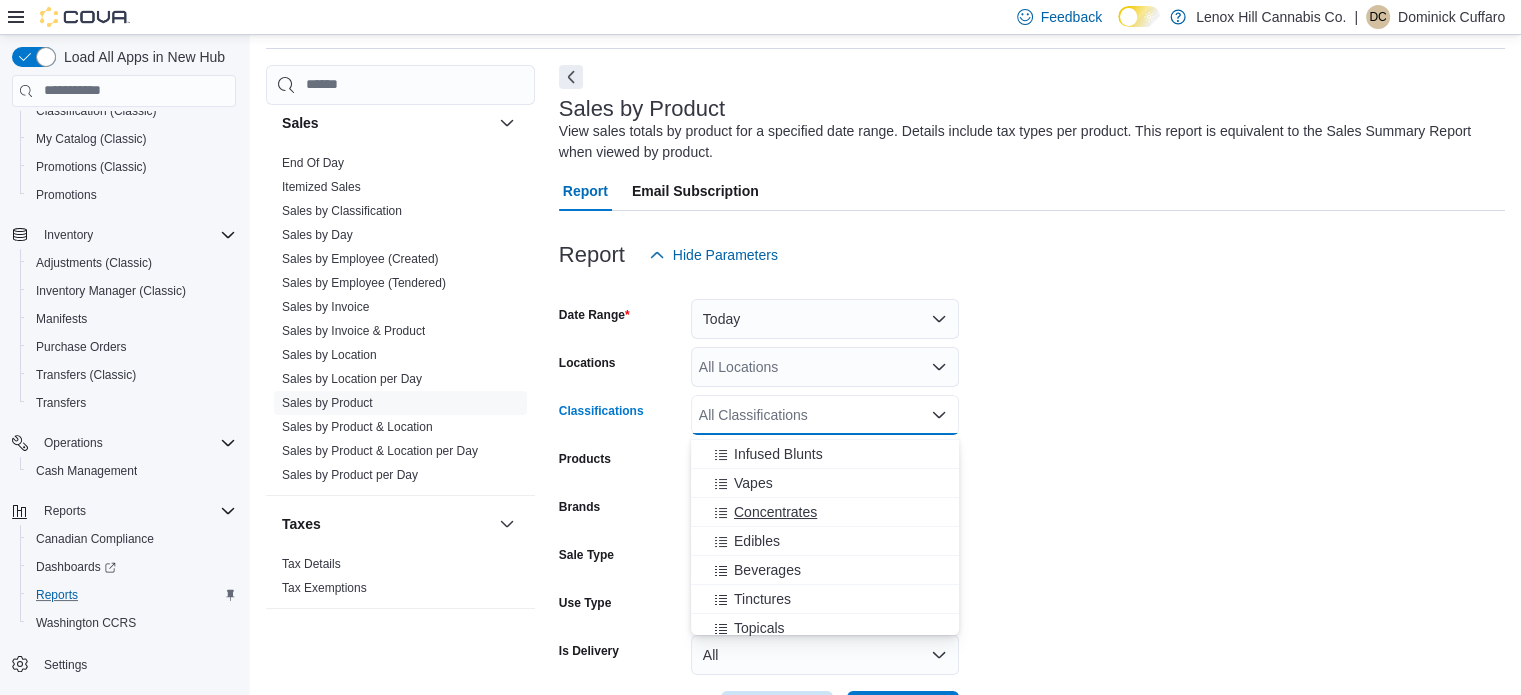 click on "Concentrates" at bounding box center [775, 512] 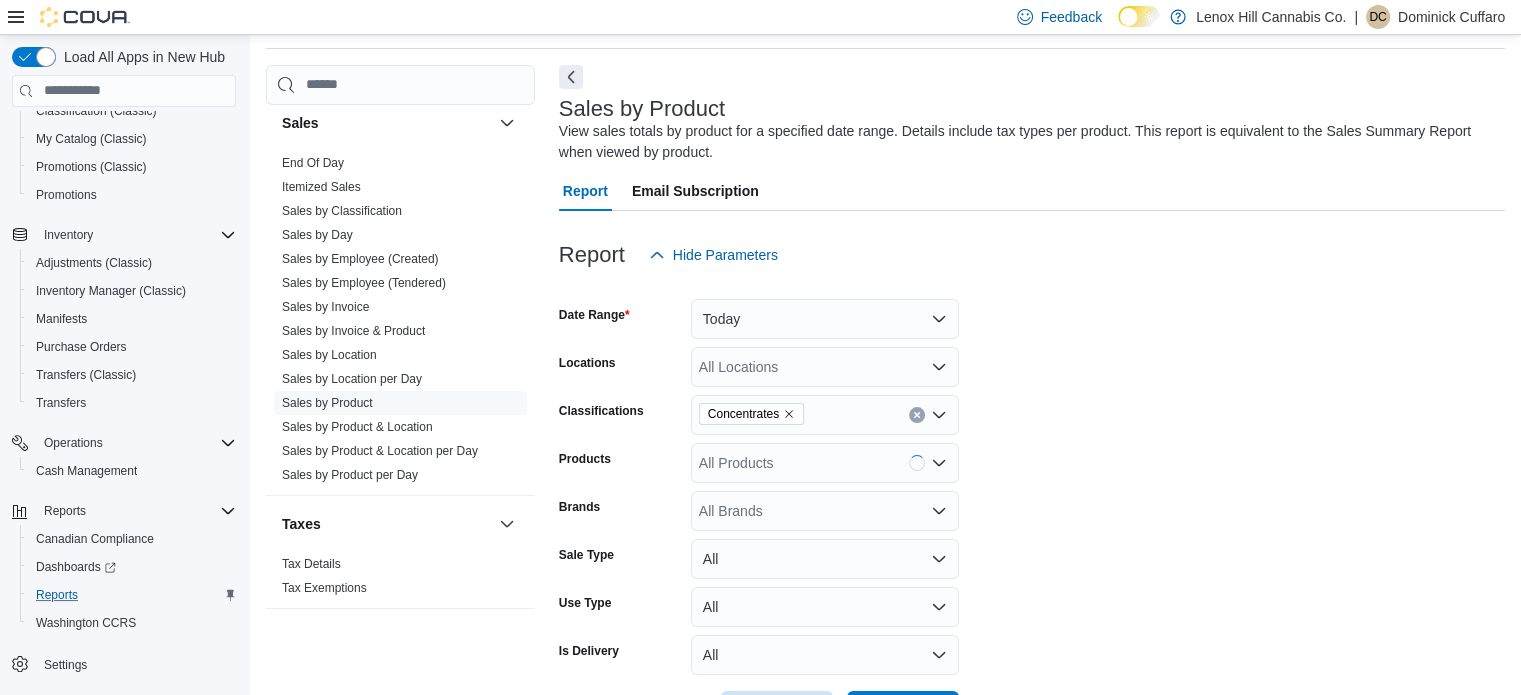 click on "Date Range Today Locations All Locations Classifications Concentrates Products All Products Brands All Brands Sale Type All Use Type All Is Delivery All Export  Run Report" at bounding box center (1032, 503) 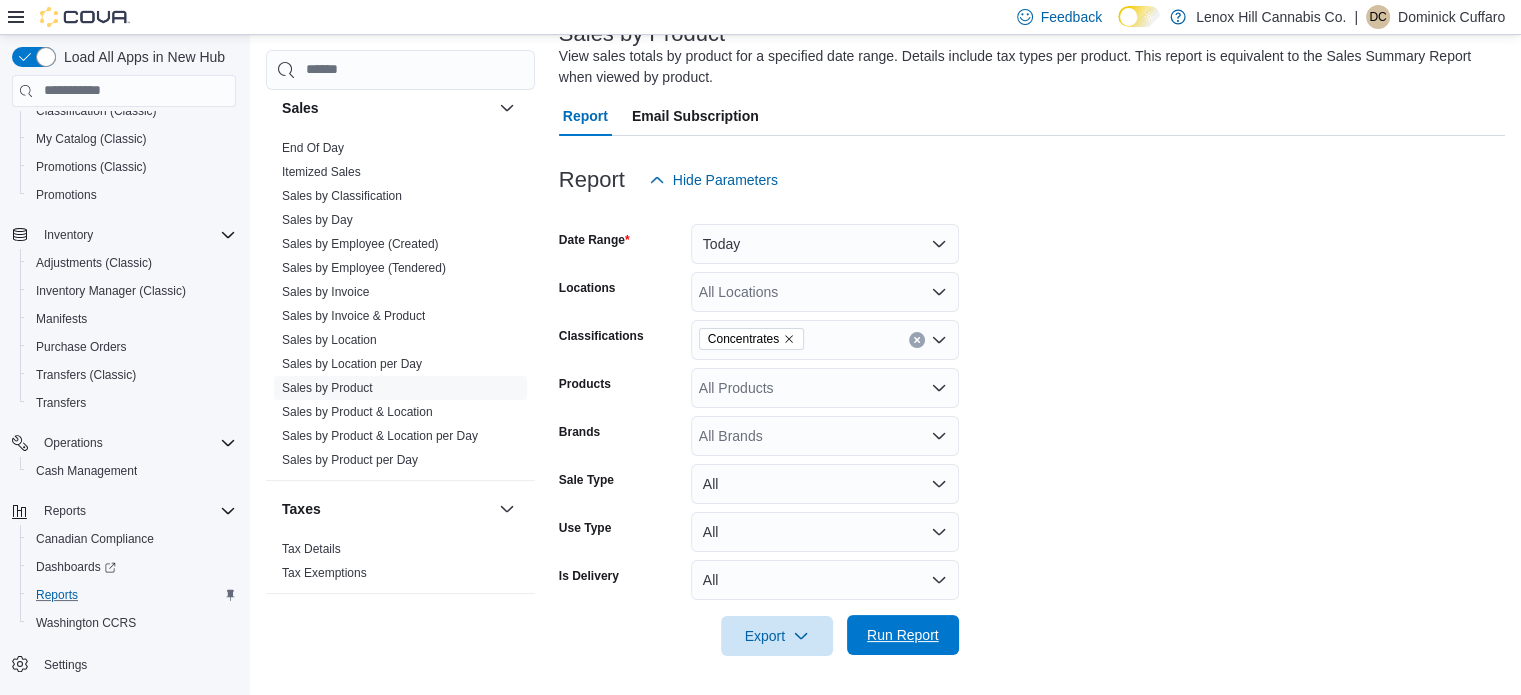 scroll, scrollTop: 141, scrollLeft: 0, axis: vertical 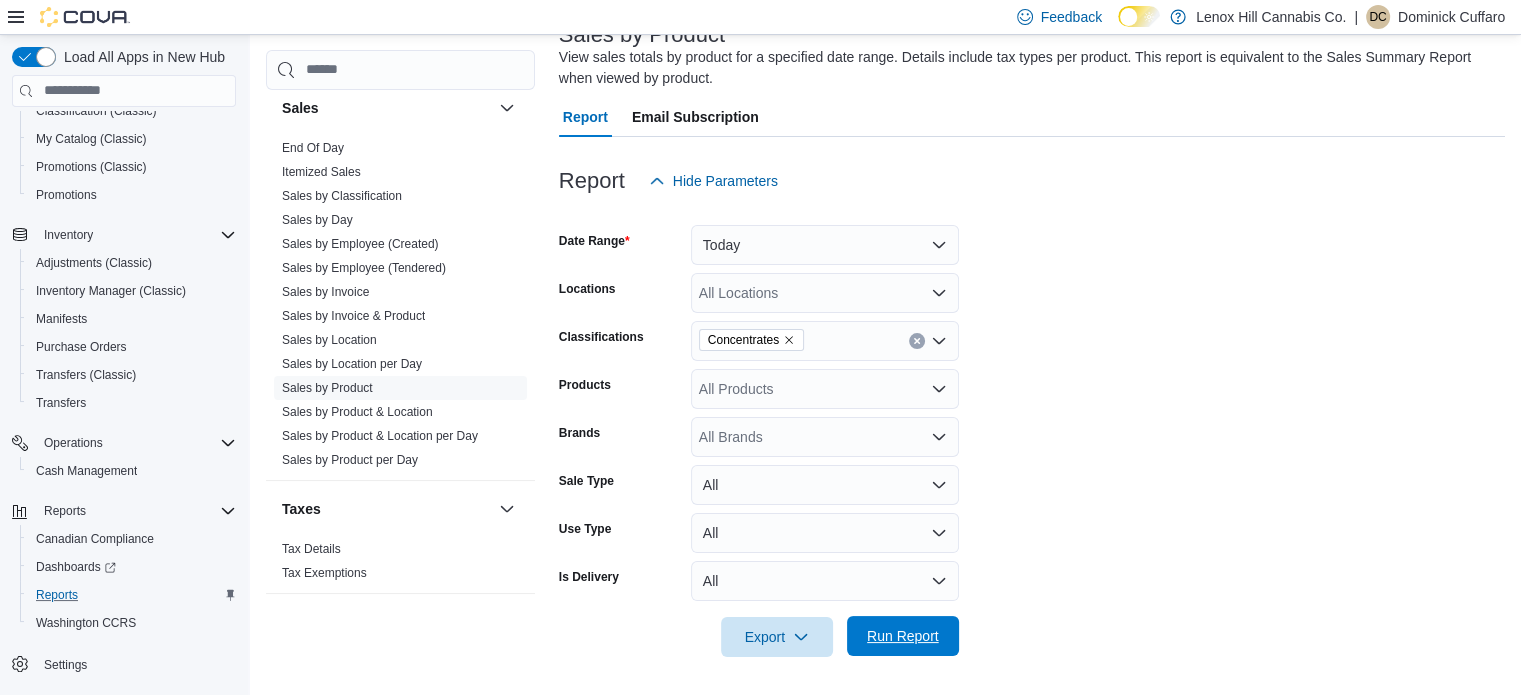 click on "Run Report" at bounding box center [903, 636] 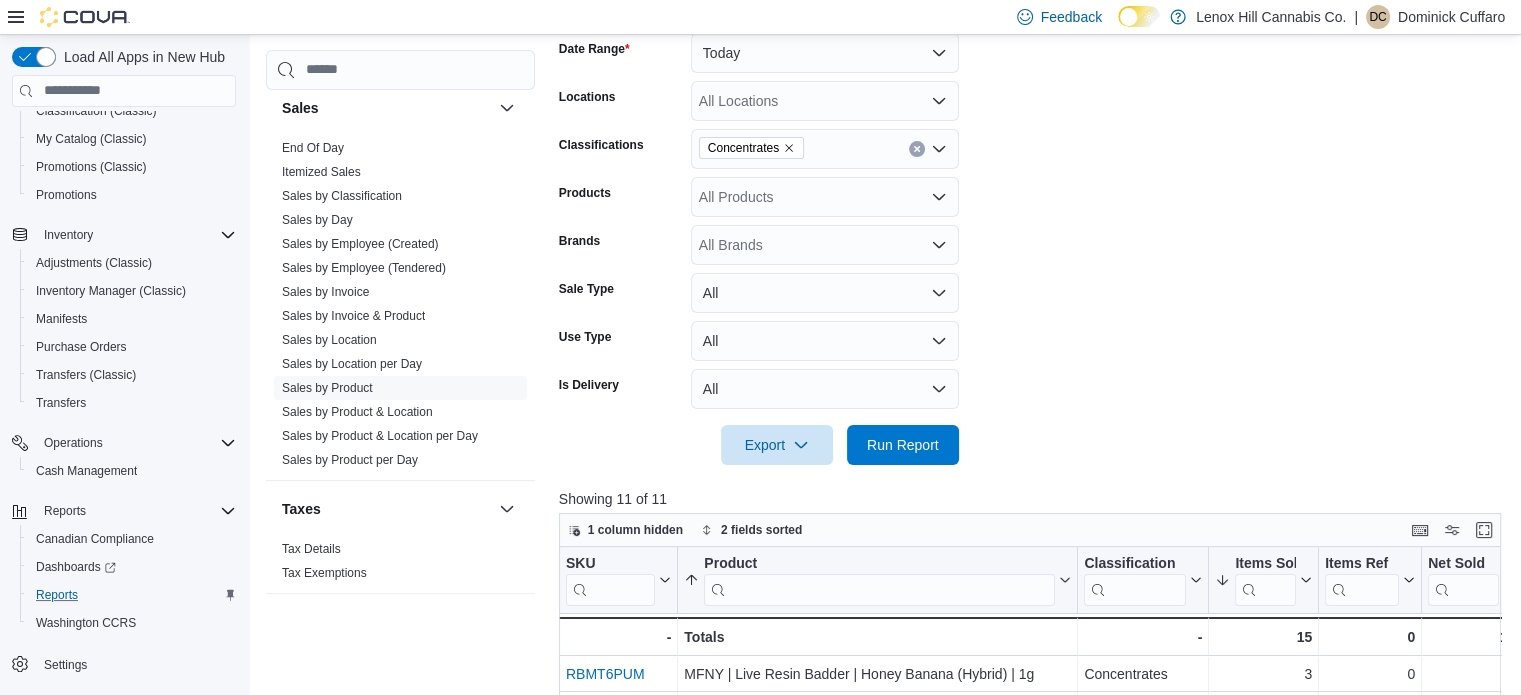 scroll, scrollTop: 332, scrollLeft: 0, axis: vertical 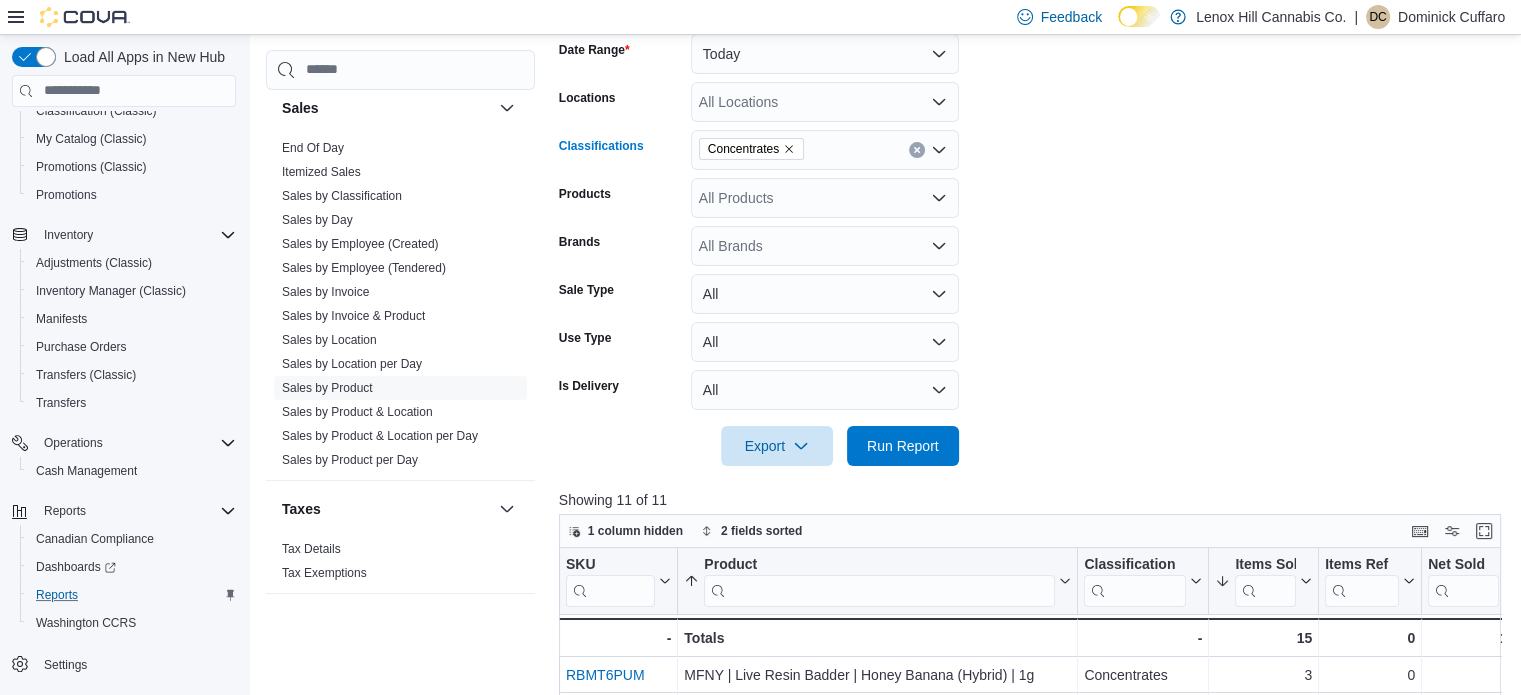 click 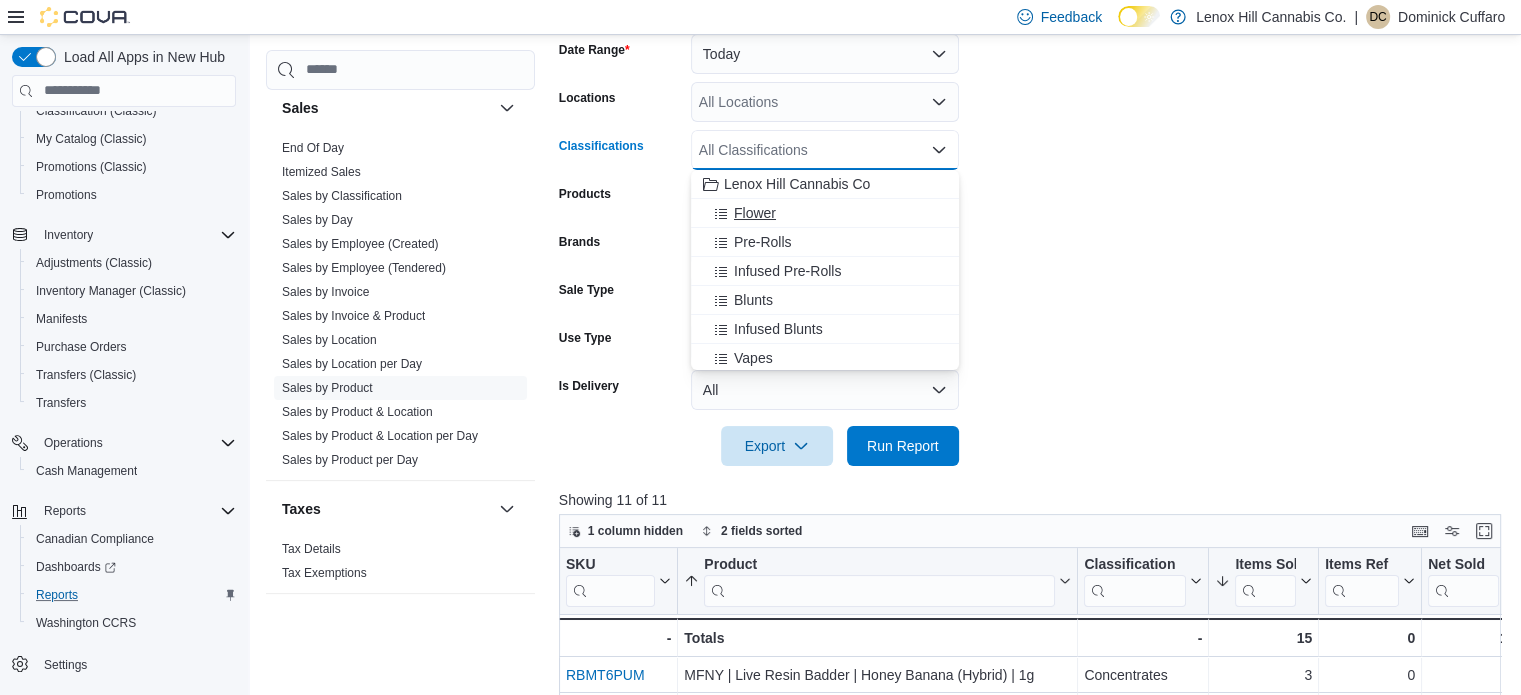 click on "Flower" at bounding box center [755, 213] 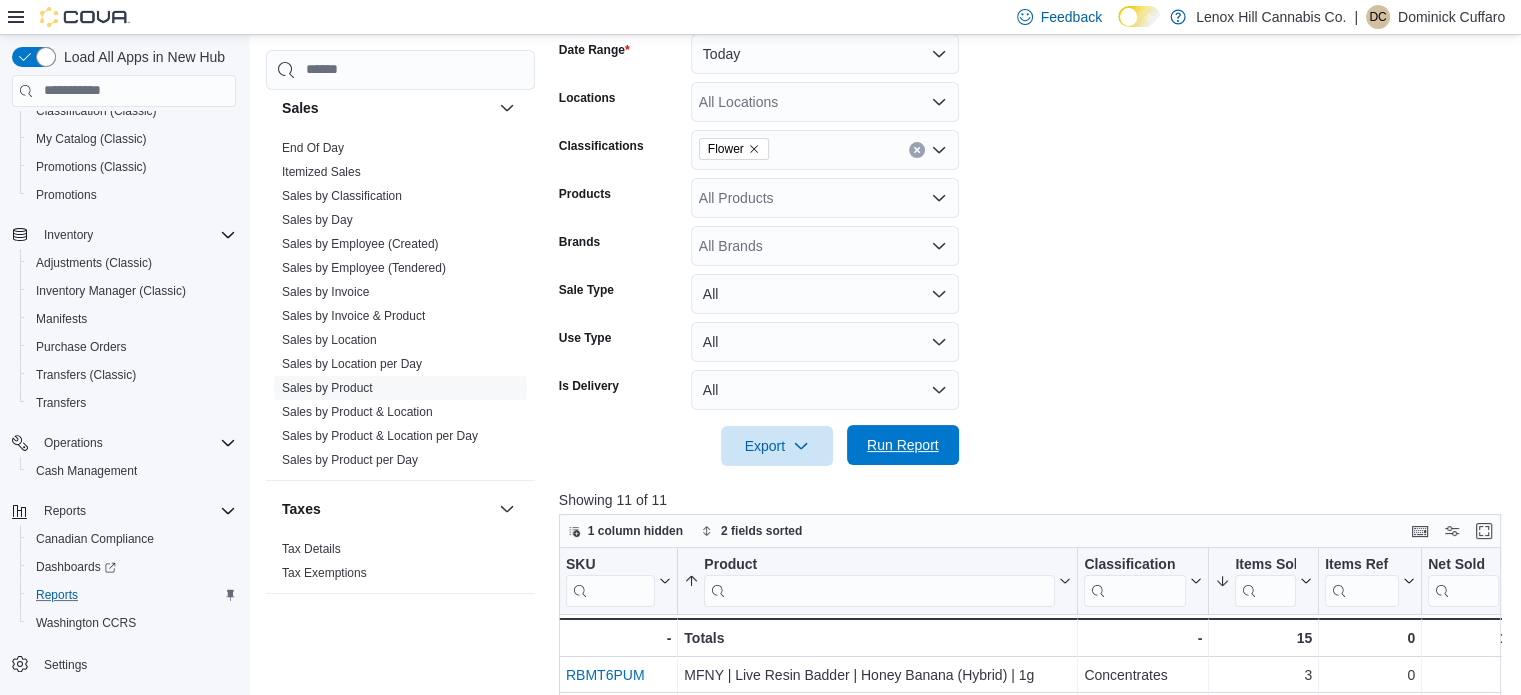click on "Run Report" at bounding box center (903, 445) 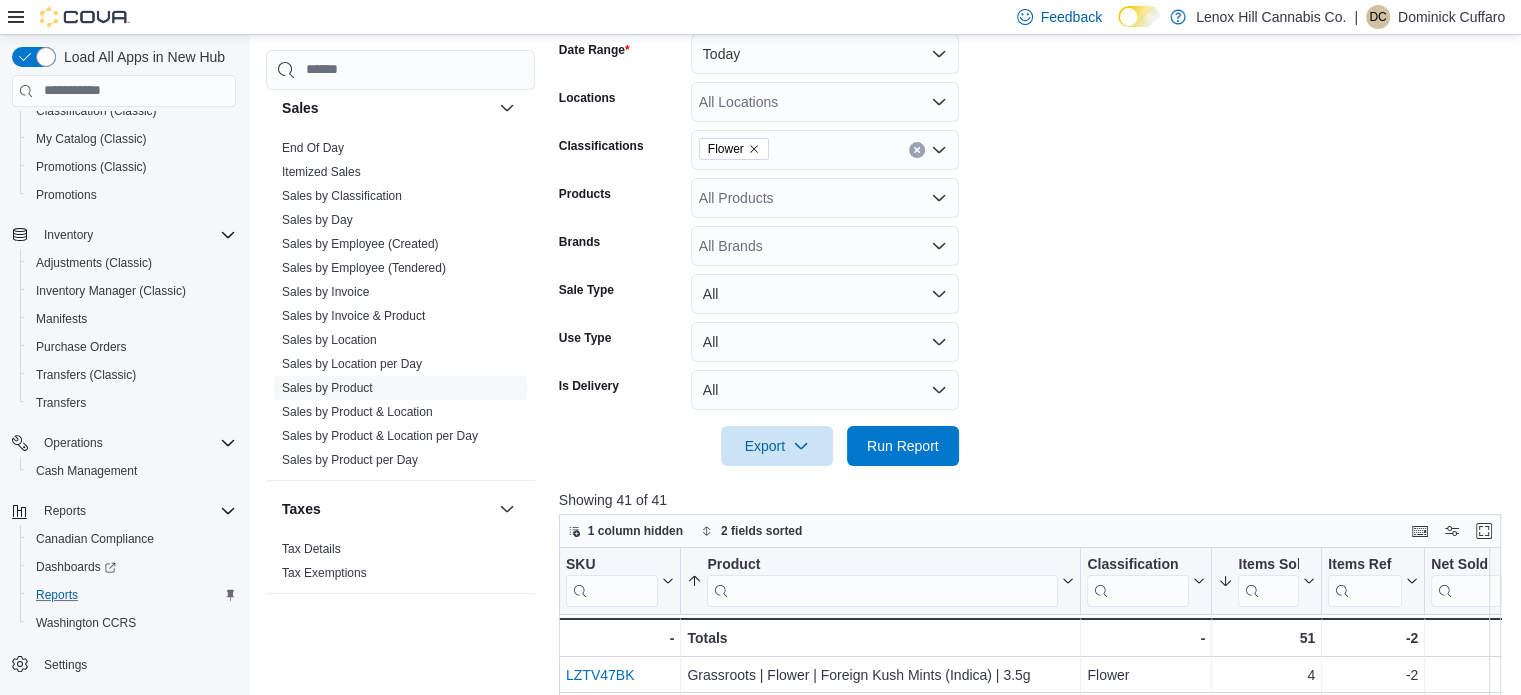 scroll, scrollTop: 722, scrollLeft: 0, axis: vertical 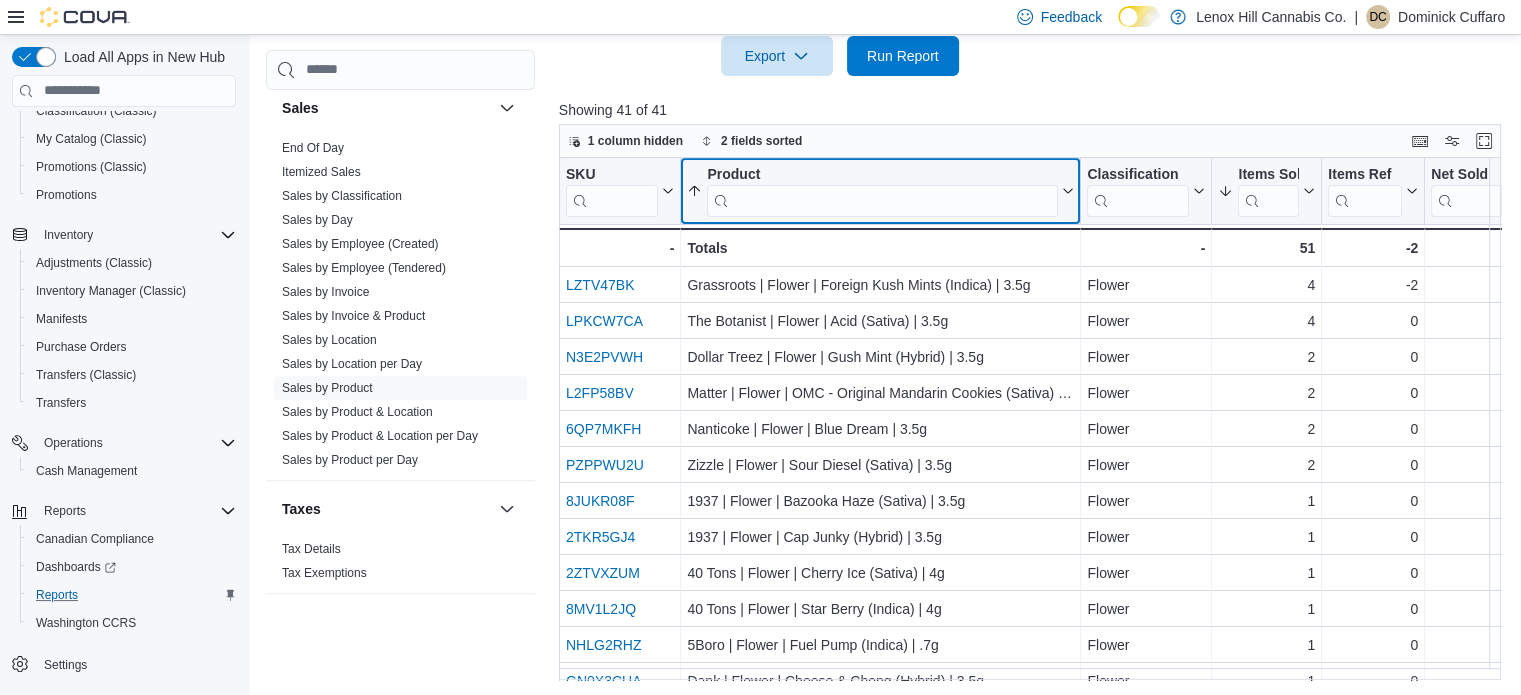 click at bounding box center [882, 200] 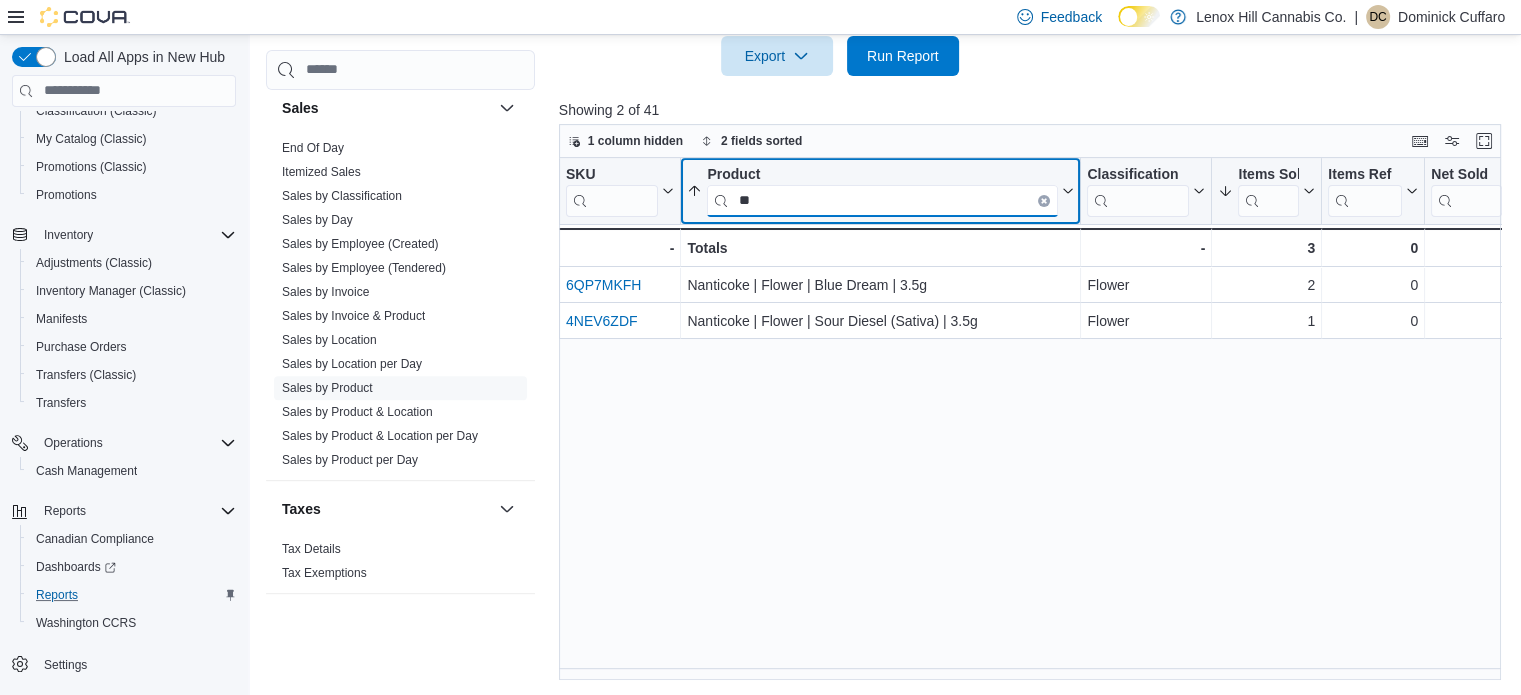 type on "*" 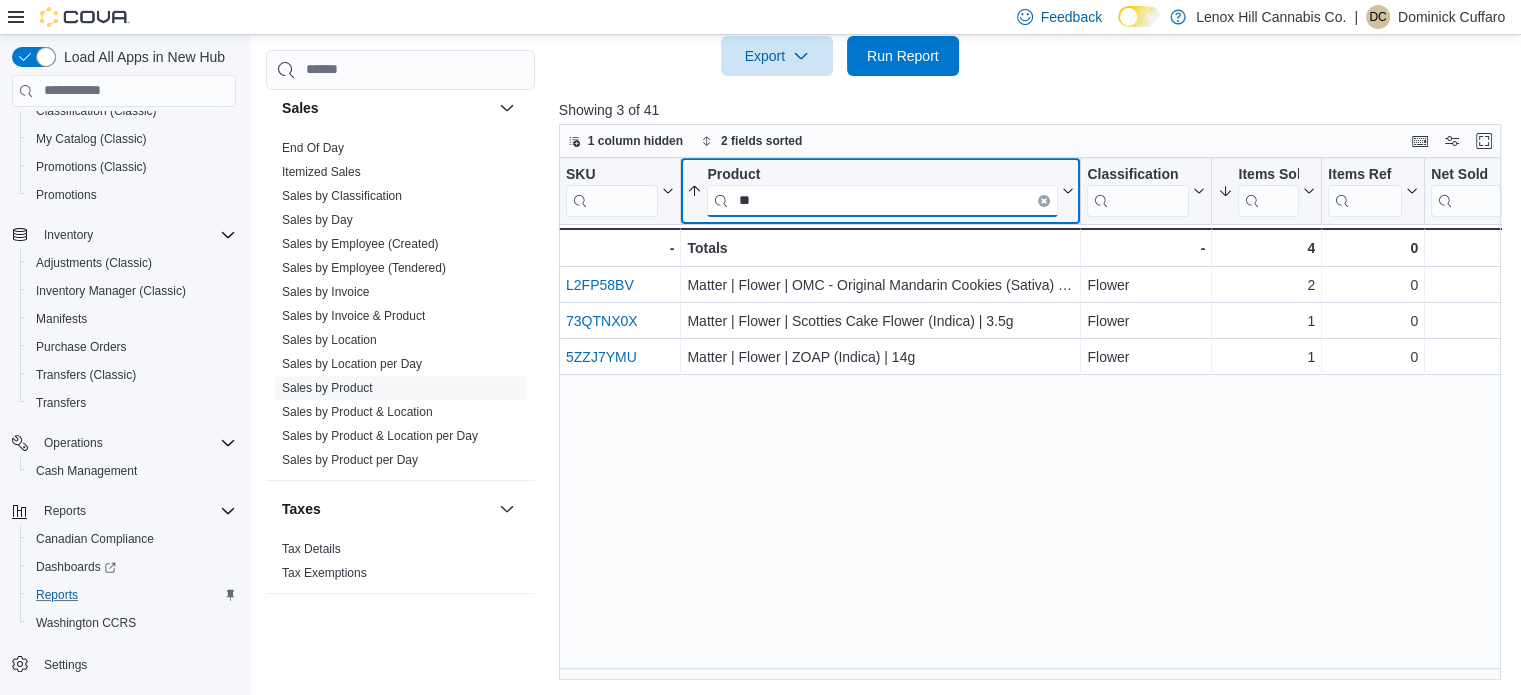 type on "*" 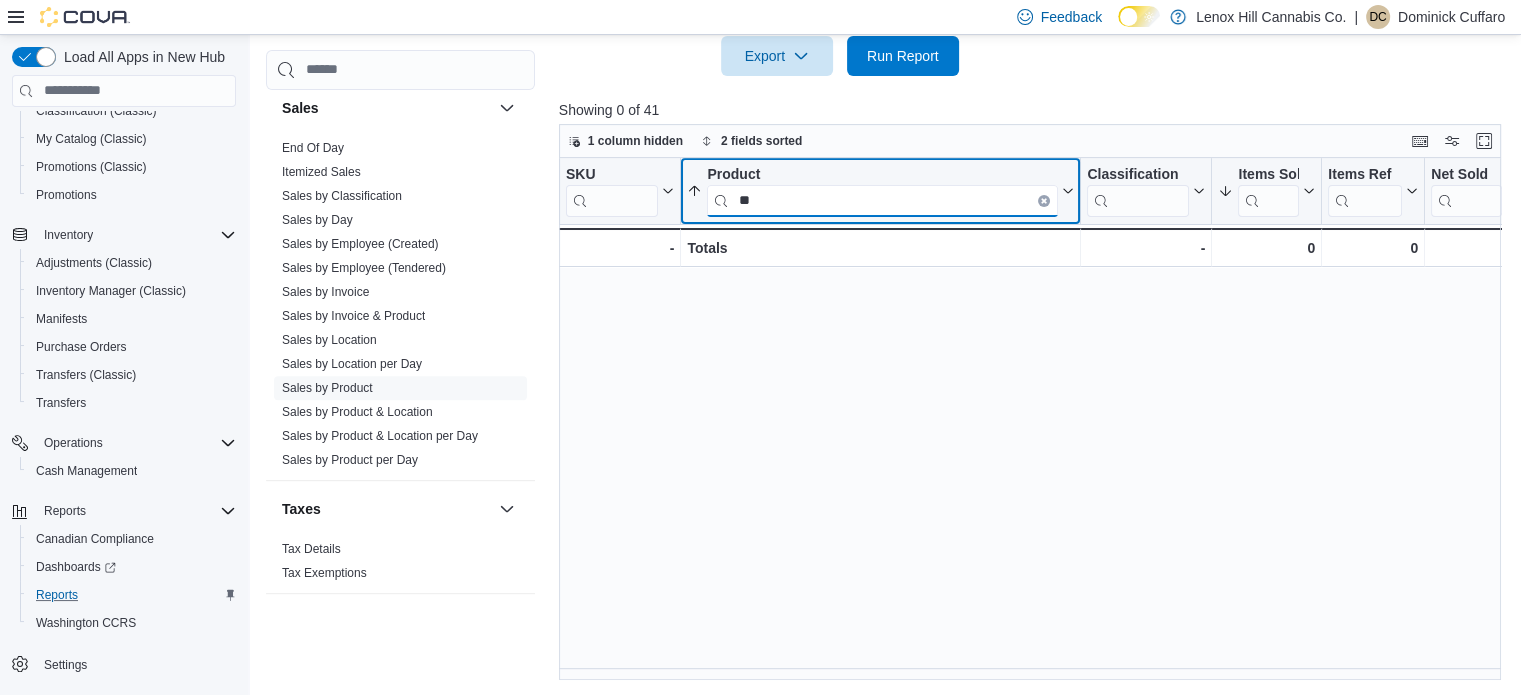 type on "*" 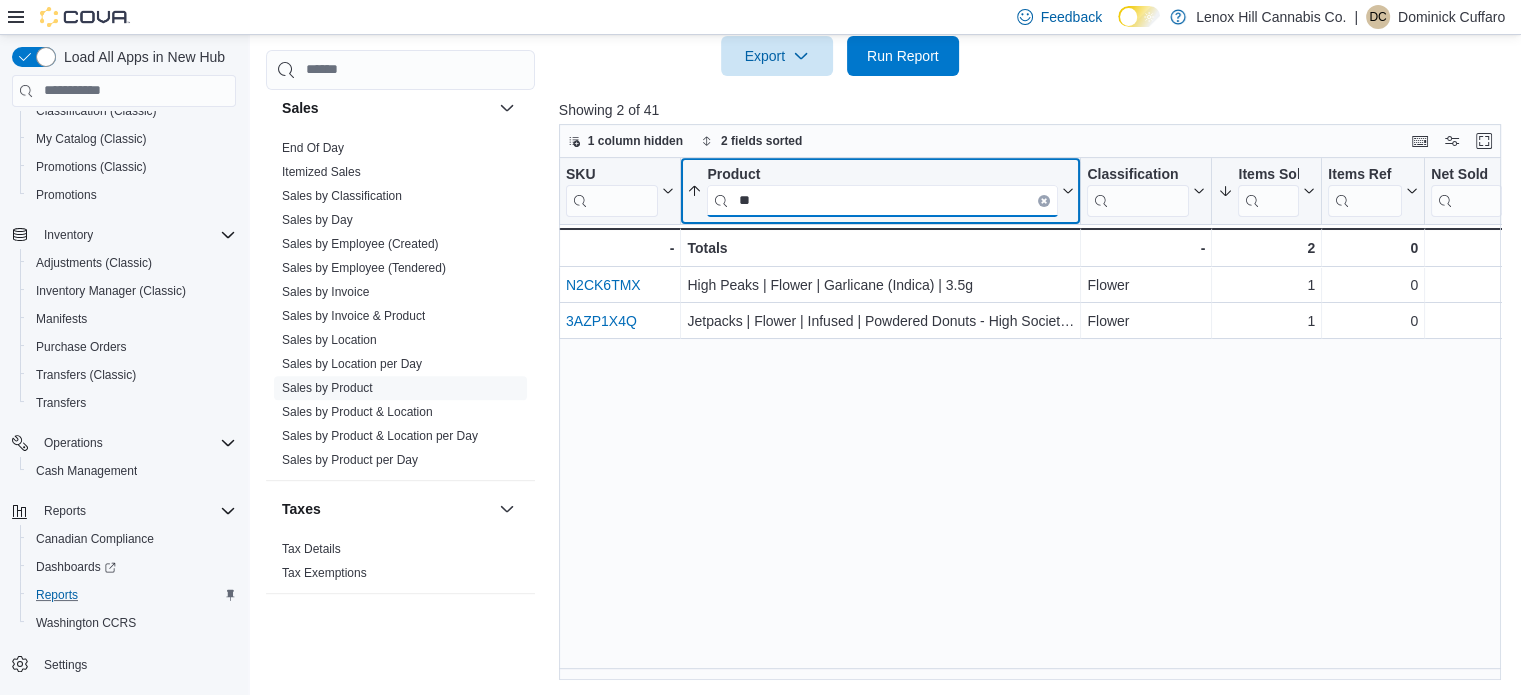 type on "*" 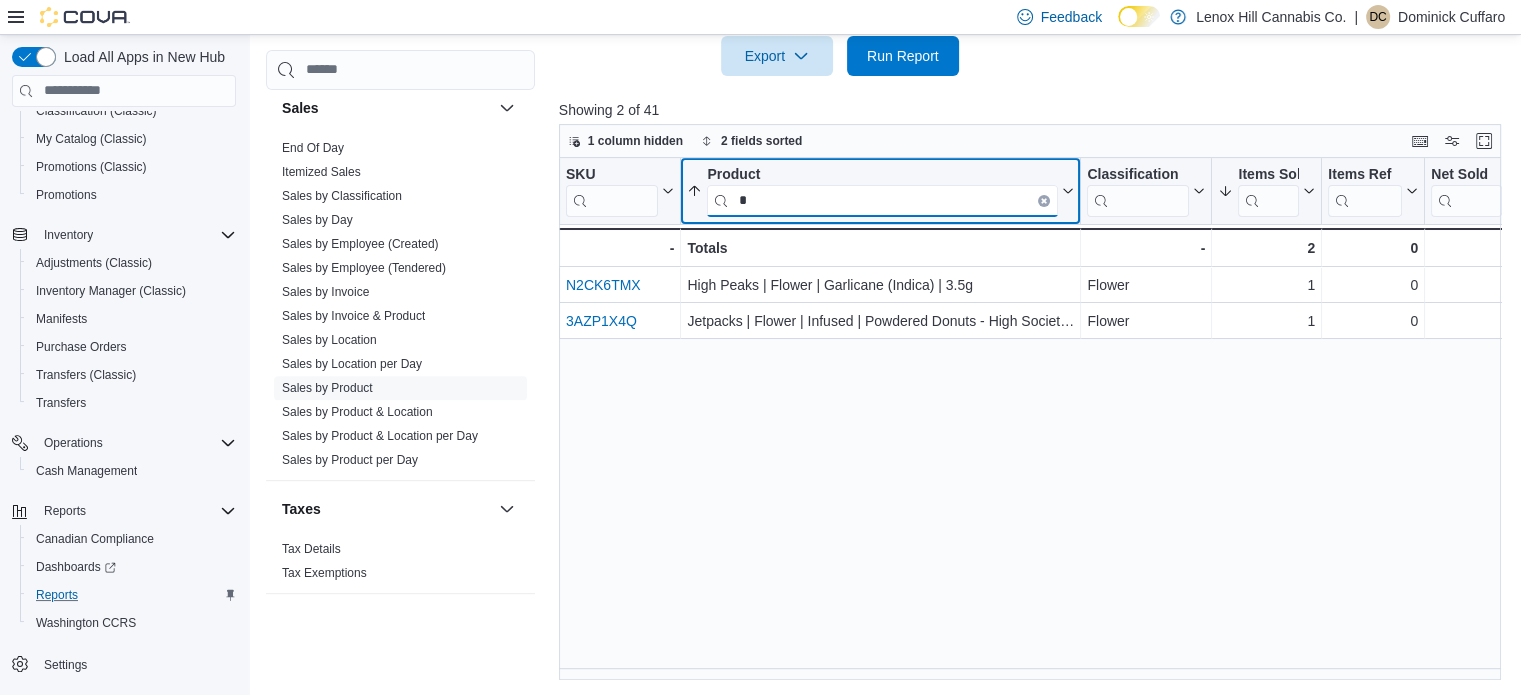 type 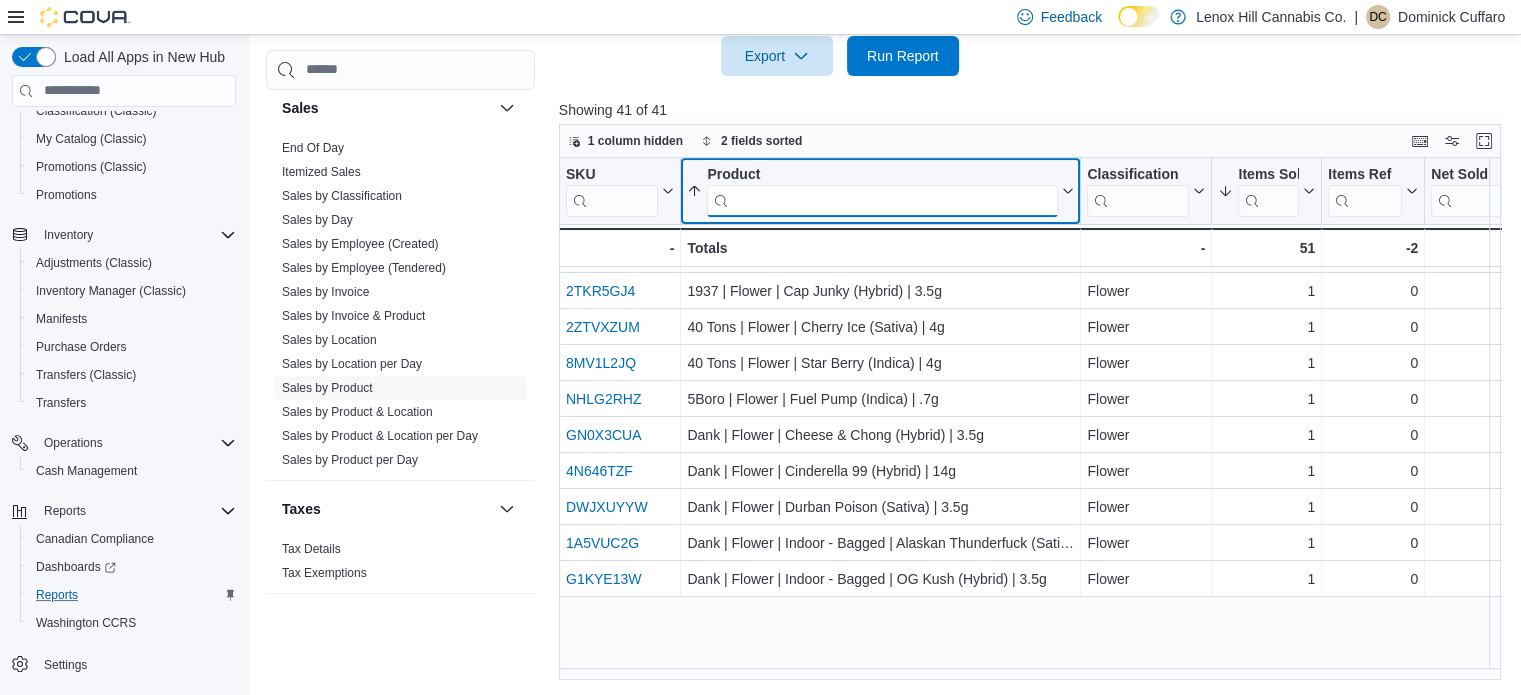 scroll, scrollTop: 0, scrollLeft: 0, axis: both 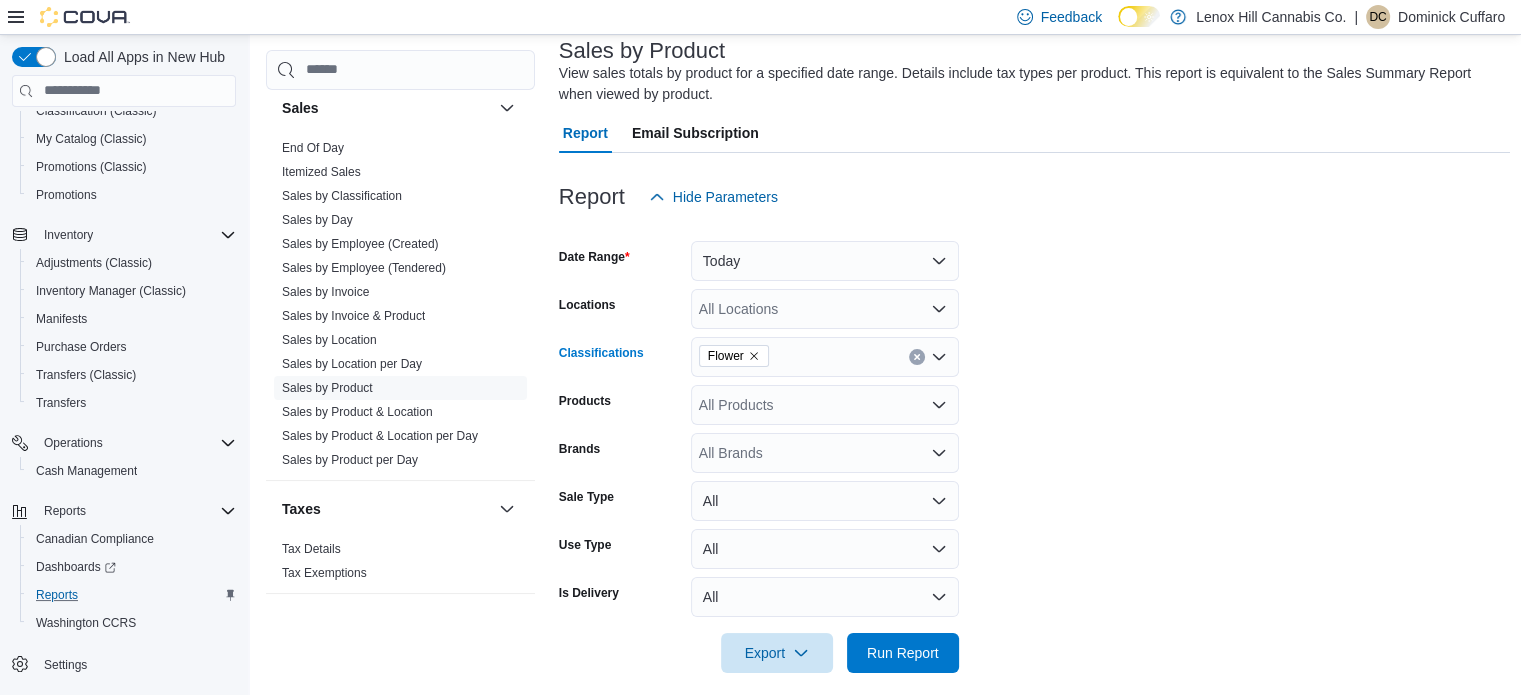 click on "Flower" at bounding box center (734, 356) 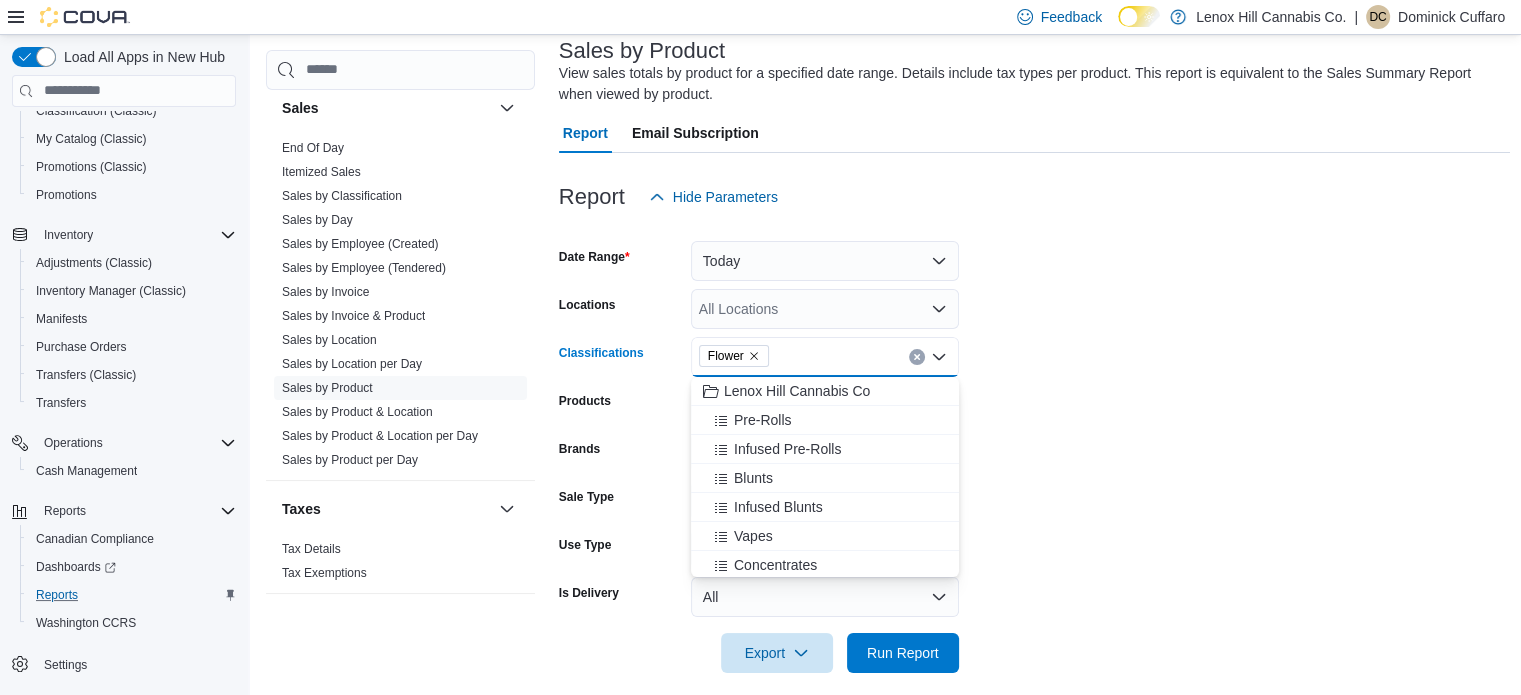 click 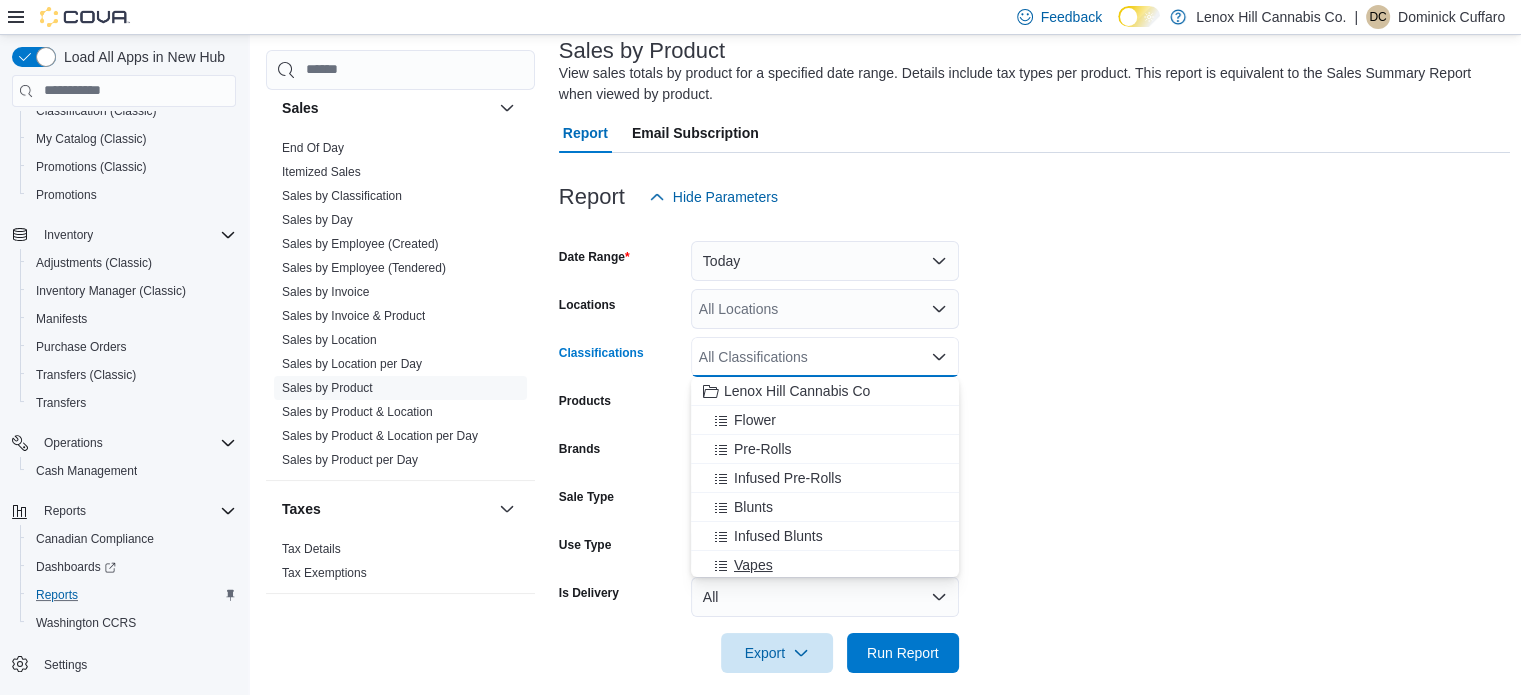 click on "Vapes" at bounding box center (753, 565) 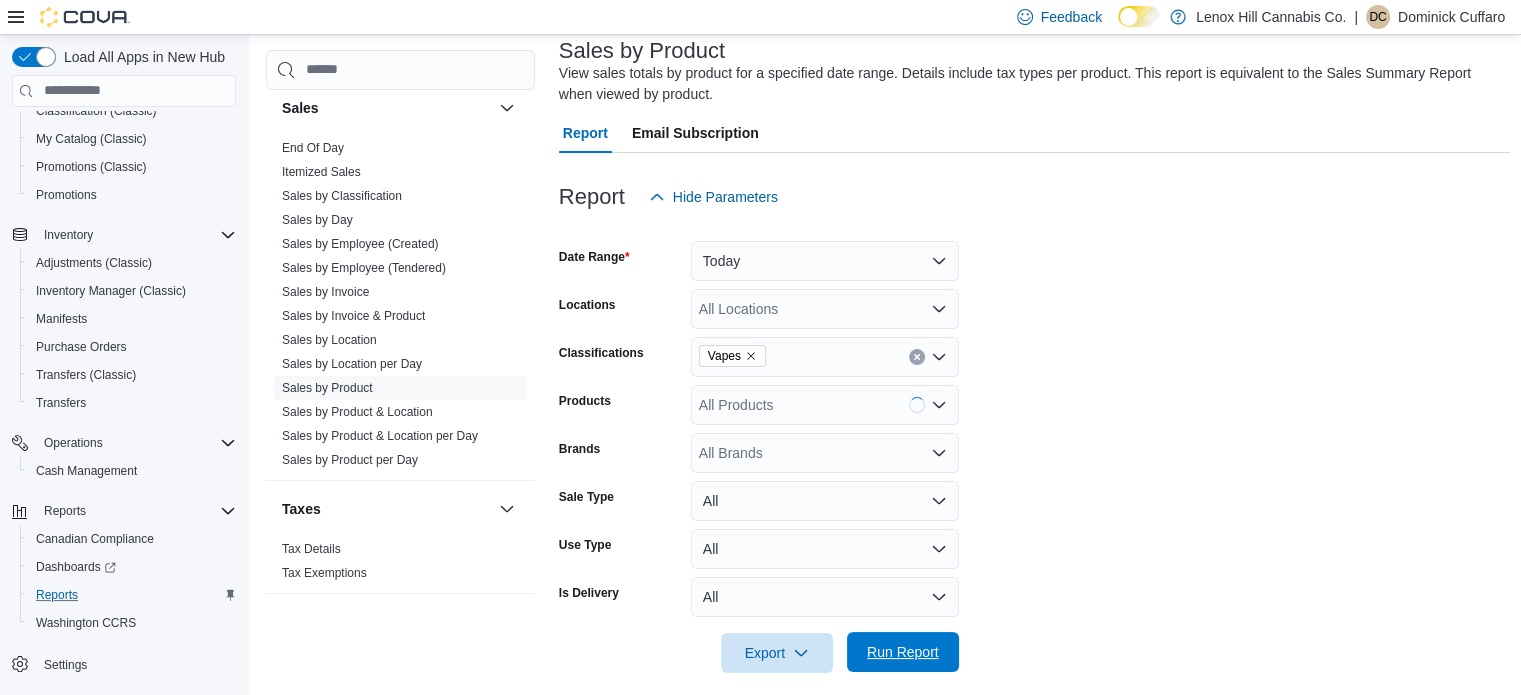 click on "Run Report" at bounding box center (903, 652) 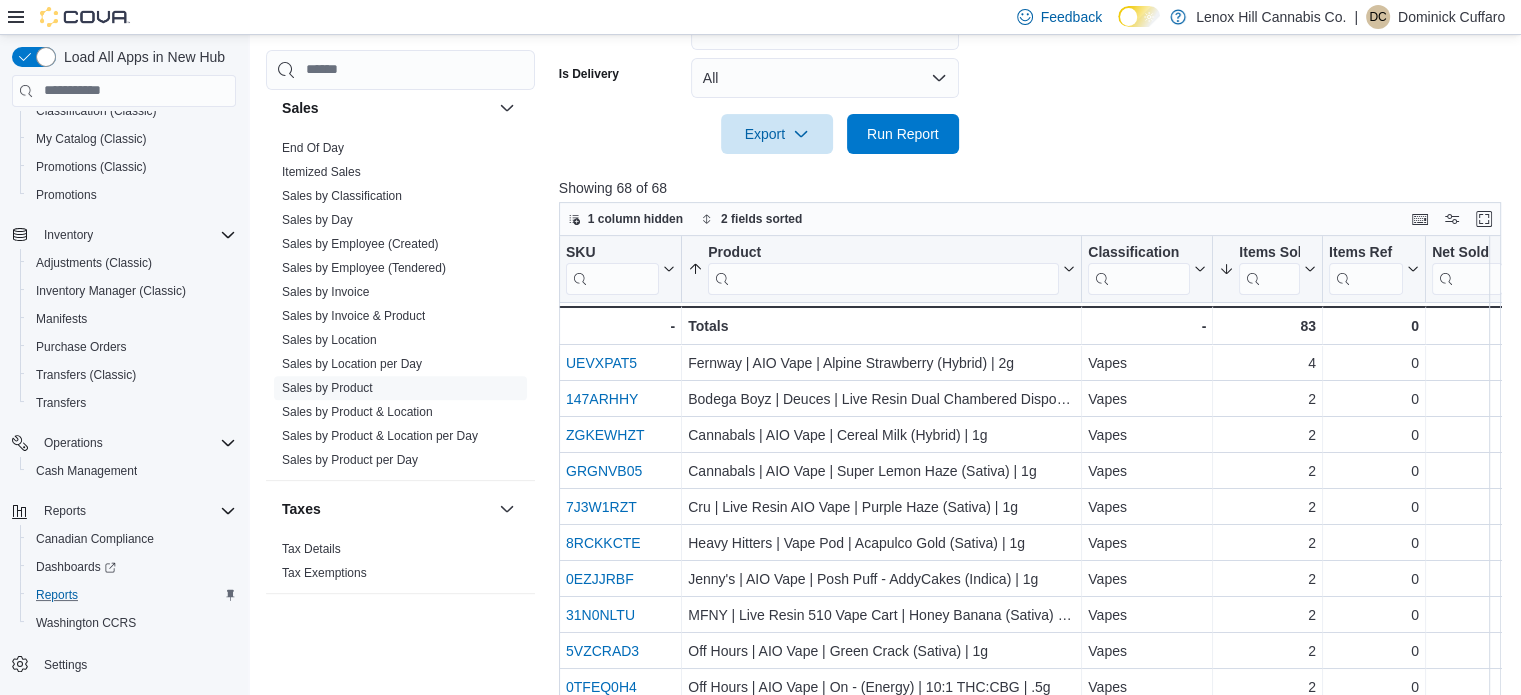 scroll, scrollTop: 646, scrollLeft: 0, axis: vertical 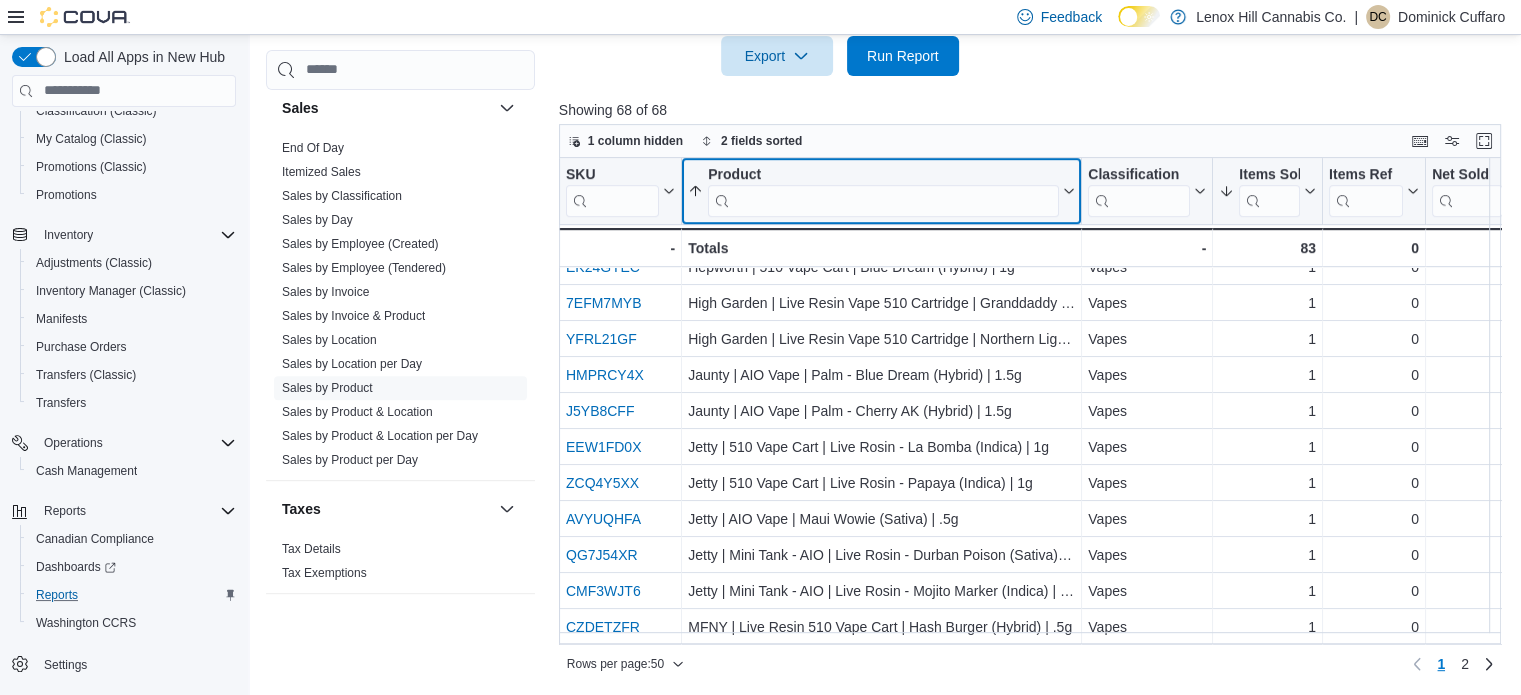 click at bounding box center (883, 200) 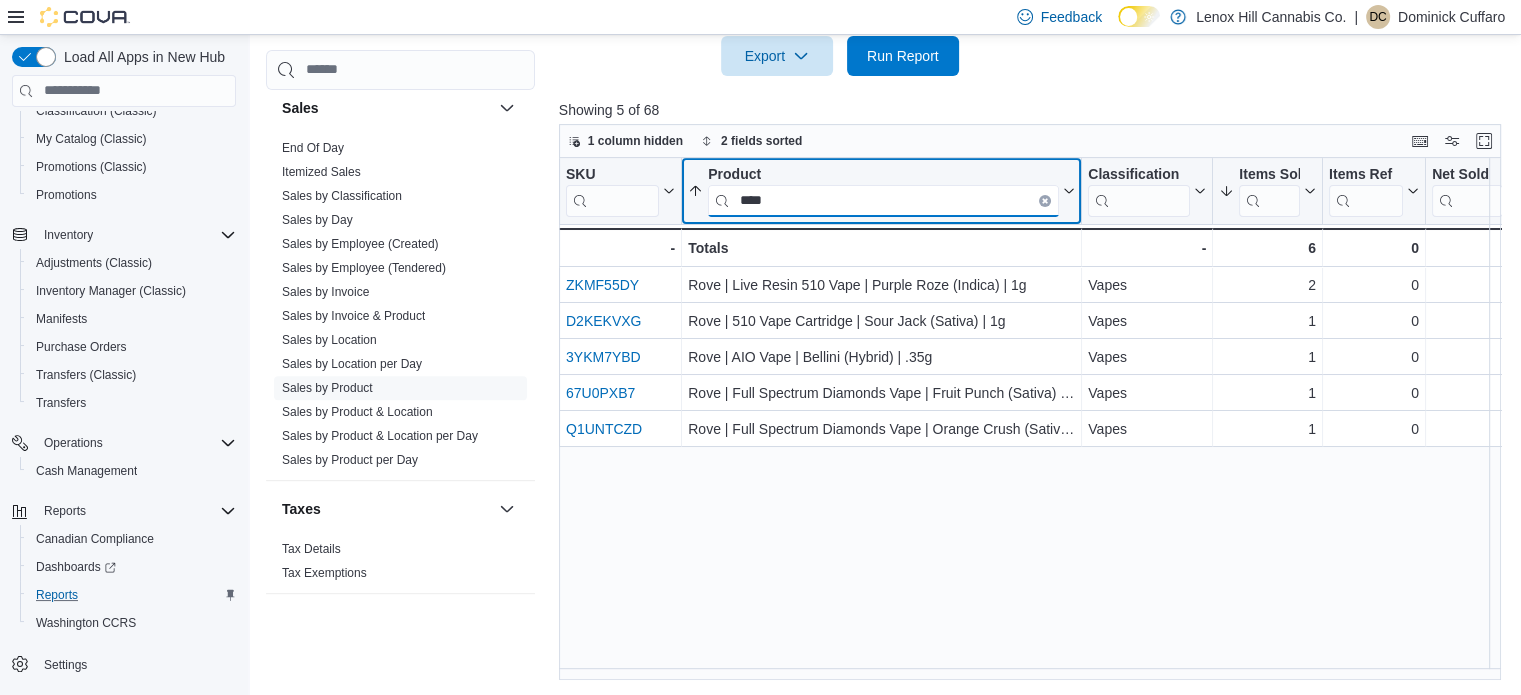 scroll, scrollTop: 0, scrollLeft: 0, axis: both 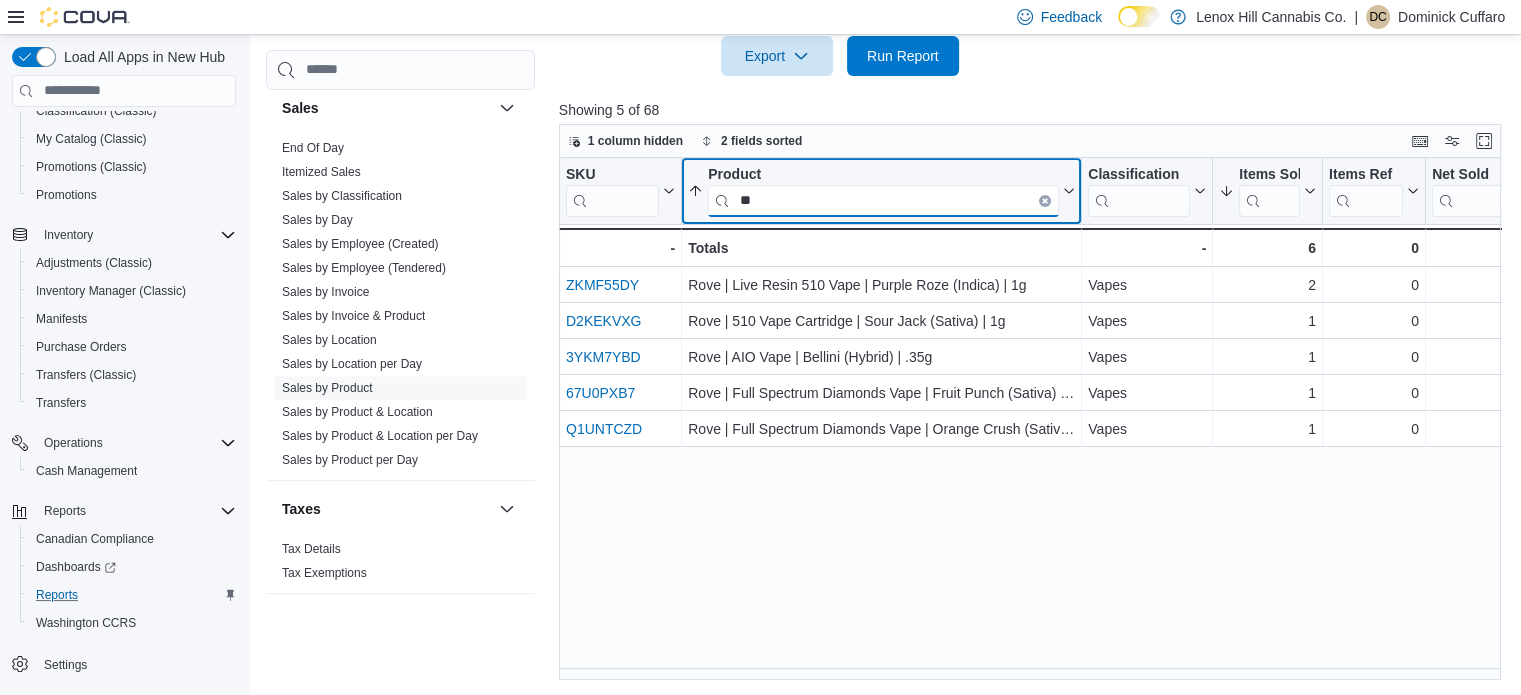 type on "*" 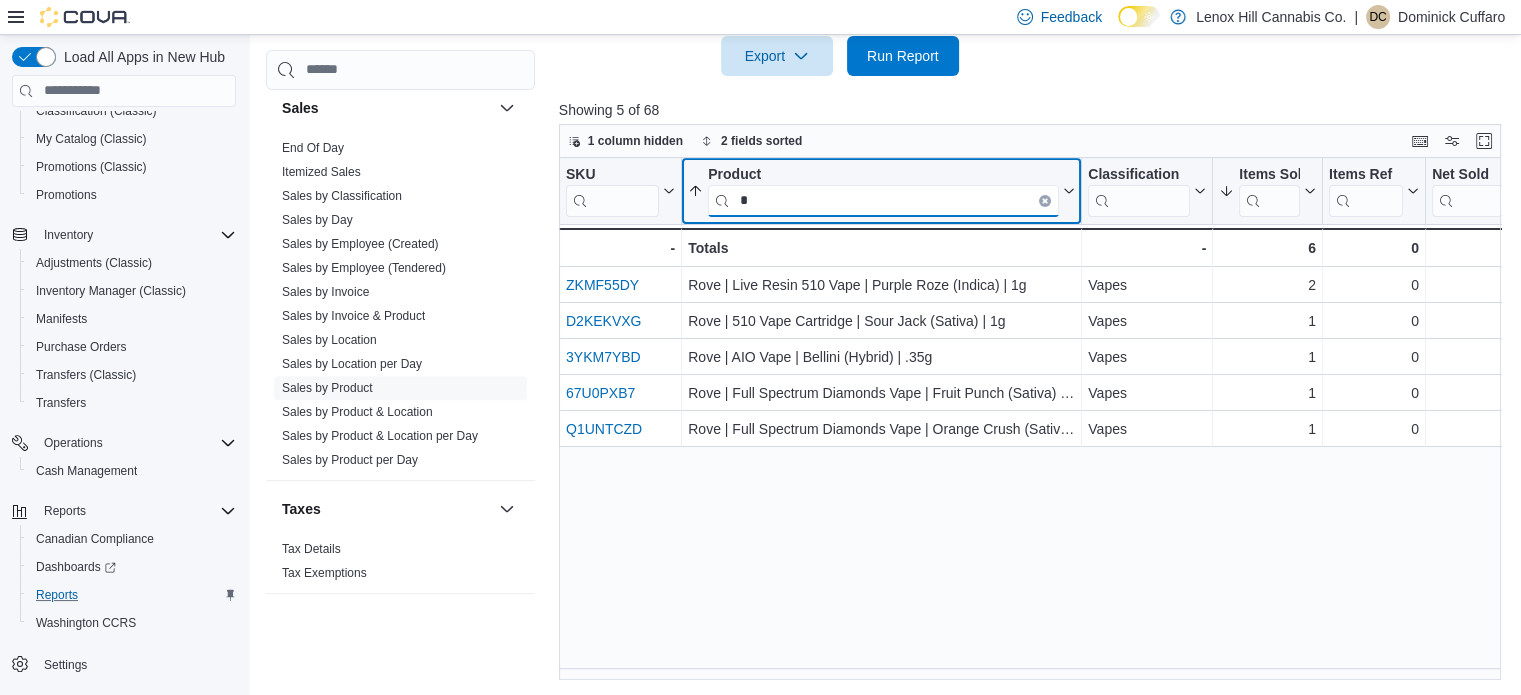 type 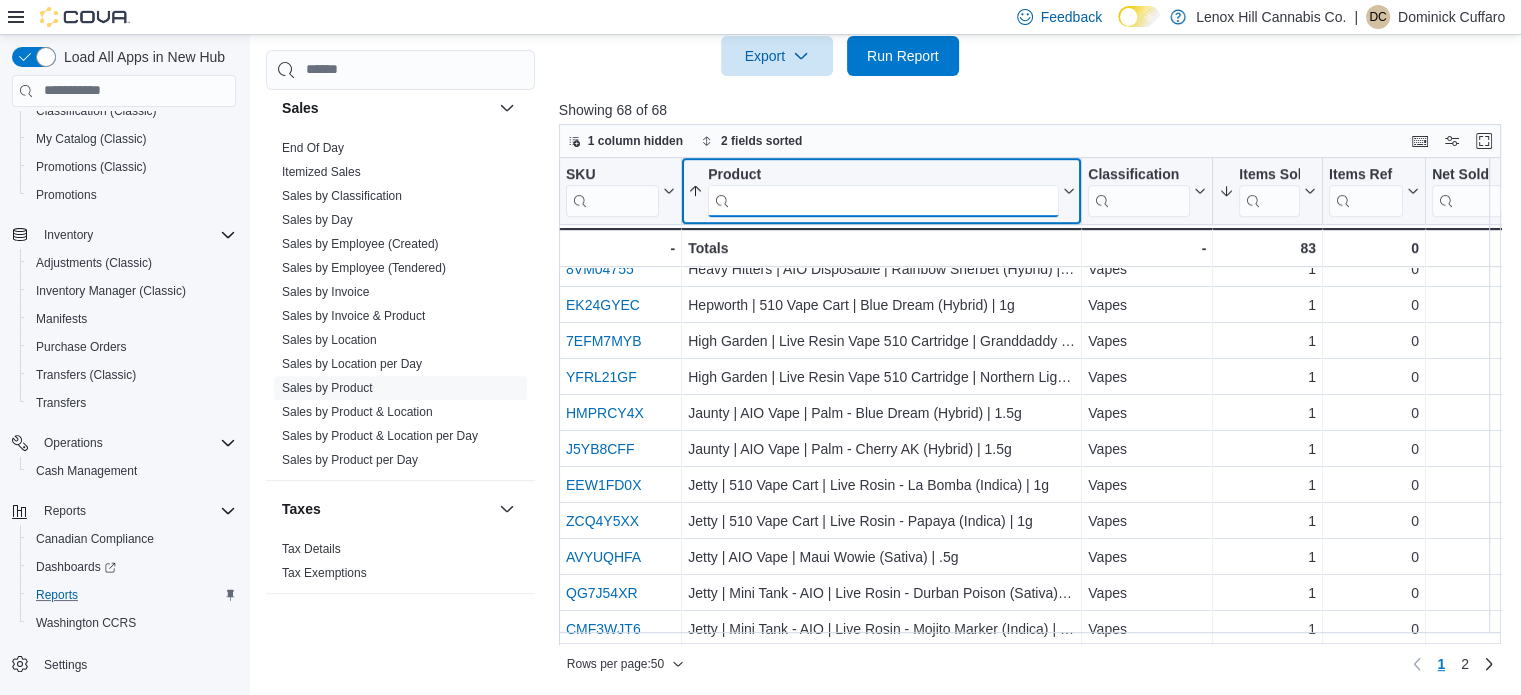 scroll, scrollTop: 1433, scrollLeft: 0, axis: vertical 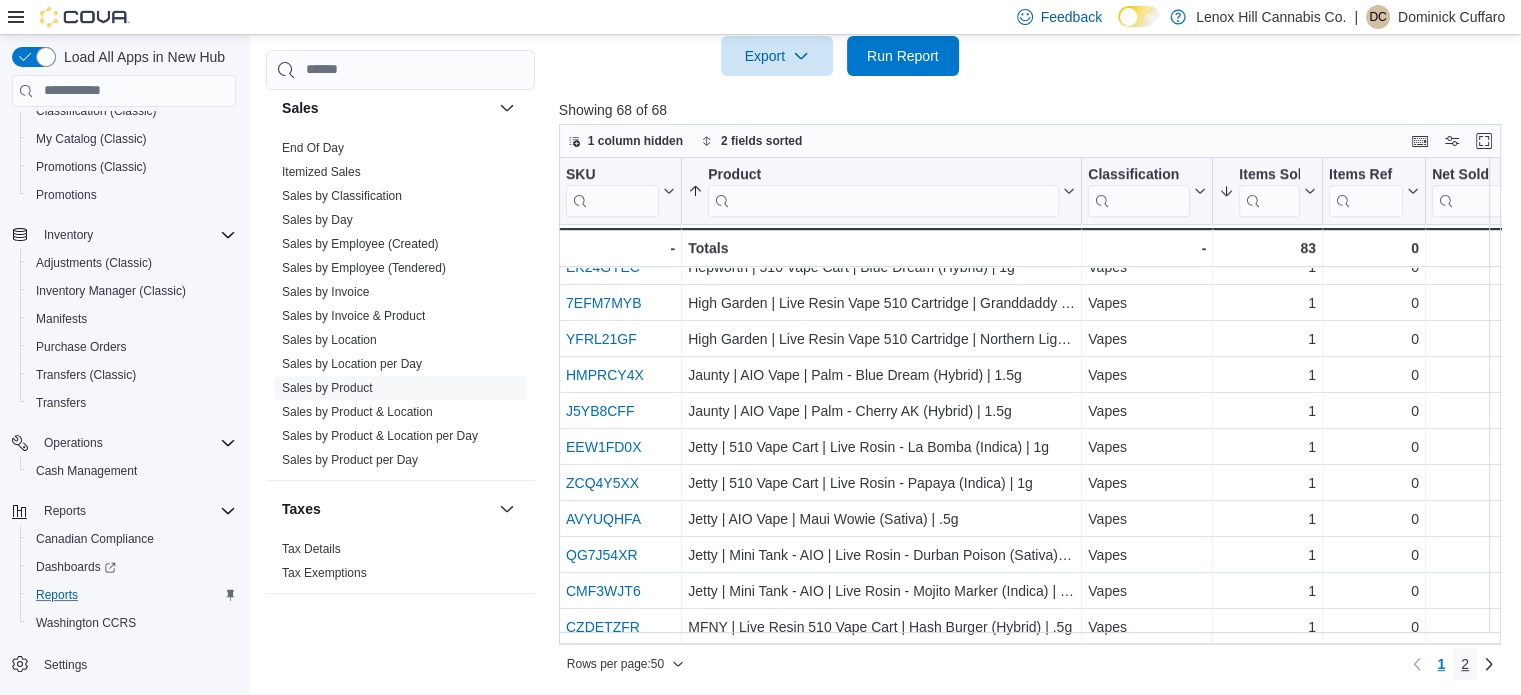 click on "2" at bounding box center [1465, 664] 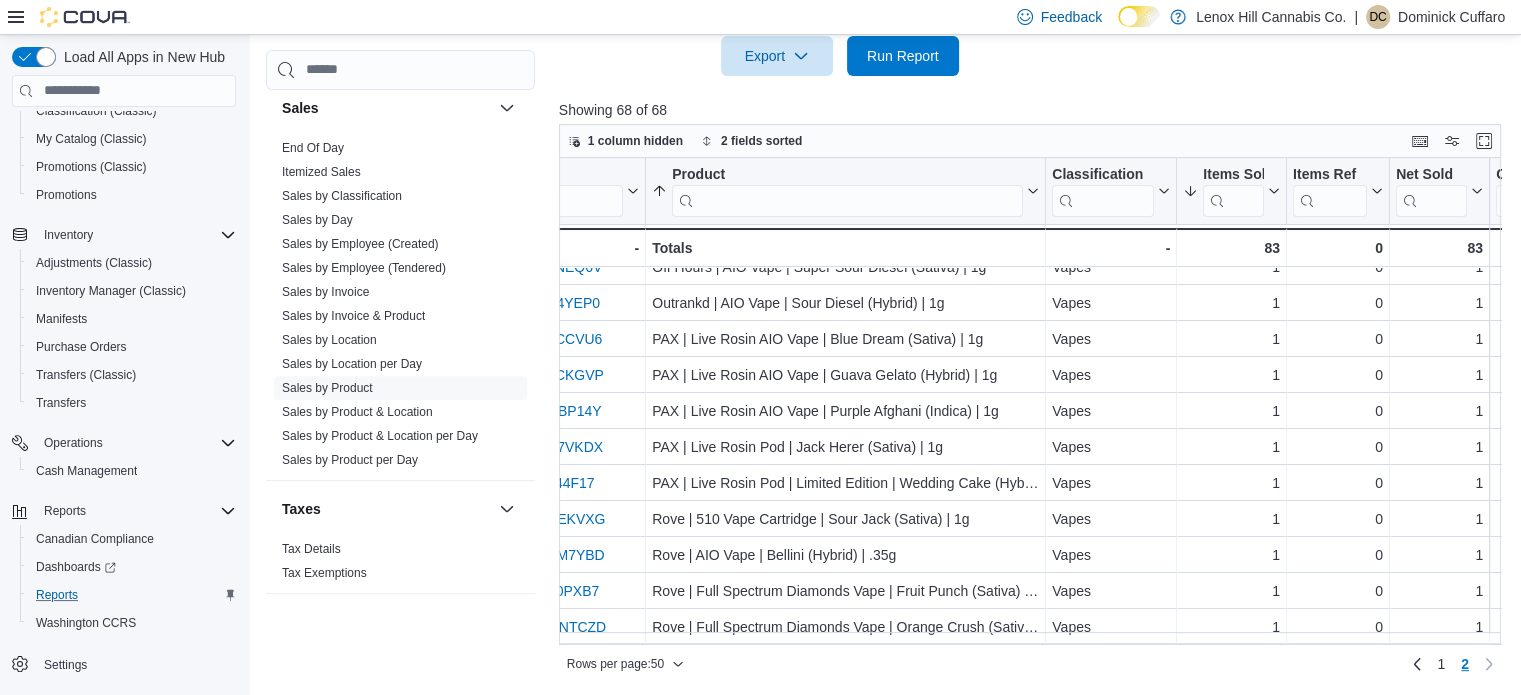 scroll, scrollTop: 281, scrollLeft: 44, axis: both 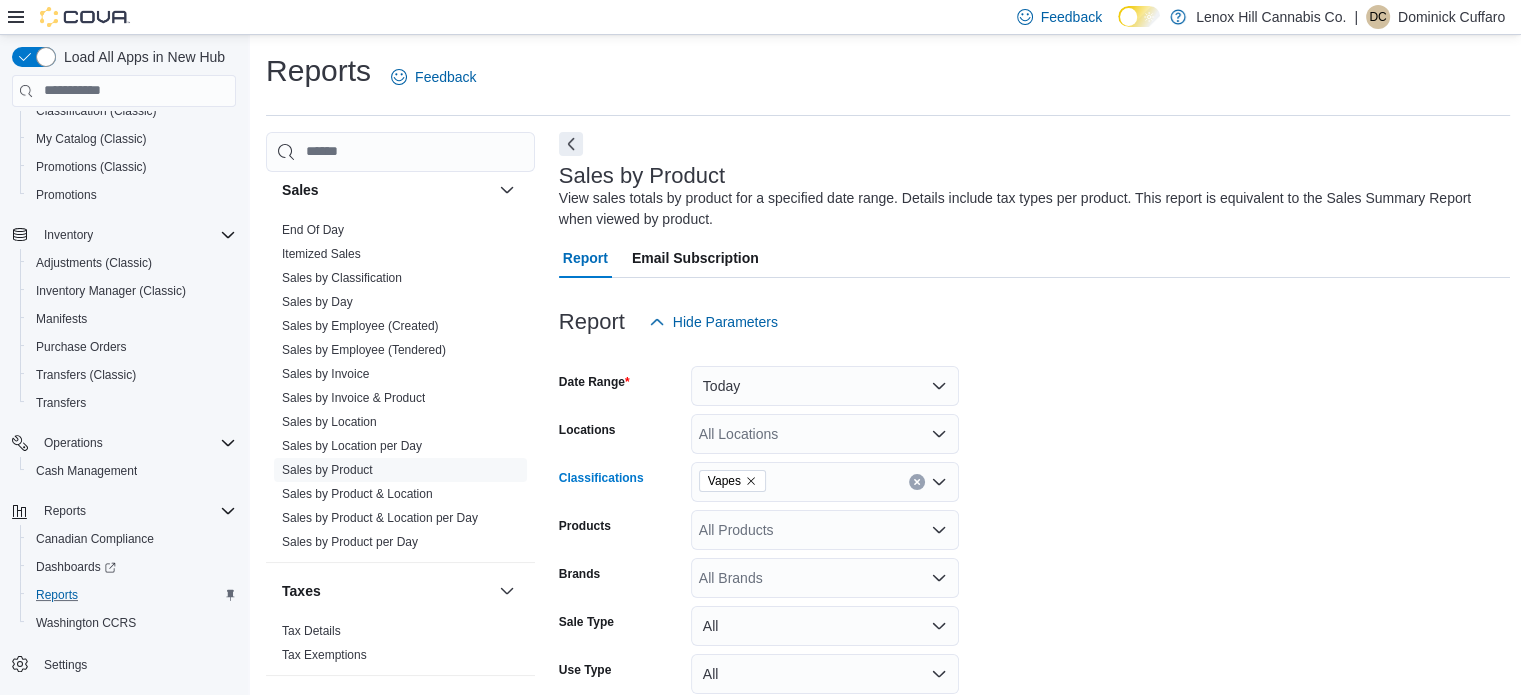 click 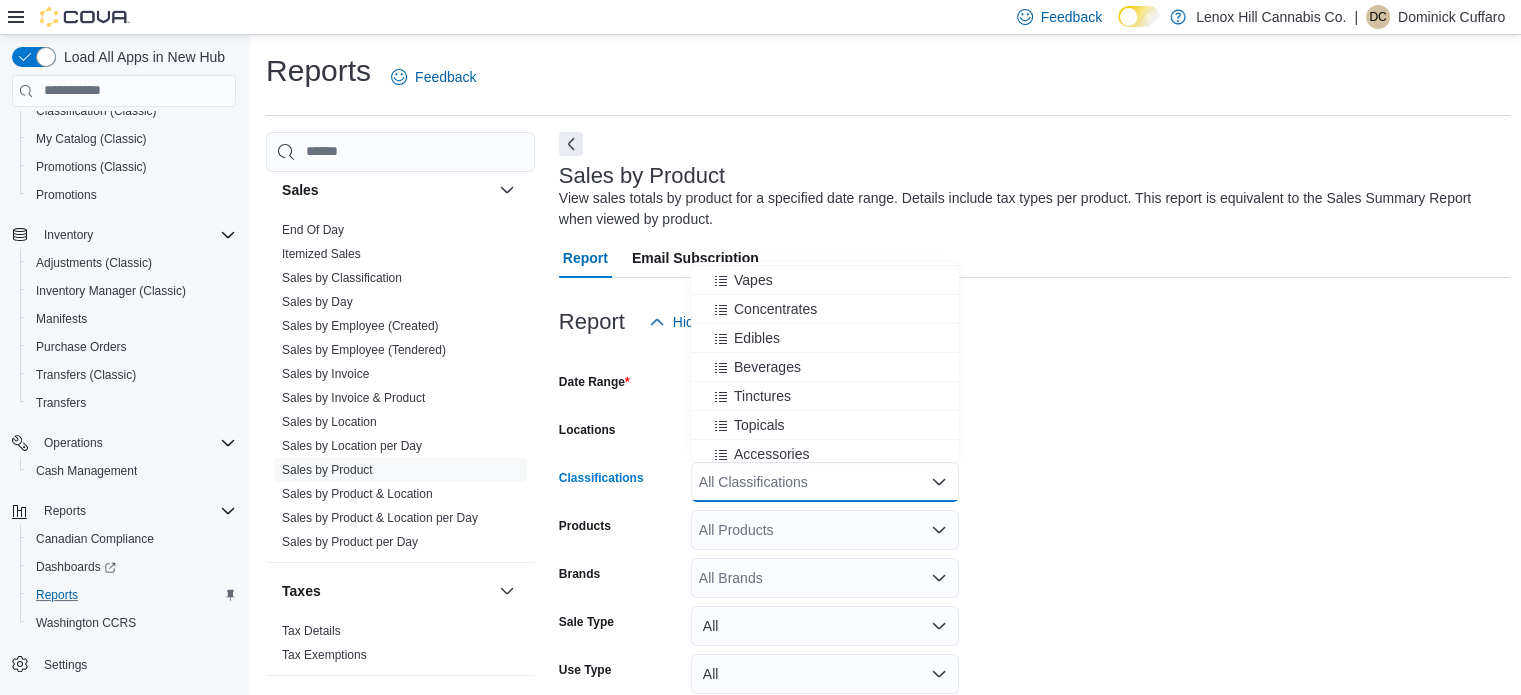 scroll, scrollTop: 169, scrollLeft: 0, axis: vertical 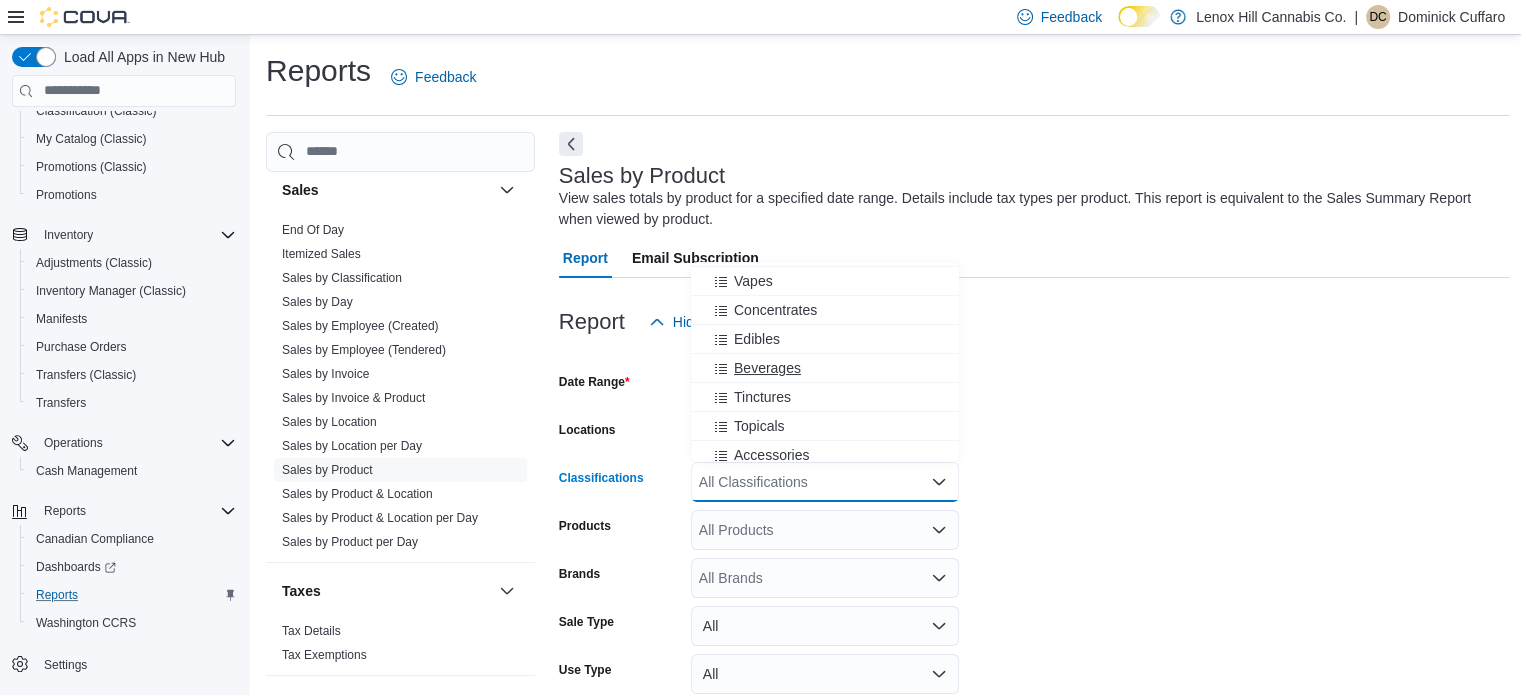 click on "Beverages" at bounding box center [767, 368] 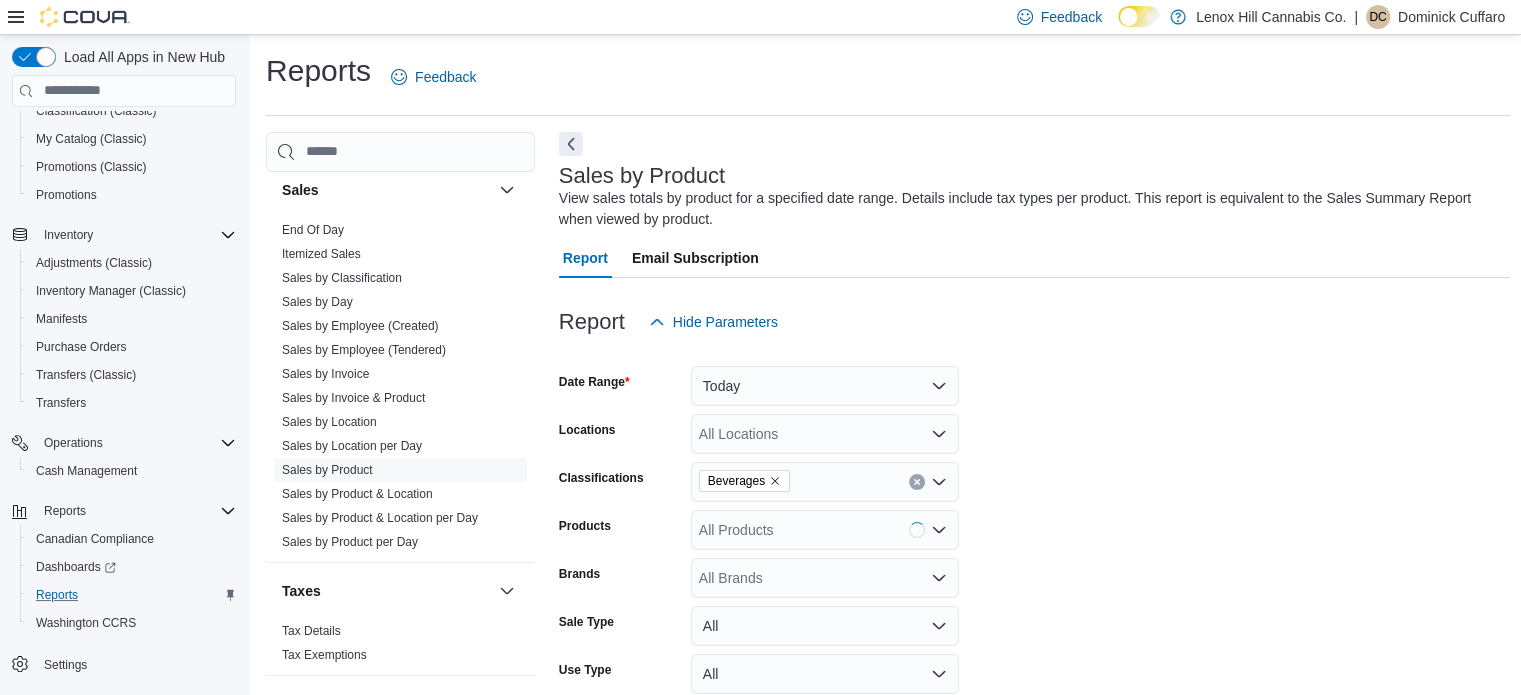 click on "Date Range Today Locations All Locations Classifications Beverages Products All Products Brands All Brands Sale Type All Use Type All Is Delivery All Export  Run Report" at bounding box center [1035, 570] 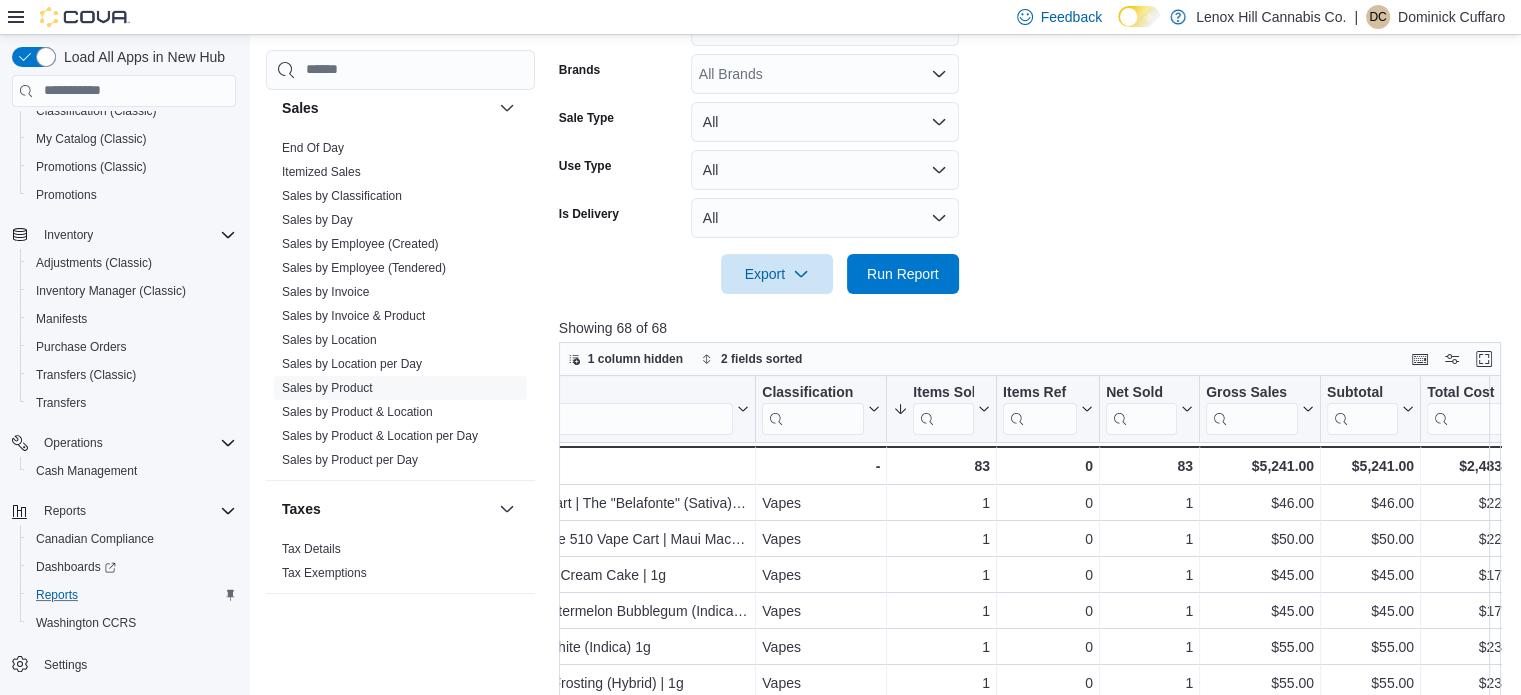 scroll, scrollTop: 604, scrollLeft: 0, axis: vertical 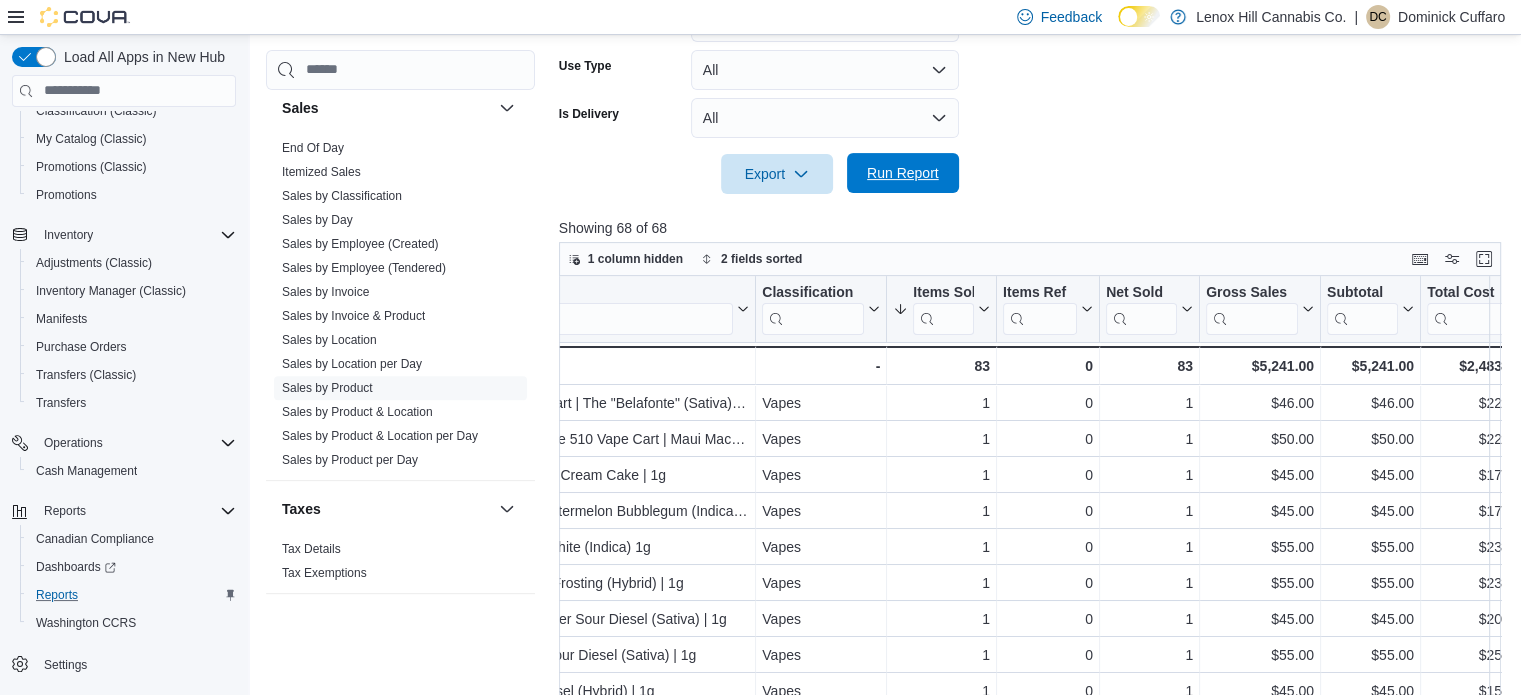 click on "Run Report" at bounding box center (903, 173) 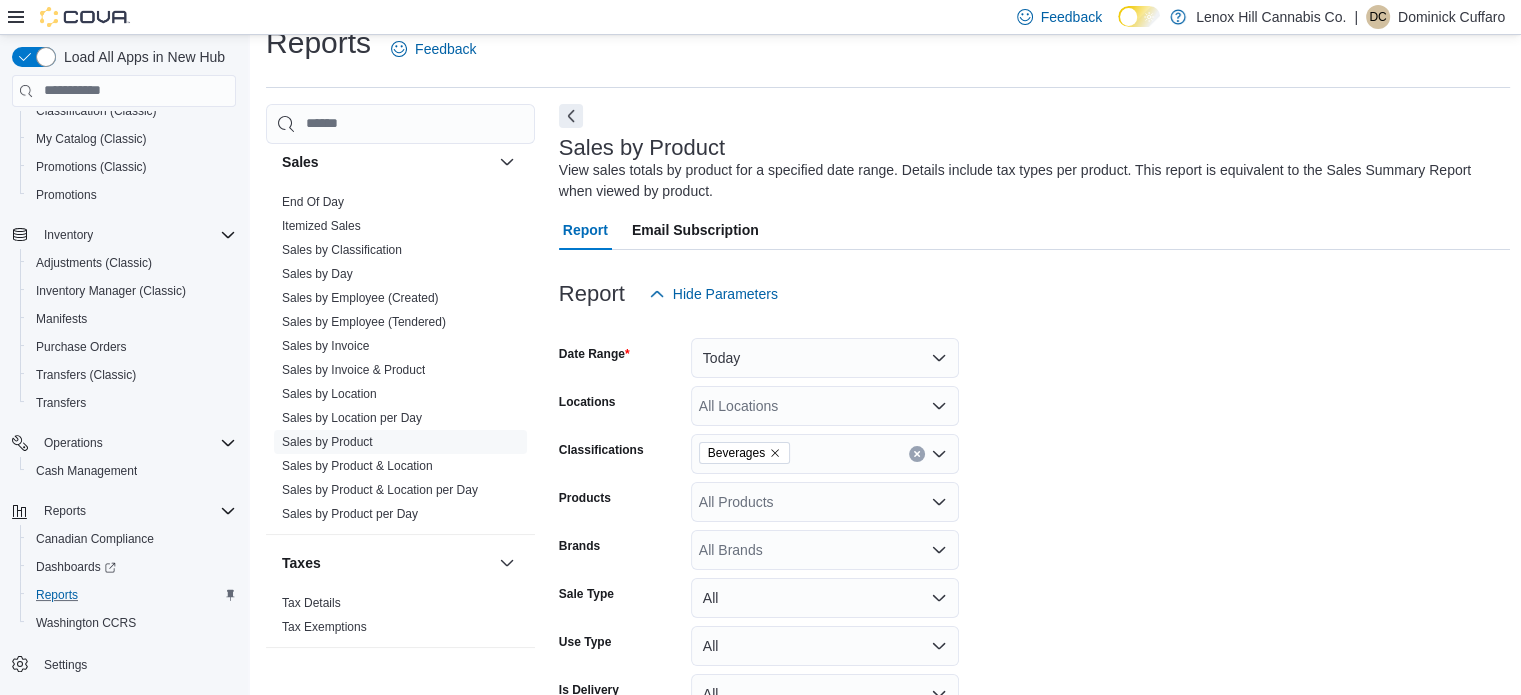 scroll, scrollTop: 0, scrollLeft: 0, axis: both 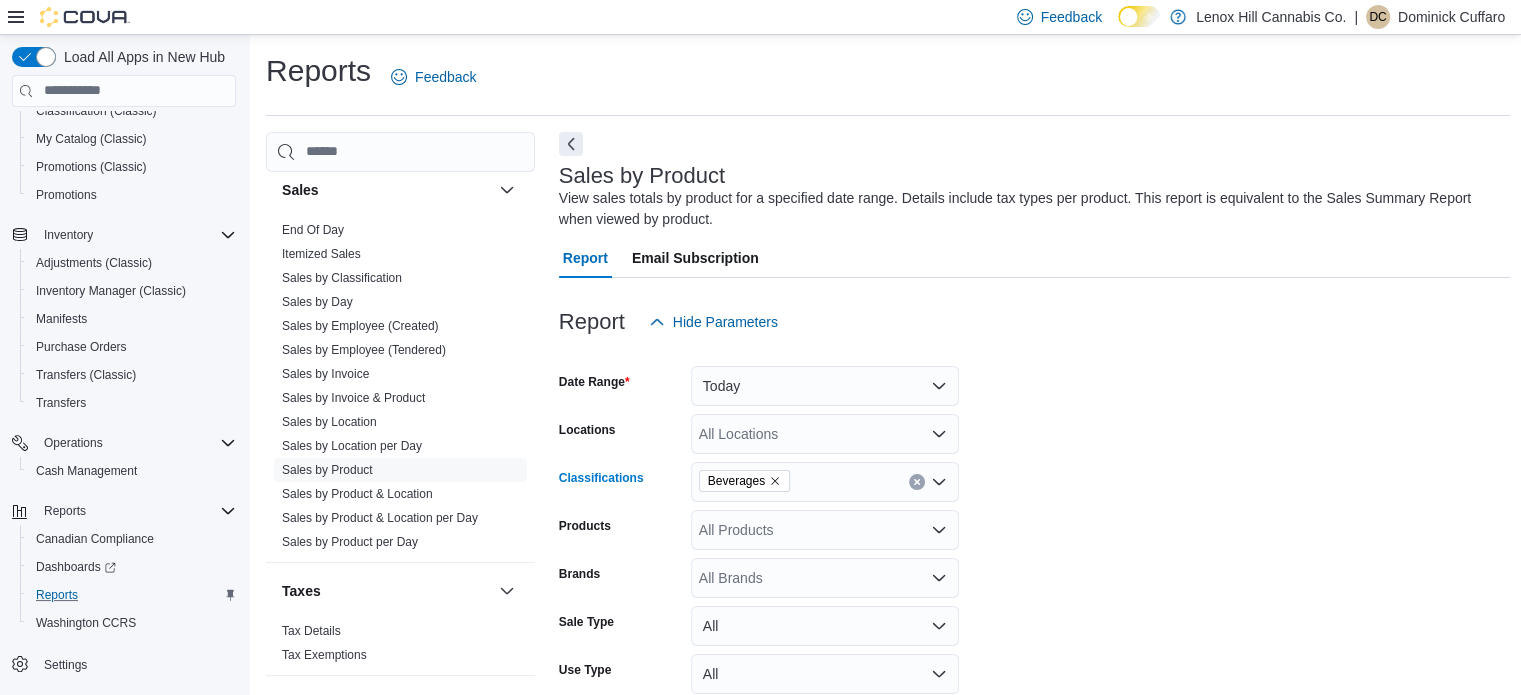 click 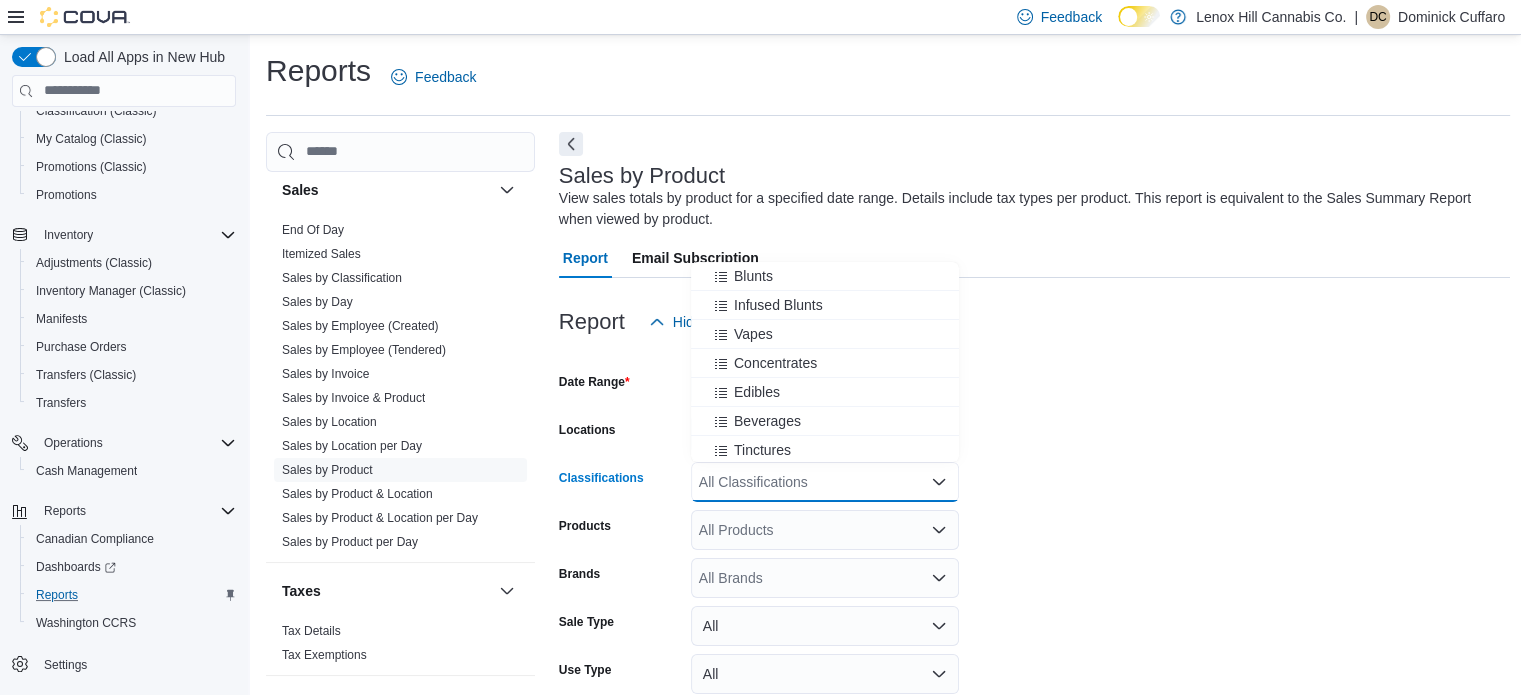 scroll, scrollTop: 112, scrollLeft: 0, axis: vertical 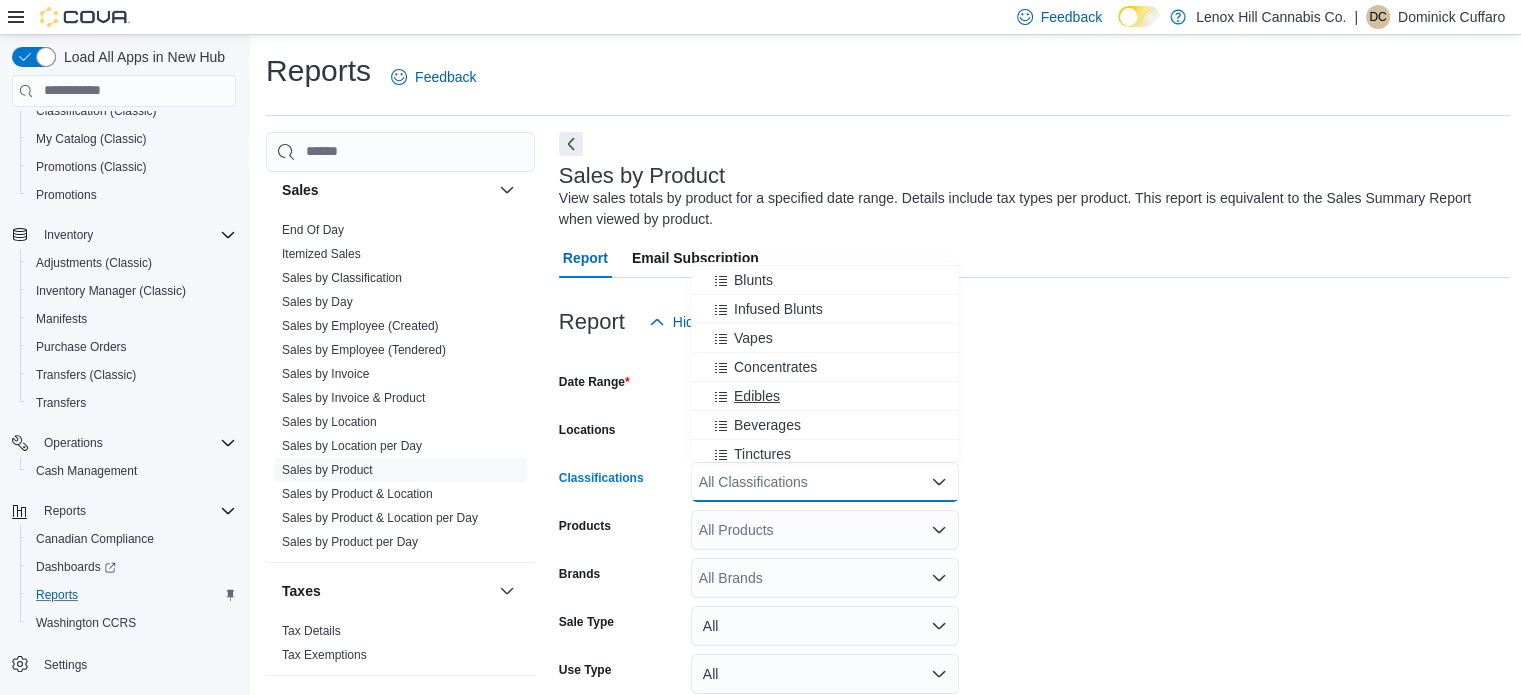 click on "Edibles" at bounding box center (757, 396) 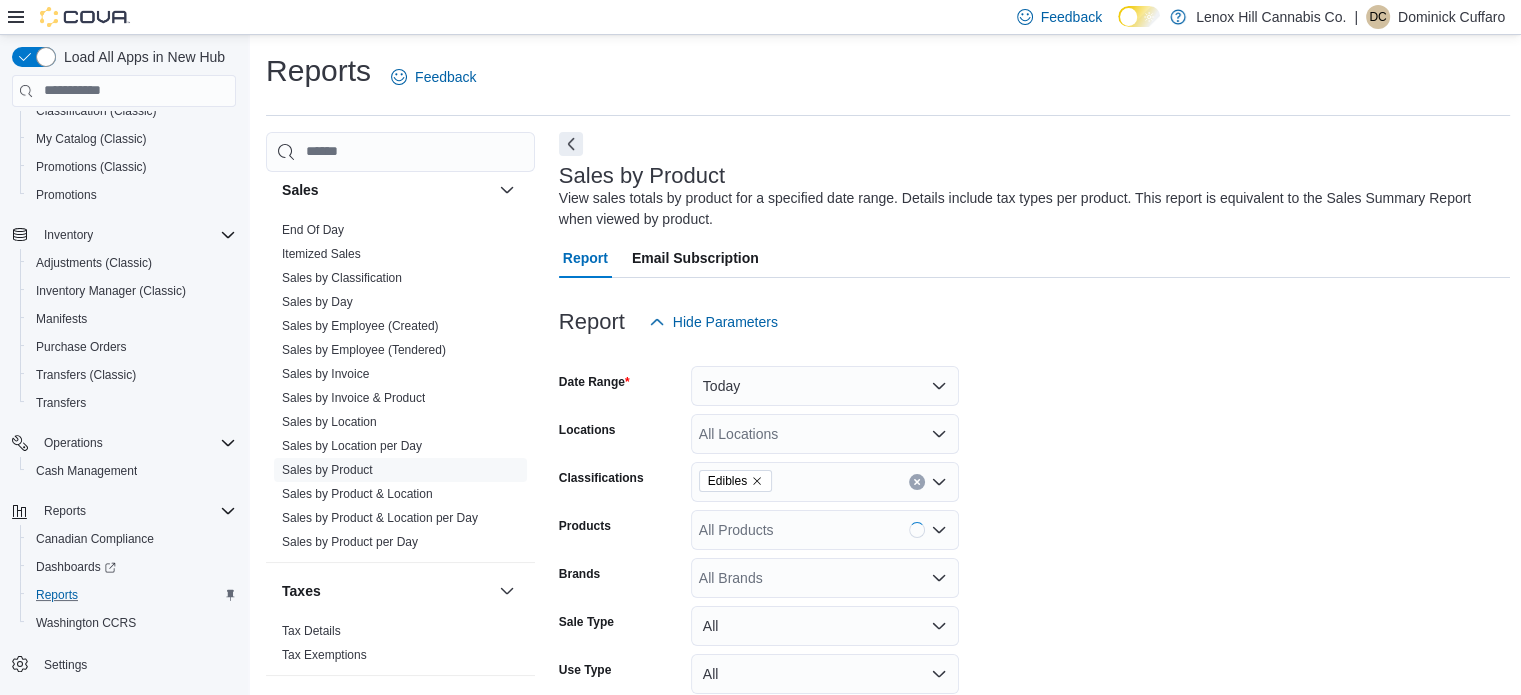 click on "Date Range Today Locations All Locations Classifications Edibles Products All Products Brands All Brands Sale Type All Use Type All Is Delivery All Export  Run Report" at bounding box center [1035, 570] 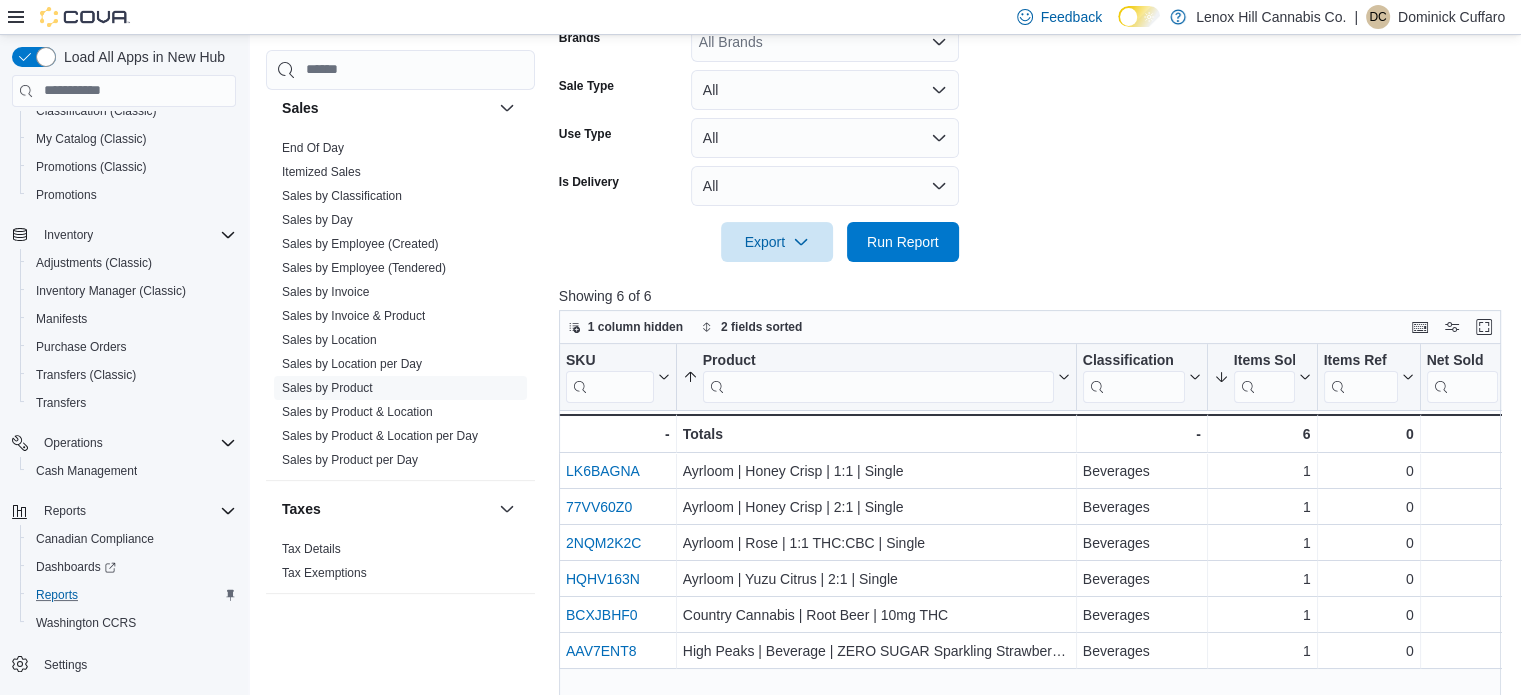 scroll, scrollTop: 608, scrollLeft: 0, axis: vertical 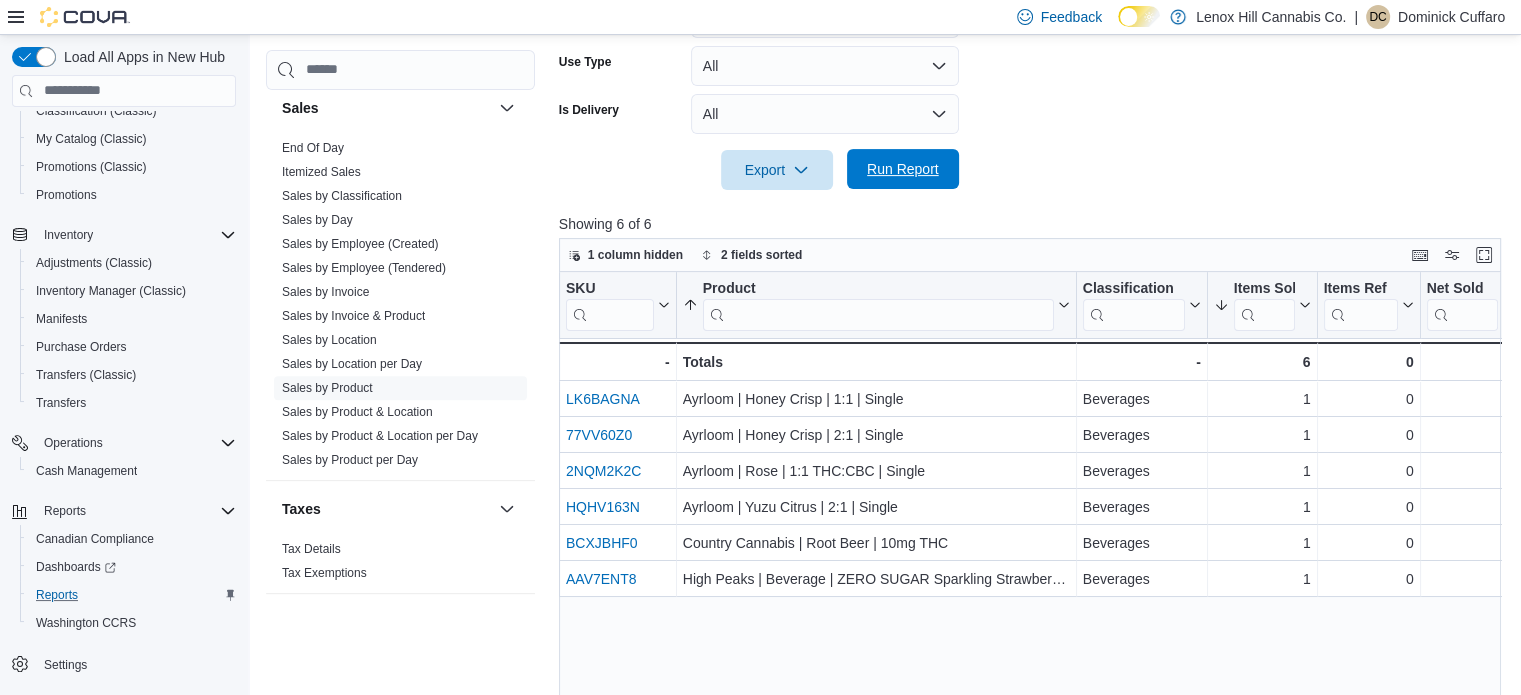 click on "Run Report" at bounding box center (903, 169) 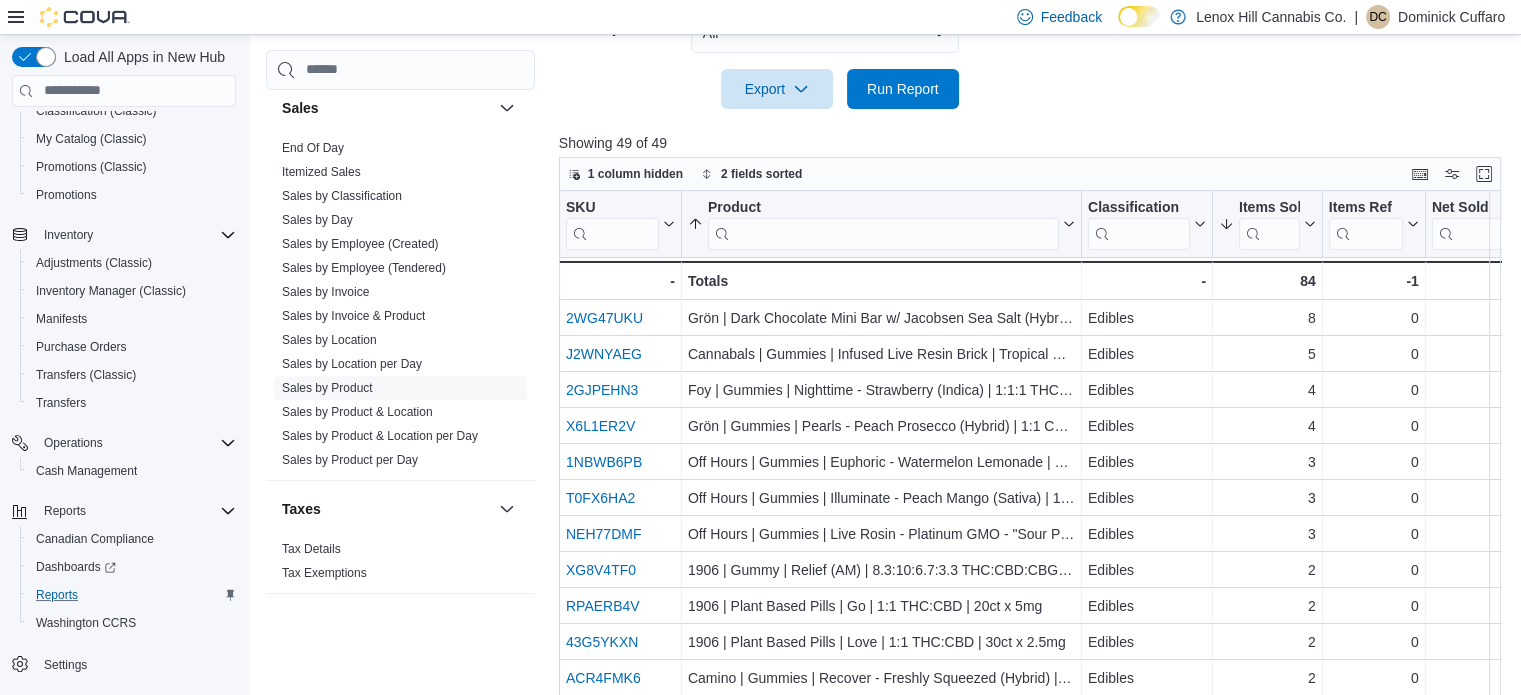 scroll, scrollTop: 722, scrollLeft: 0, axis: vertical 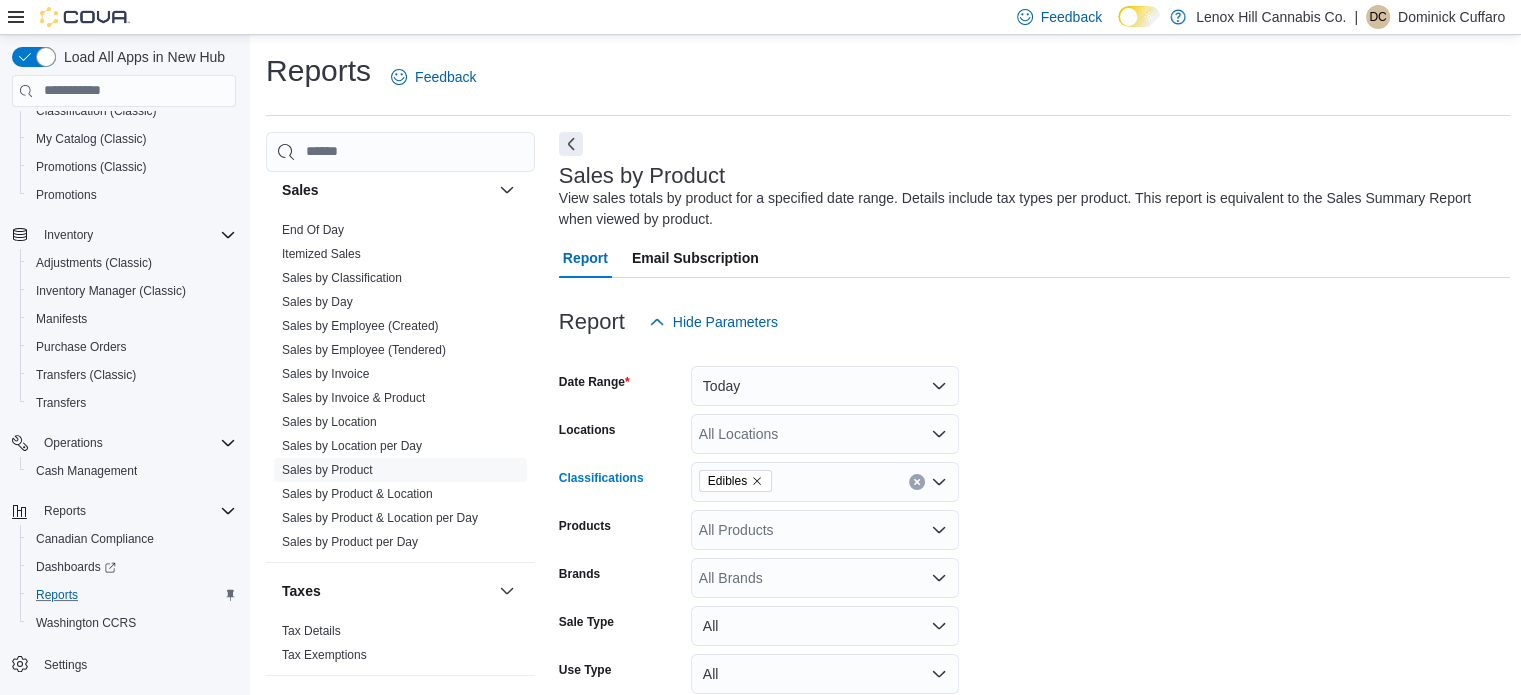 click 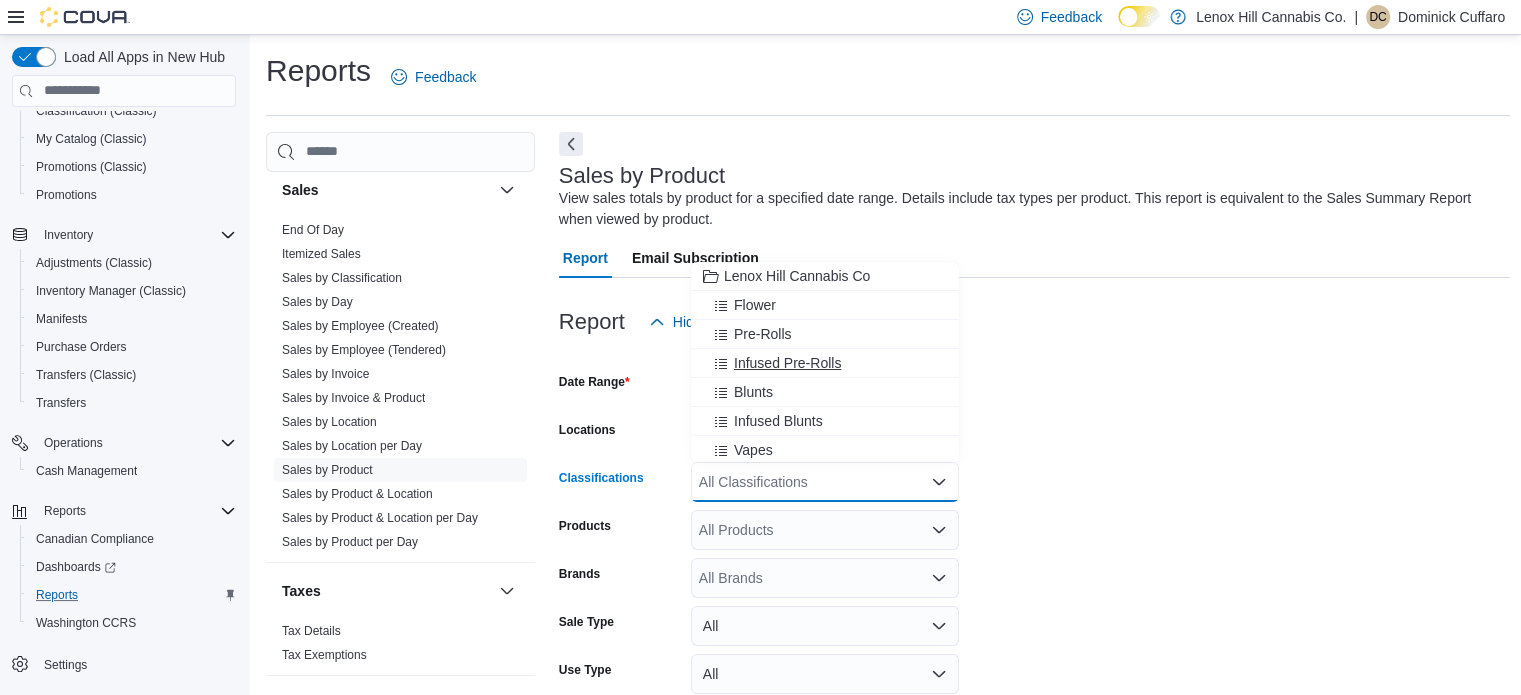 click on "Infused Pre-Rolls" at bounding box center [787, 363] 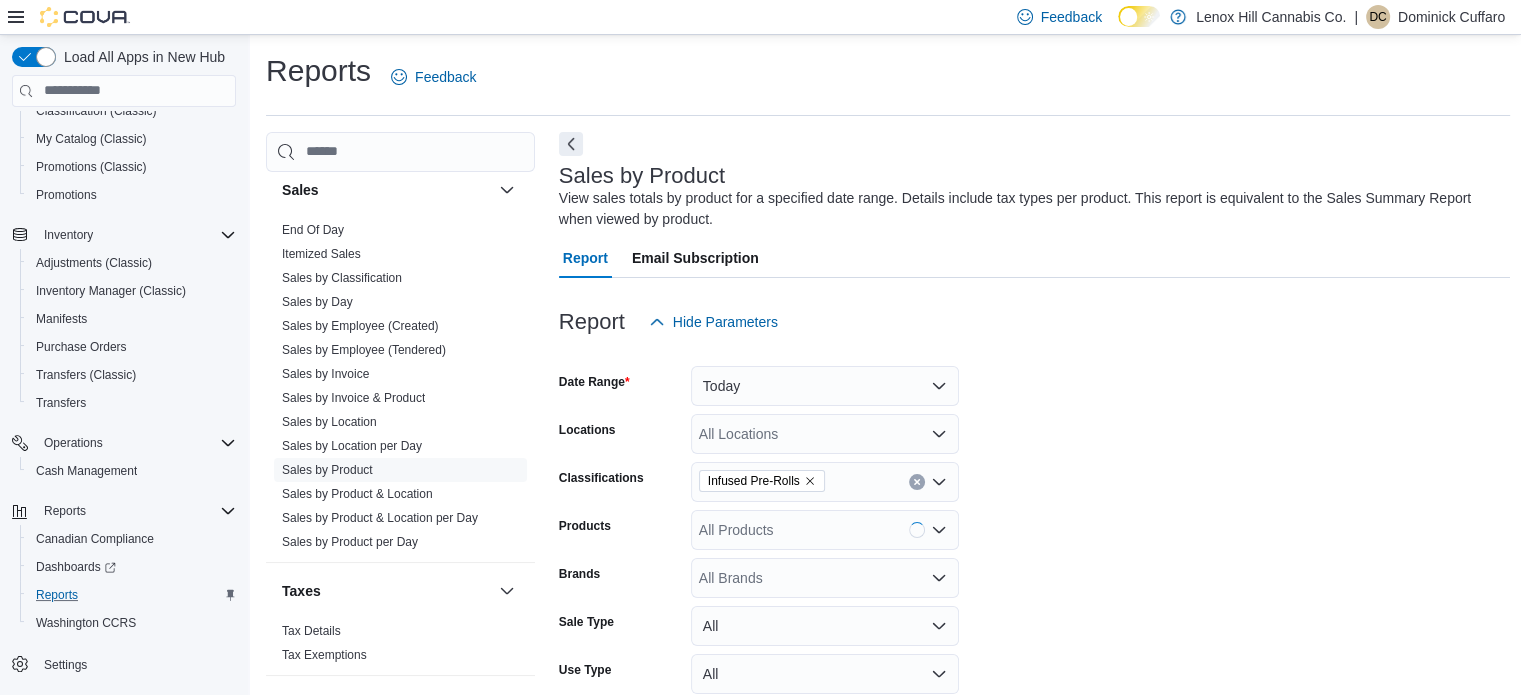 click on "Date Range Today Locations All Locations Classifications Infused Pre-Rolls Products All Products Brands All Brands Sale Type All Use Type All Is Delivery All Export  Run Report" at bounding box center [1035, 570] 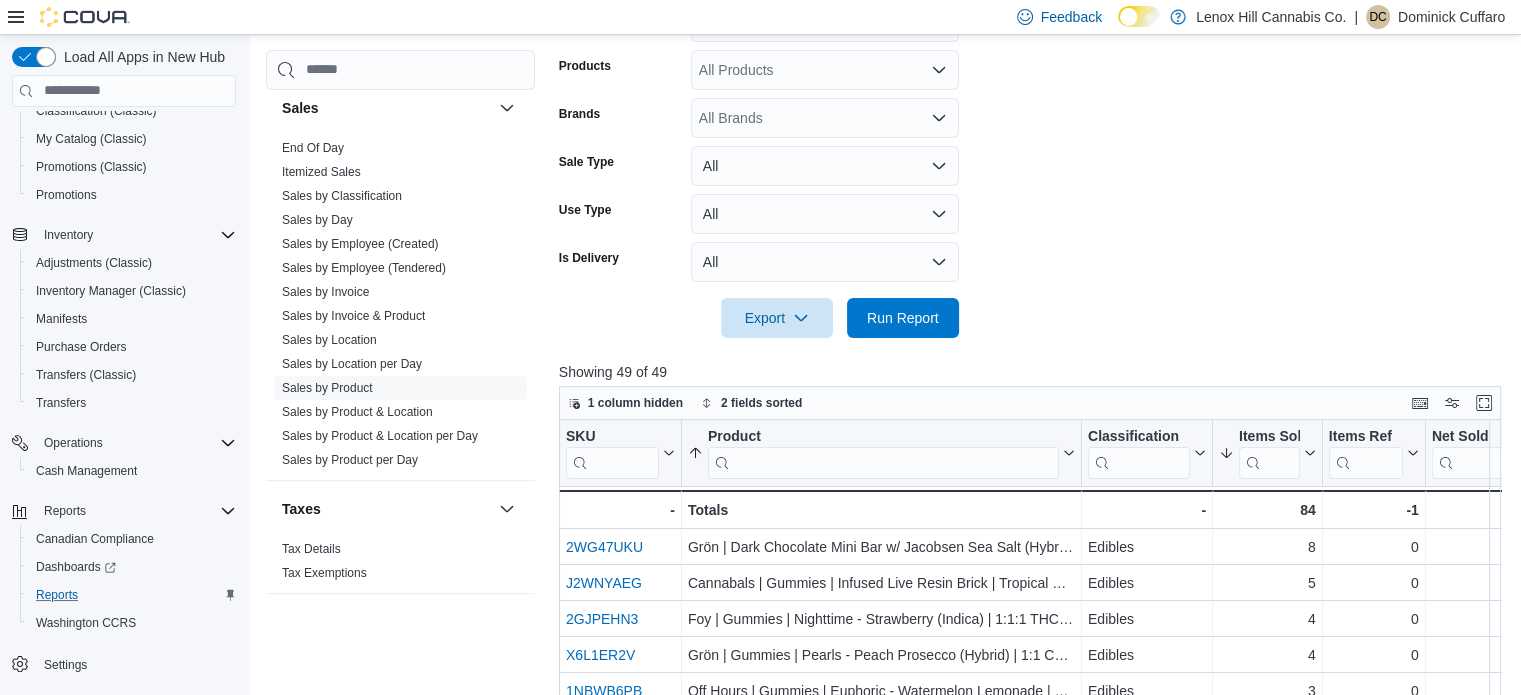 scroll, scrollTop: 466, scrollLeft: 0, axis: vertical 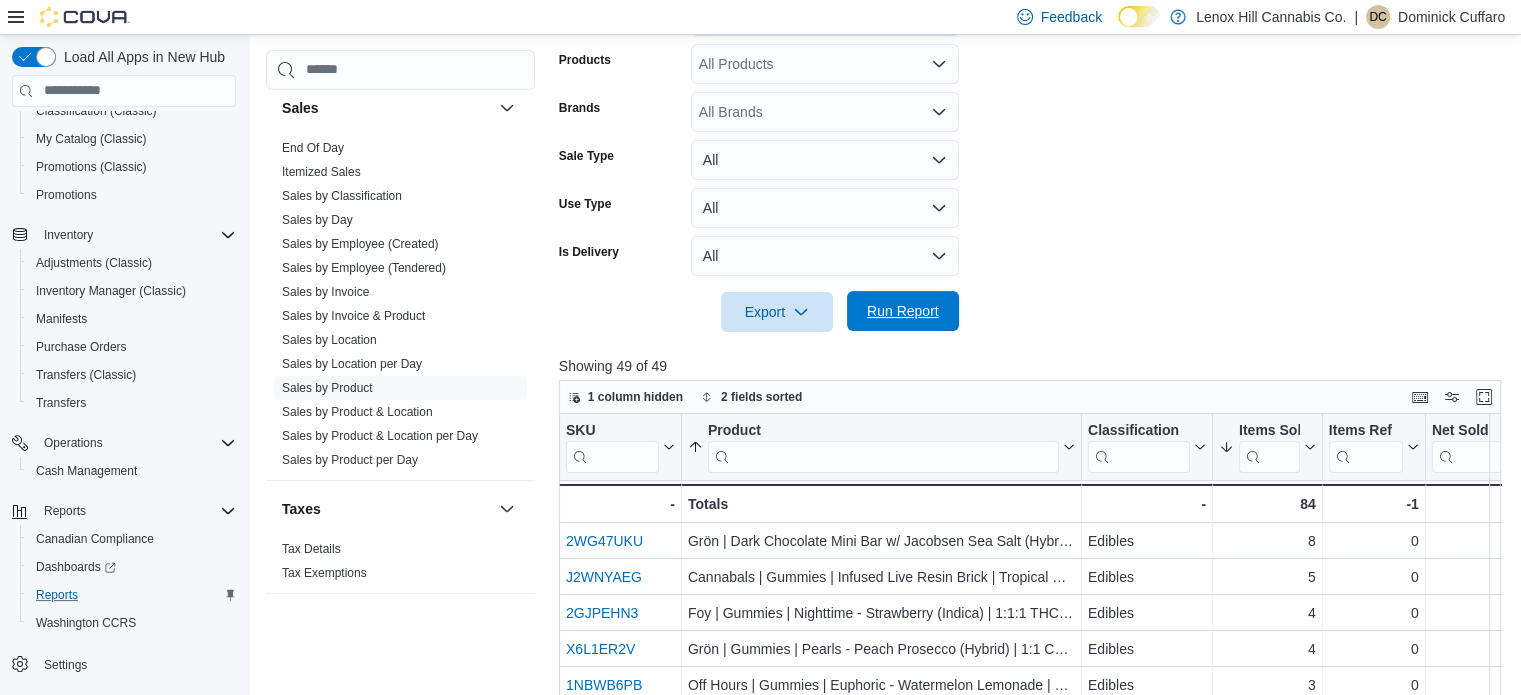 click on "Run Report" at bounding box center [903, 311] 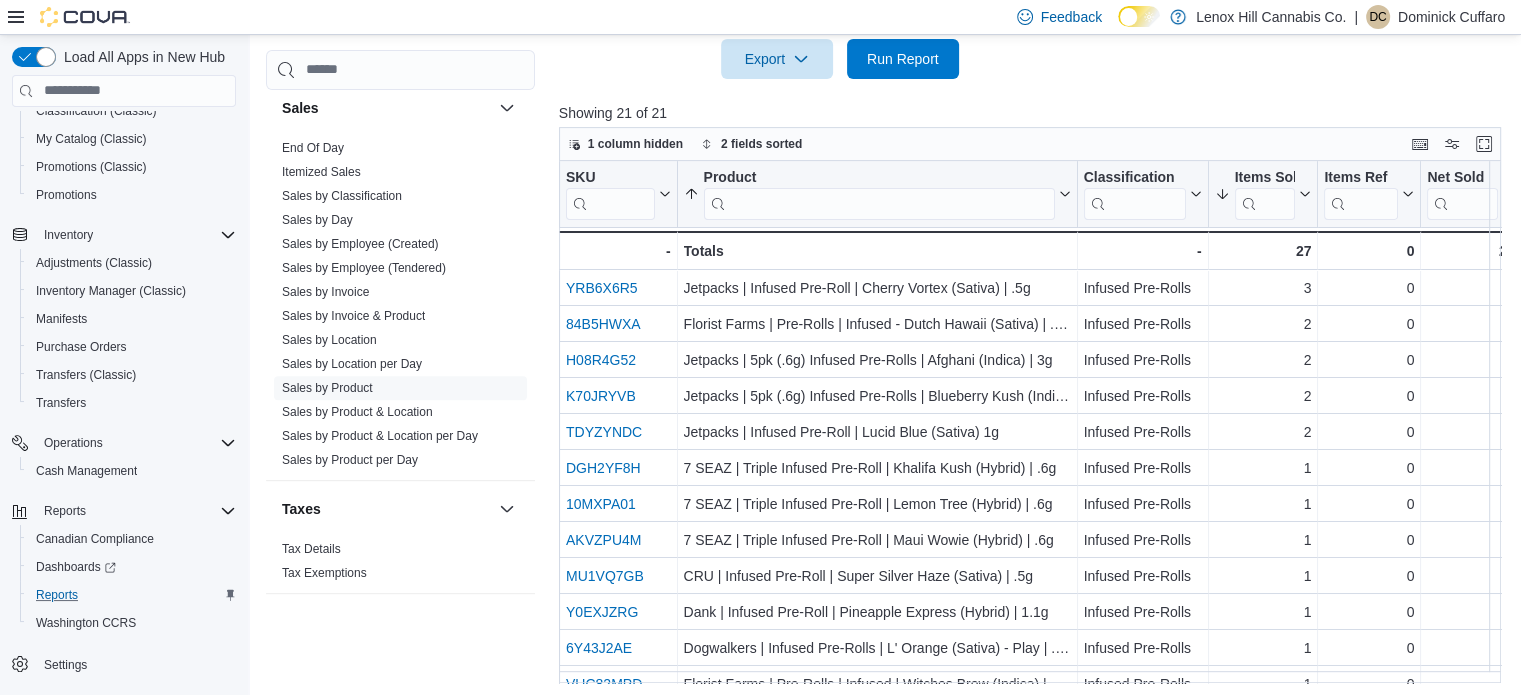 scroll, scrollTop: 722, scrollLeft: 0, axis: vertical 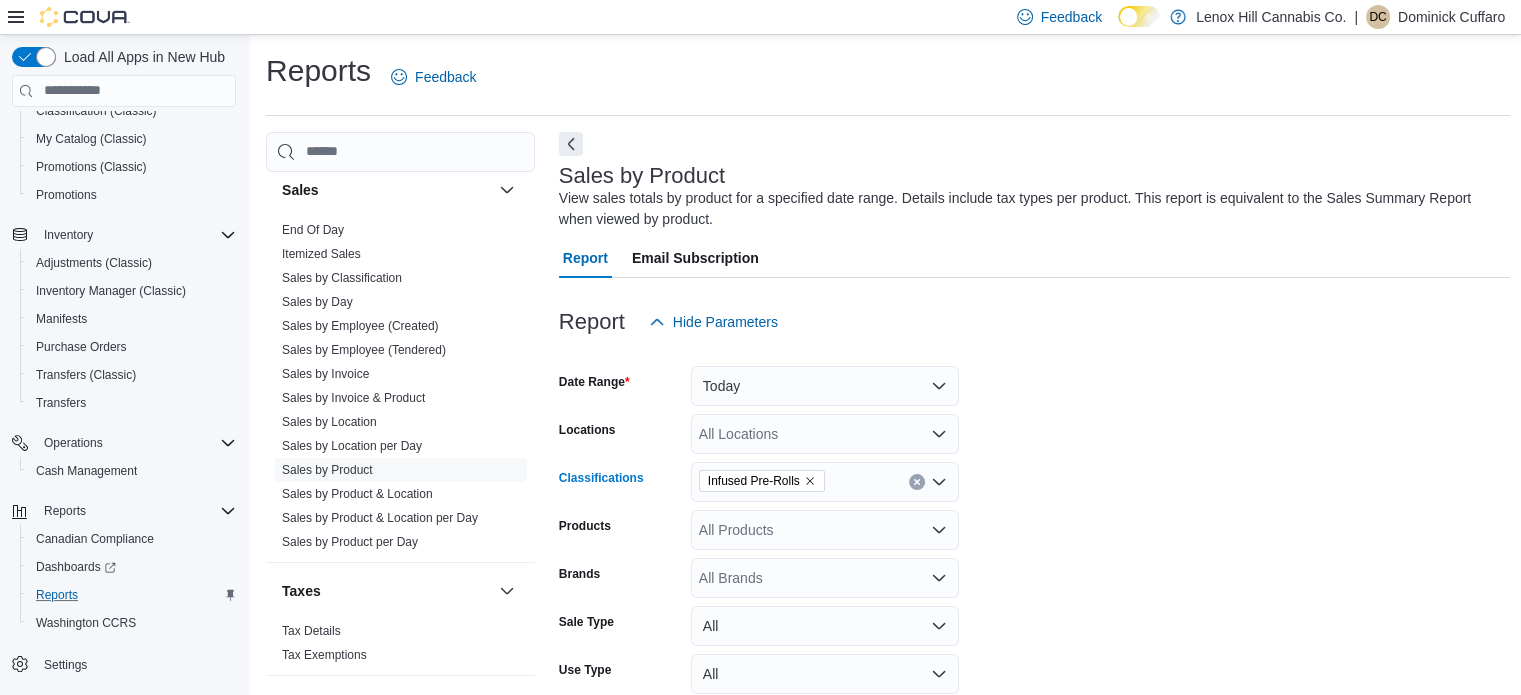 click 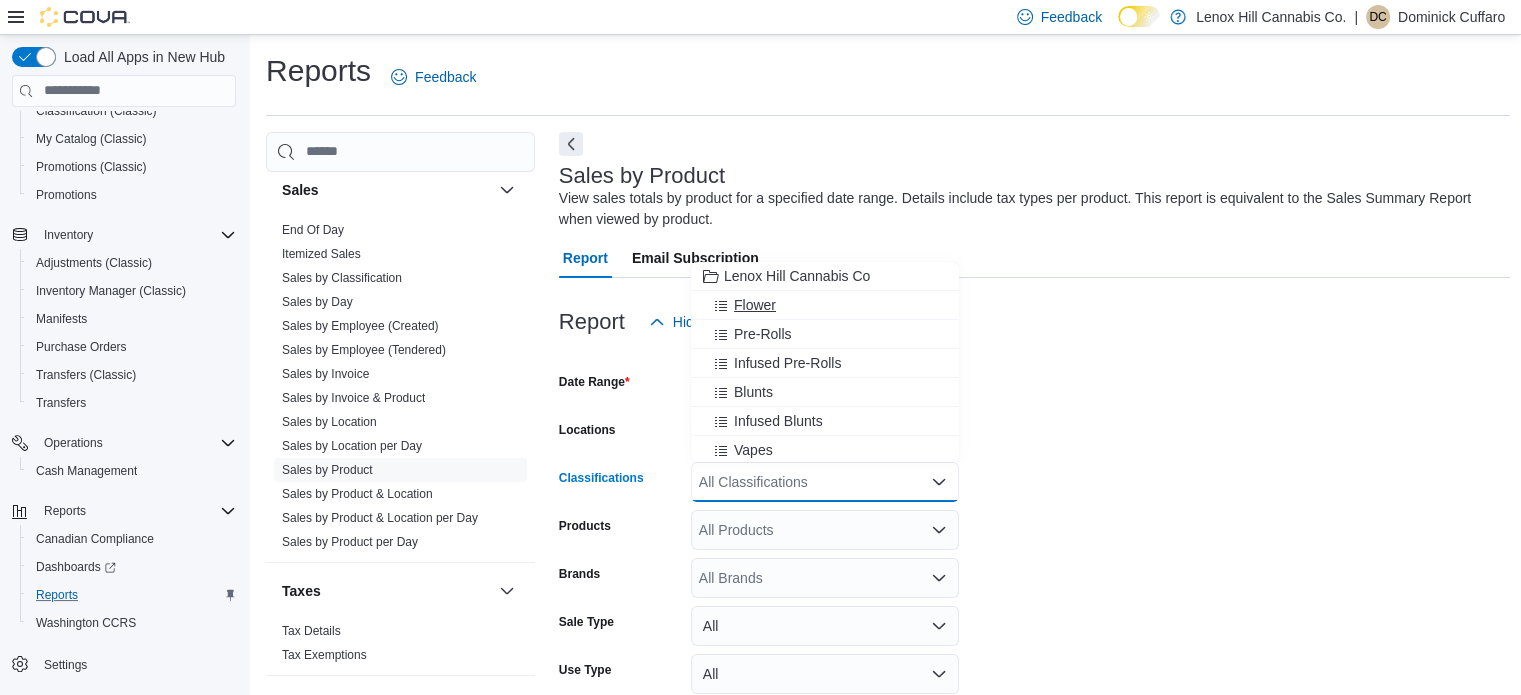 click at bounding box center (723, 305) 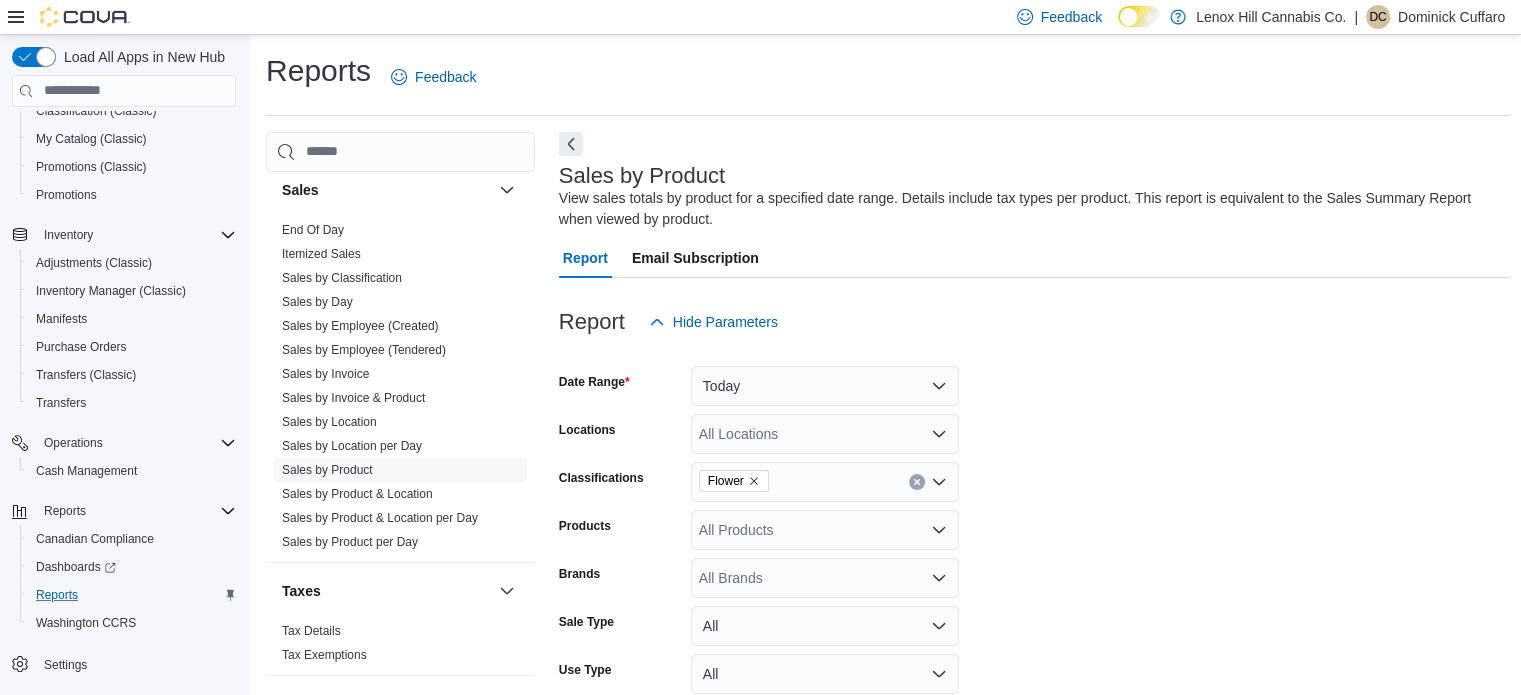 click on "Date Range Today Locations All Locations Classifications Flower Products All Products Brands All Brands Sale Type All Use Type All Is Delivery All Export  Run Report" at bounding box center [1035, 570] 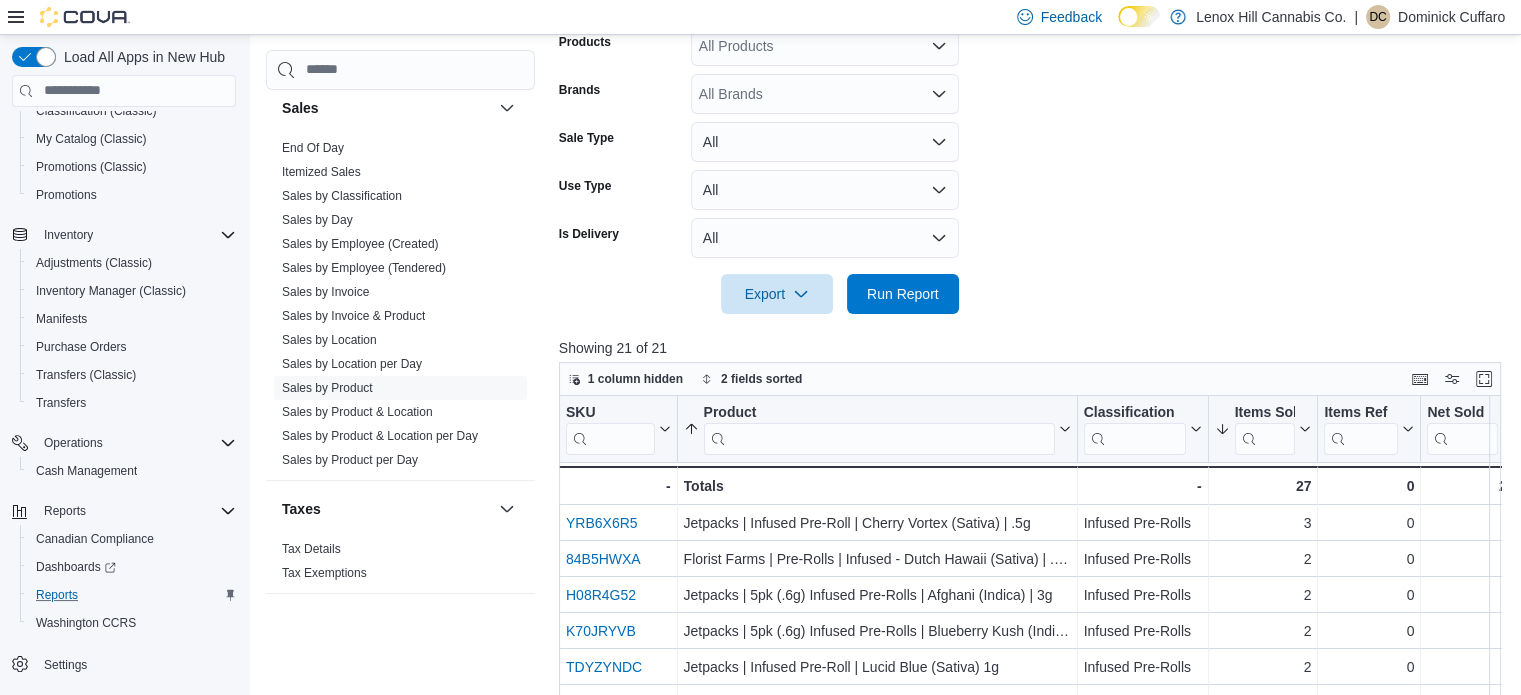 scroll, scrollTop: 491, scrollLeft: 0, axis: vertical 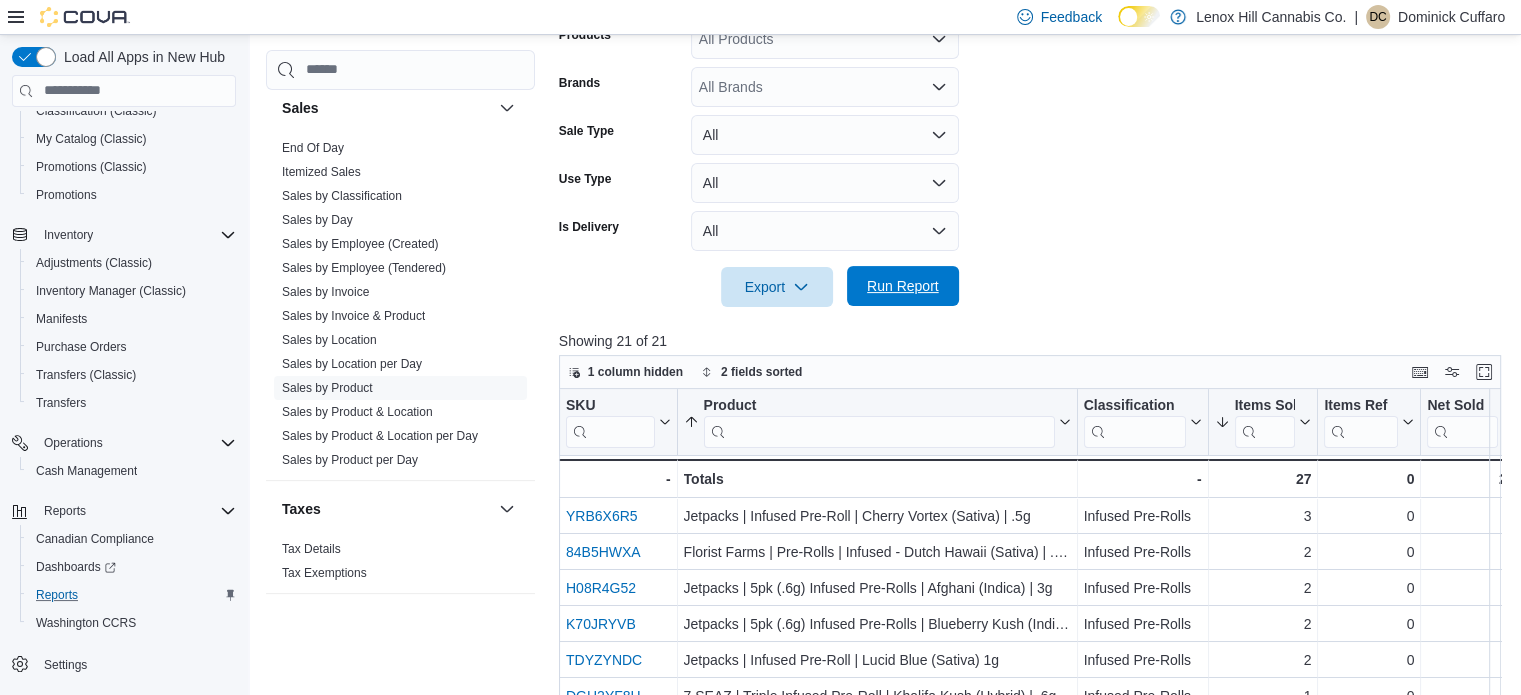 click on "Run Report" at bounding box center (903, 286) 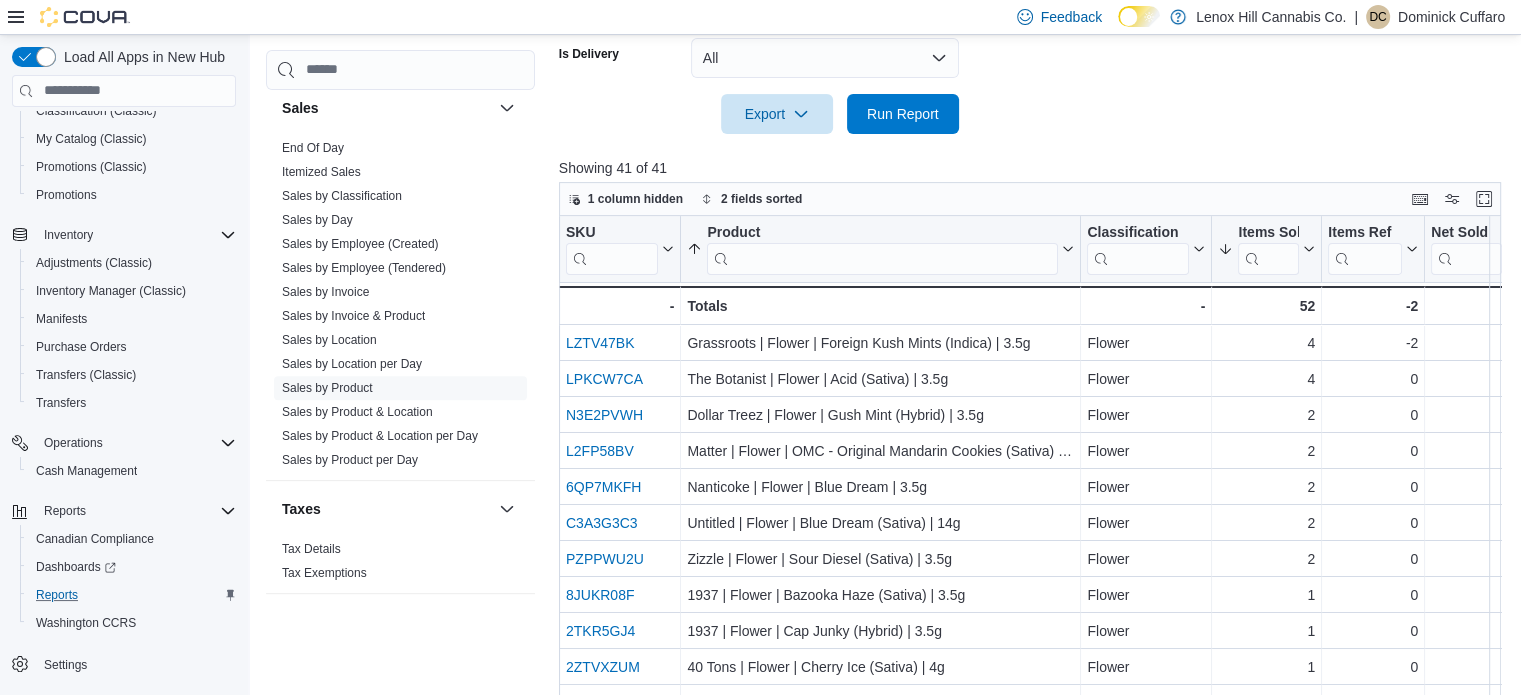 scroll, scrollTop: 666, scrollLeft: 0, axis: vertical 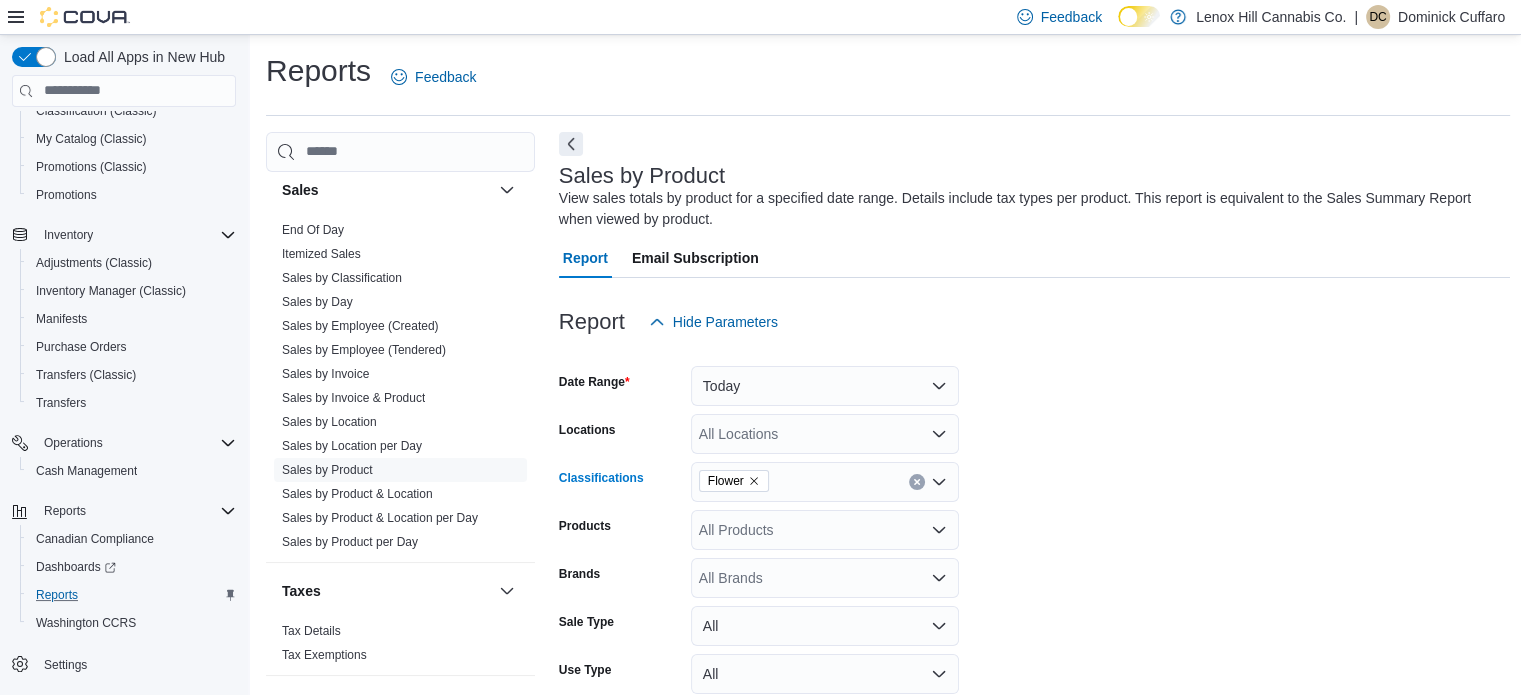 click 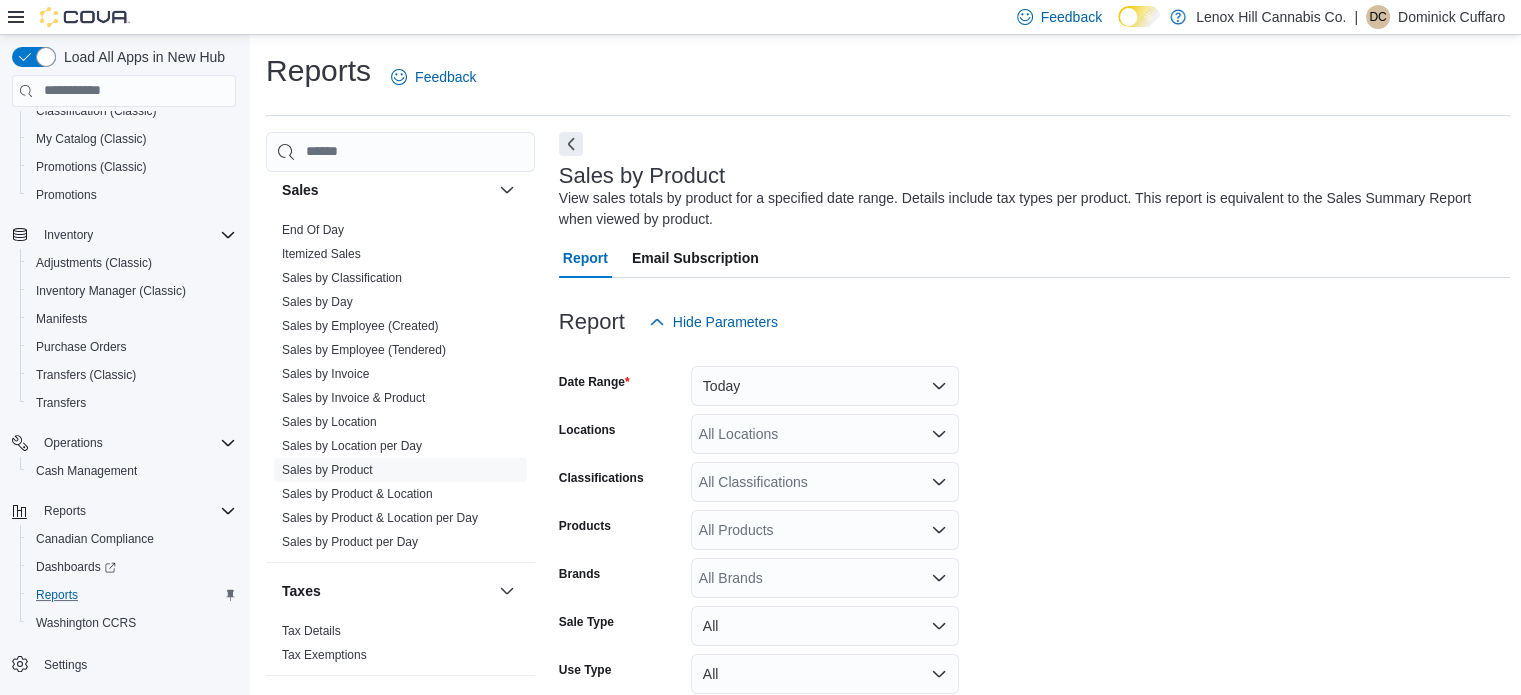 click on "Date Range Today Locations All Locations Classifications All Classifications Products All Products Brands All Brands Sale Type All Use Type All Is Delivery All Export  Run Report" at bounding box center [1035, 570] 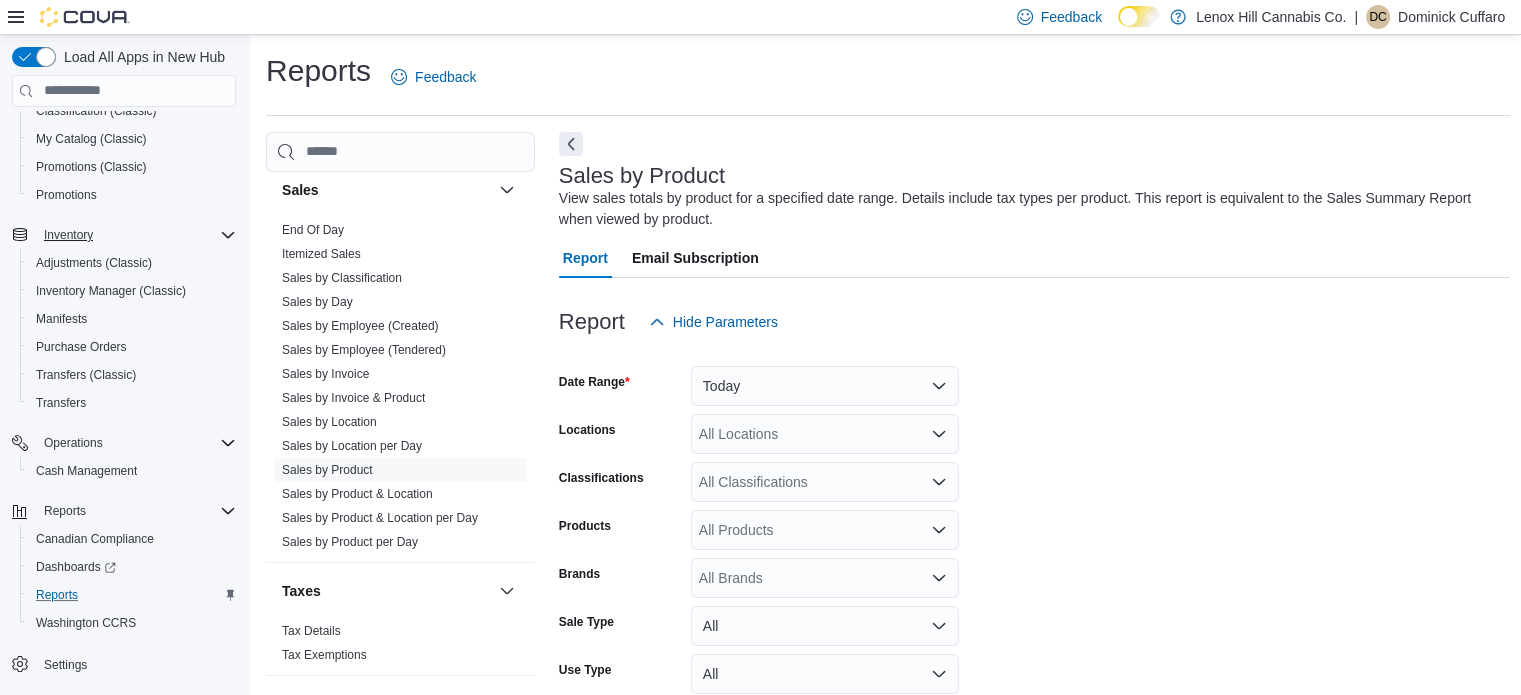 scroll, scrollTop: 0, scrollLeft: 0, axis: both 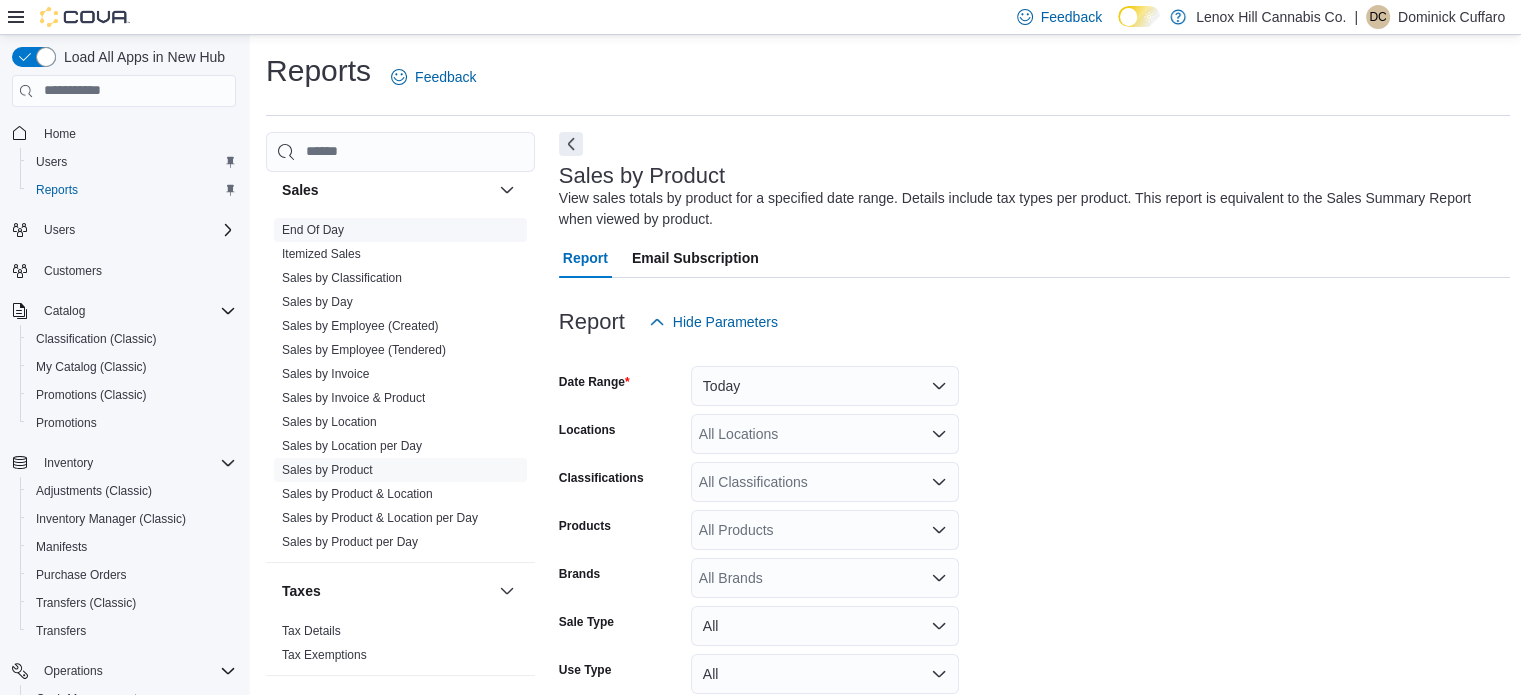 click on "End Of Day" at bounding box center [313, 230] 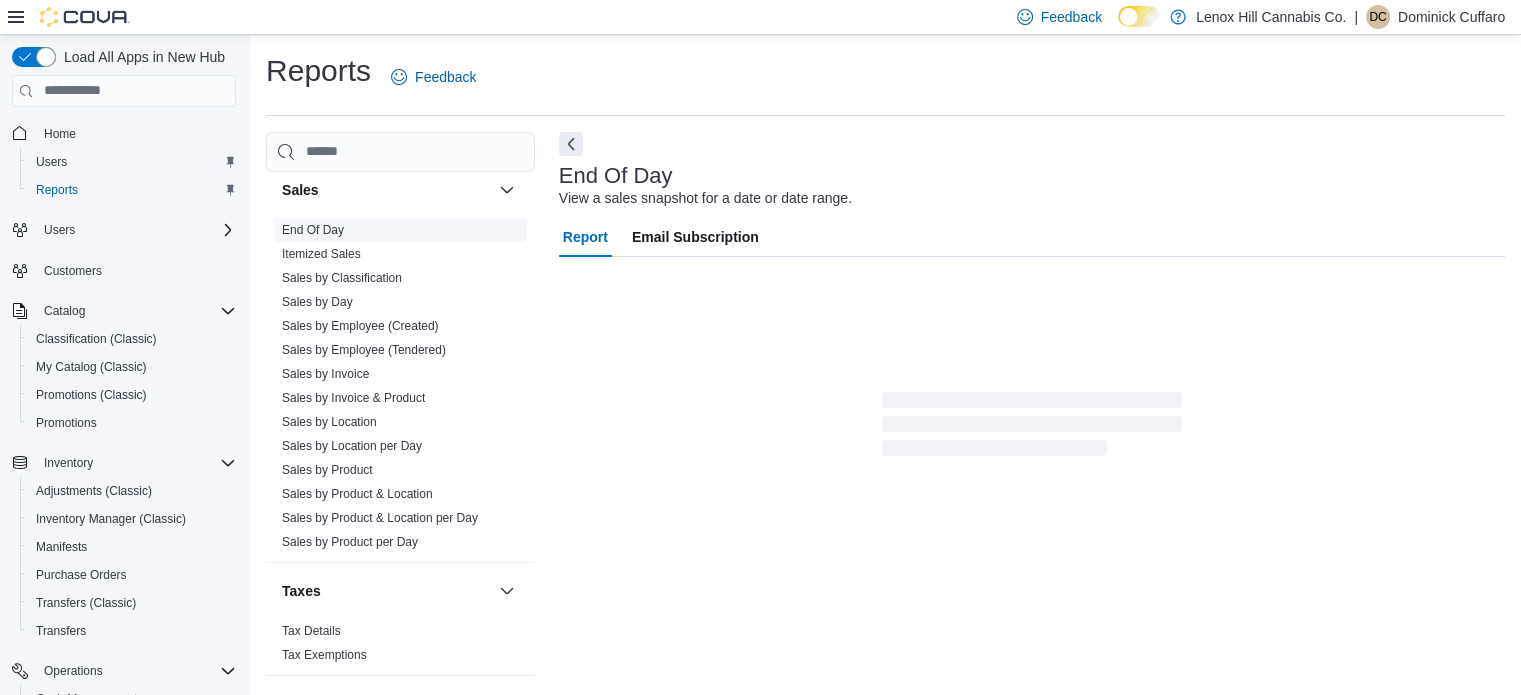 scroll, scrollTop: 13, scrollLeft: 0, axis: vertical 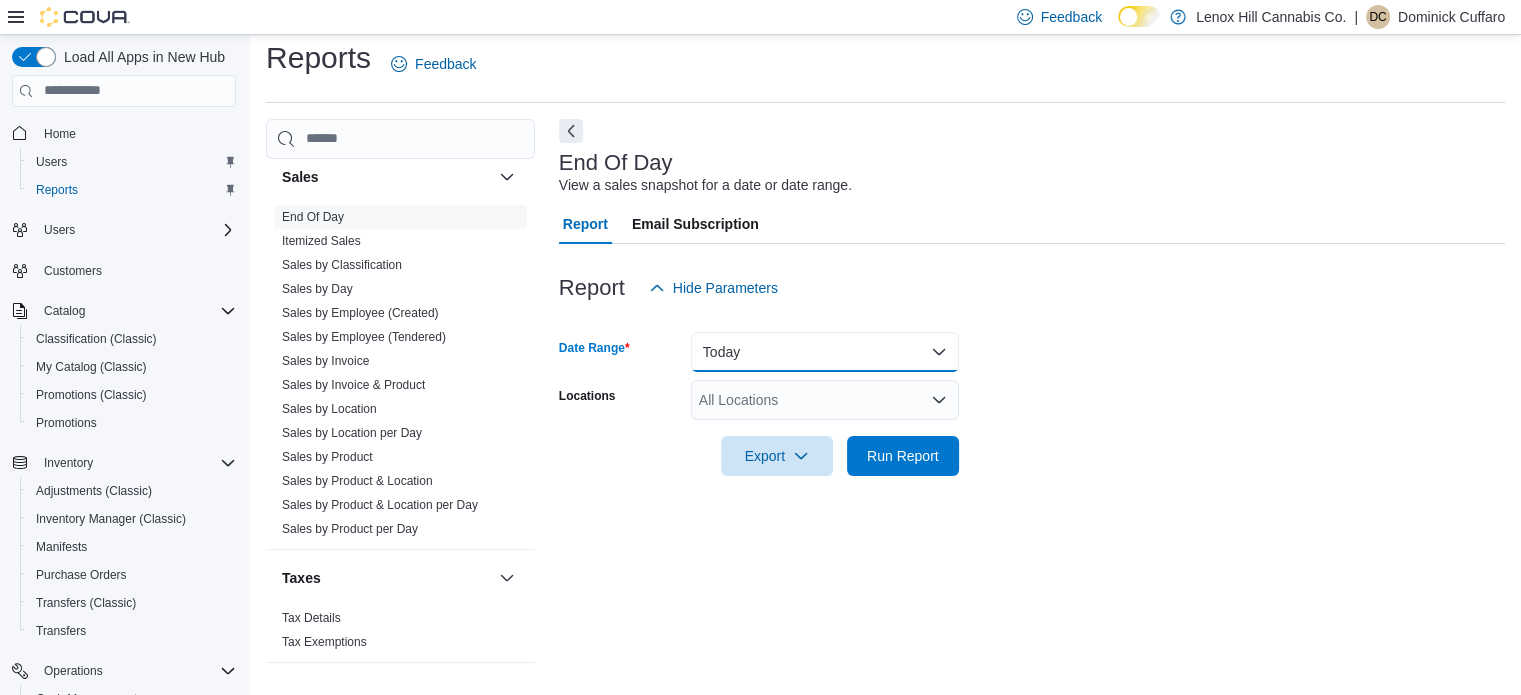 click on "Today" at bounding box center [825, 352] 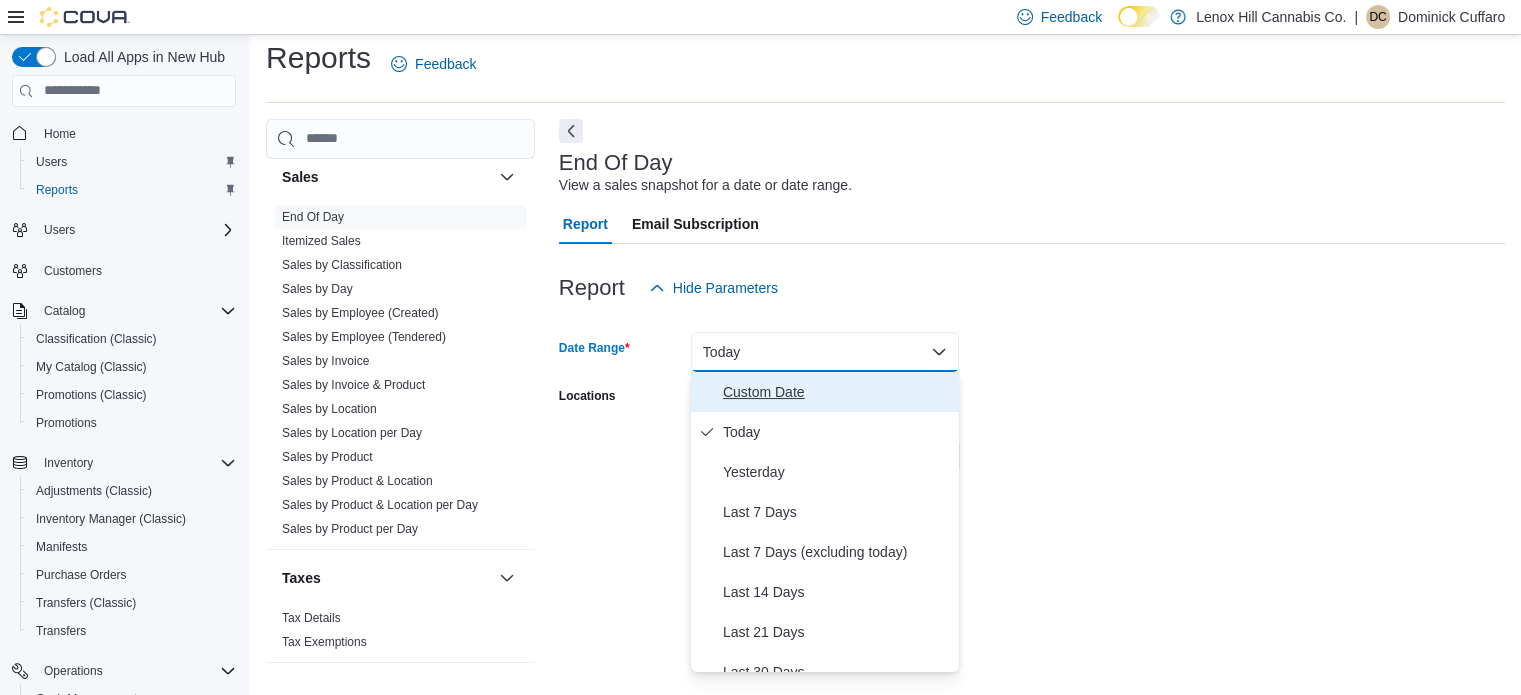 click on "Custom Date" at bounding box center [837, 392] 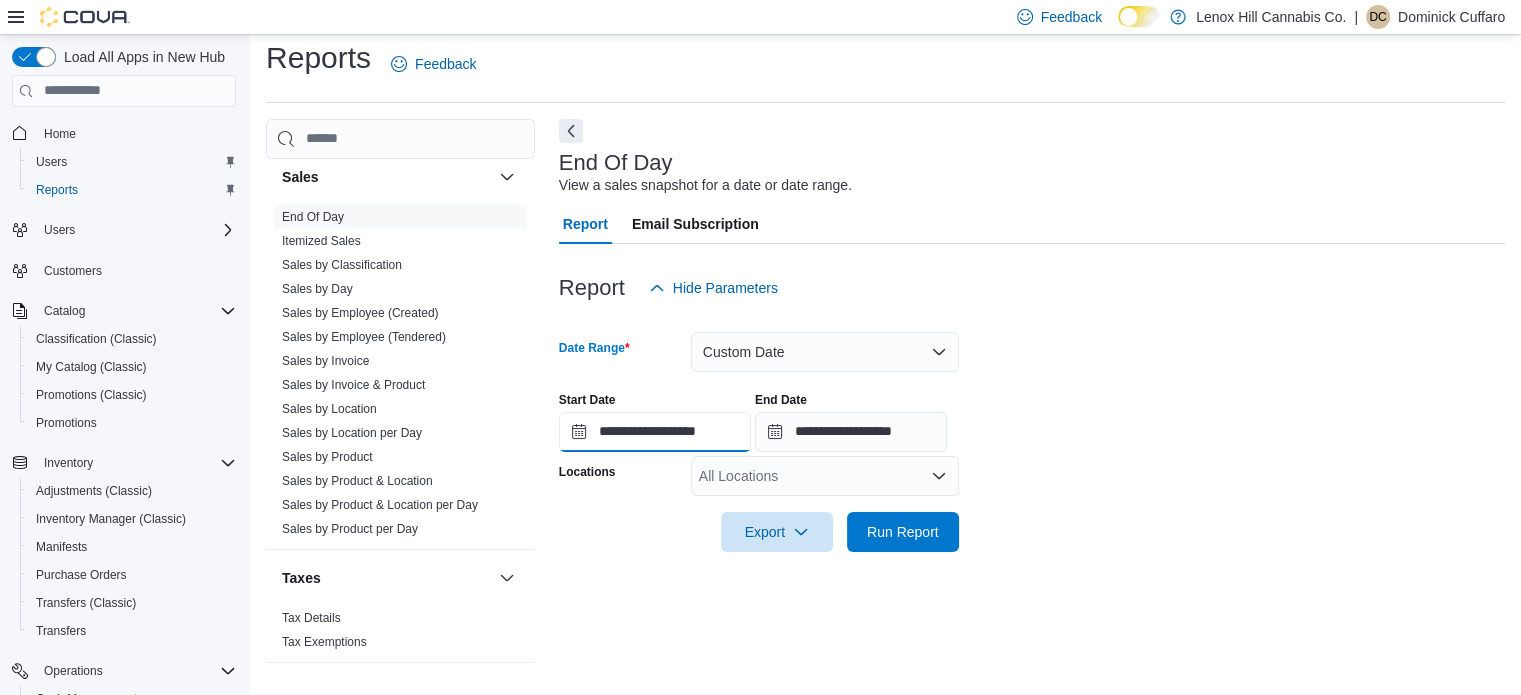 click on "**********" at bounding box center (655, 432) 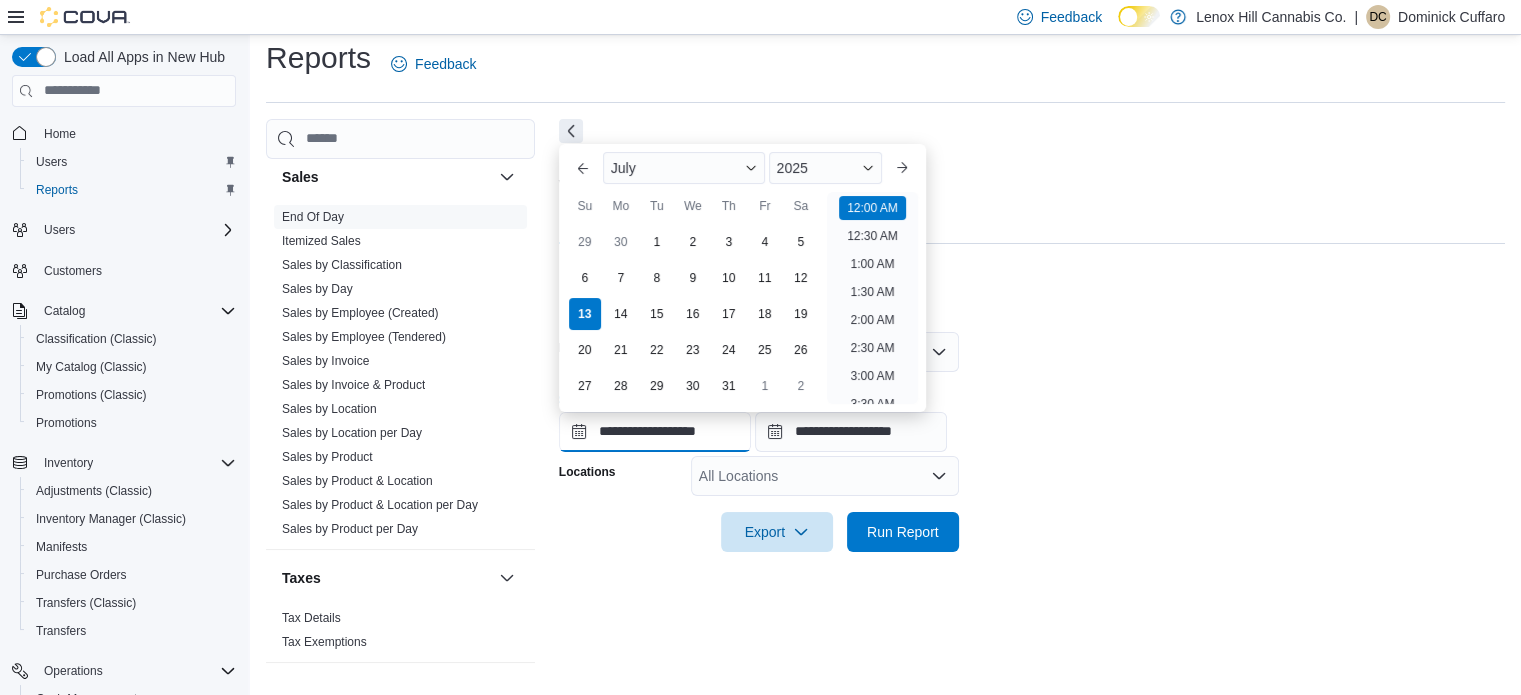 scroll, scrollTop: 62, scrollLeft: 0, axis: vertical 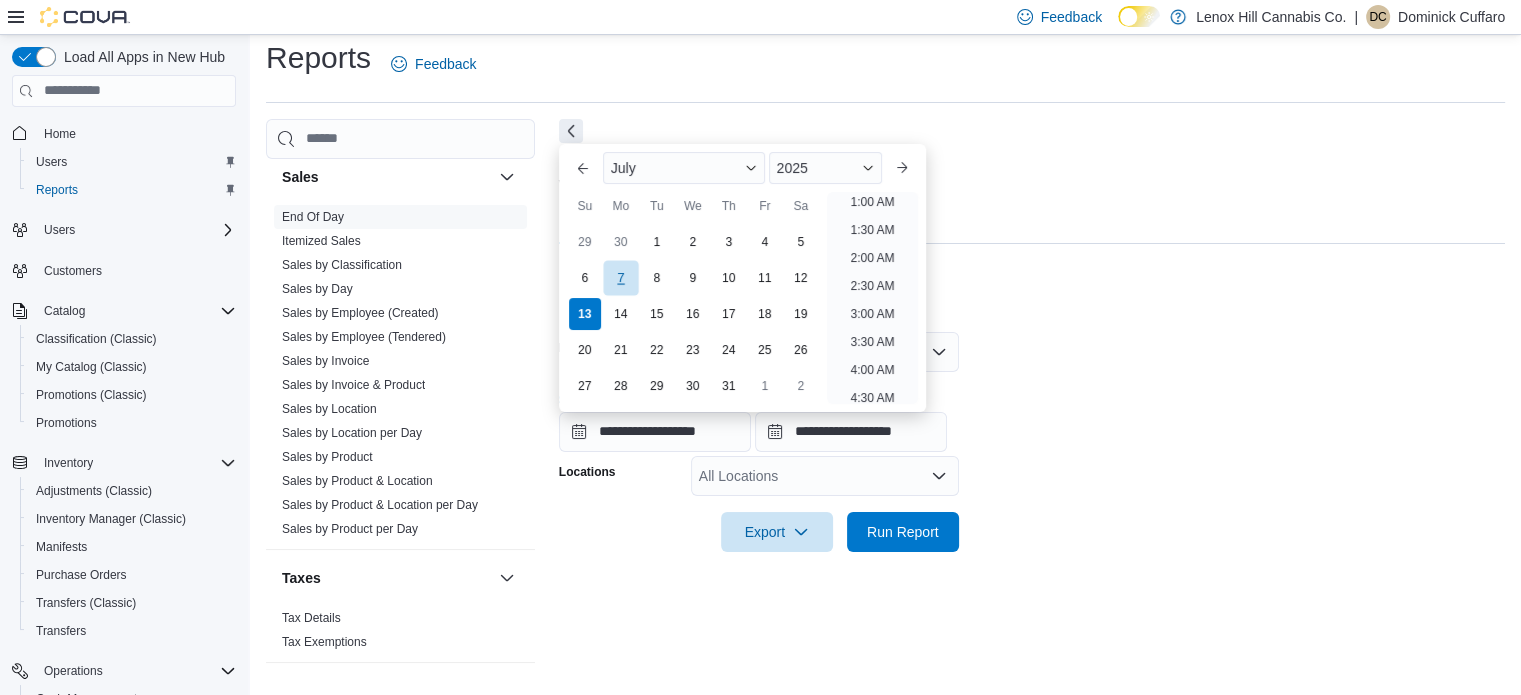 click on "7" at bounding box center [620, 277] 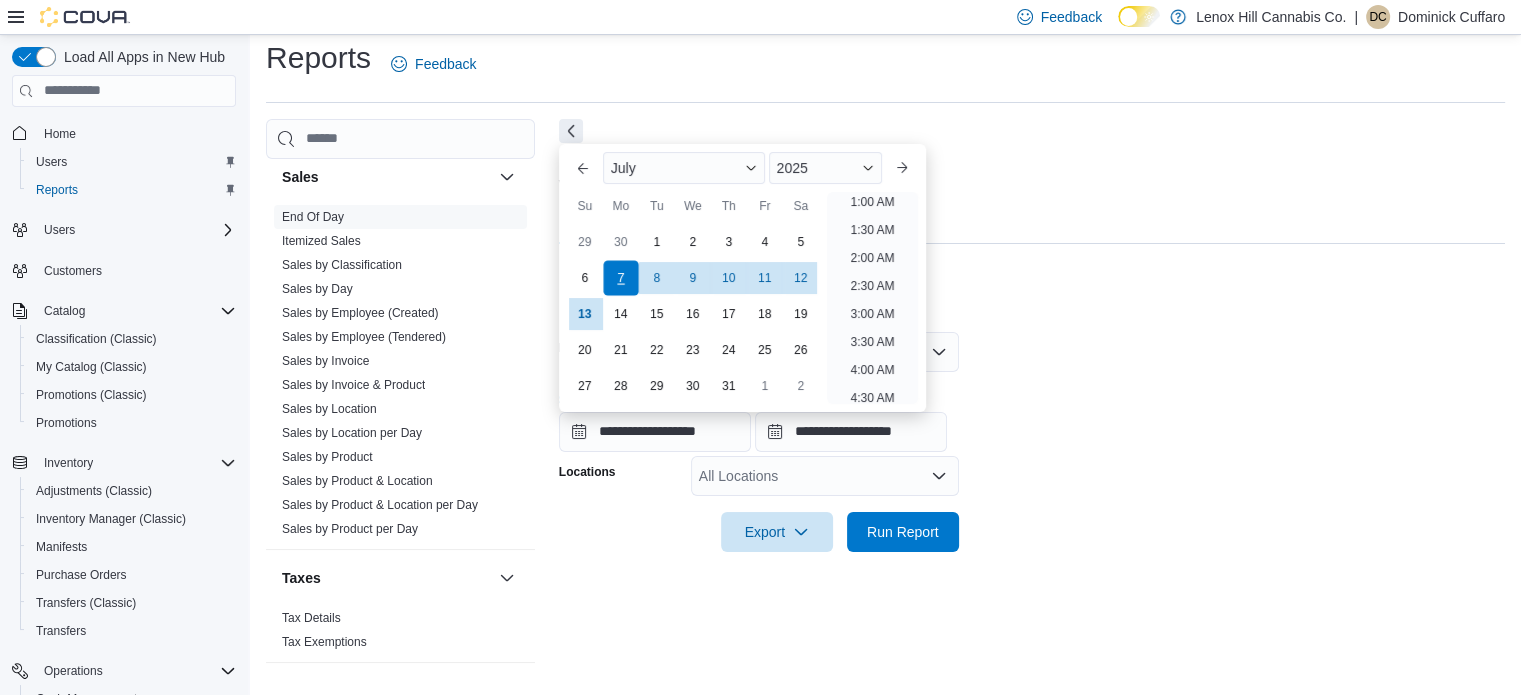scroll, scrollTop: 4, scrollLeft: 0, axis: vertical 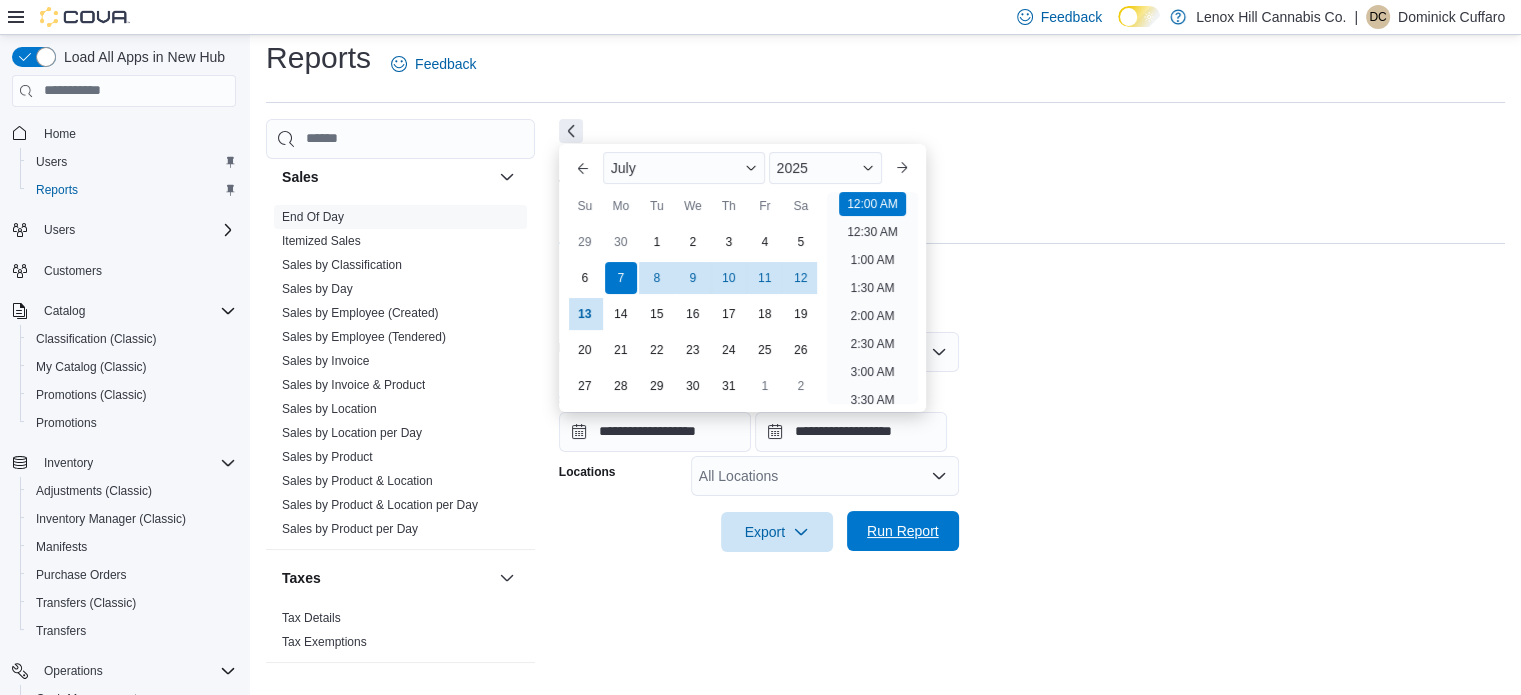 click on "Run Report" at bounding box center (903, 531) 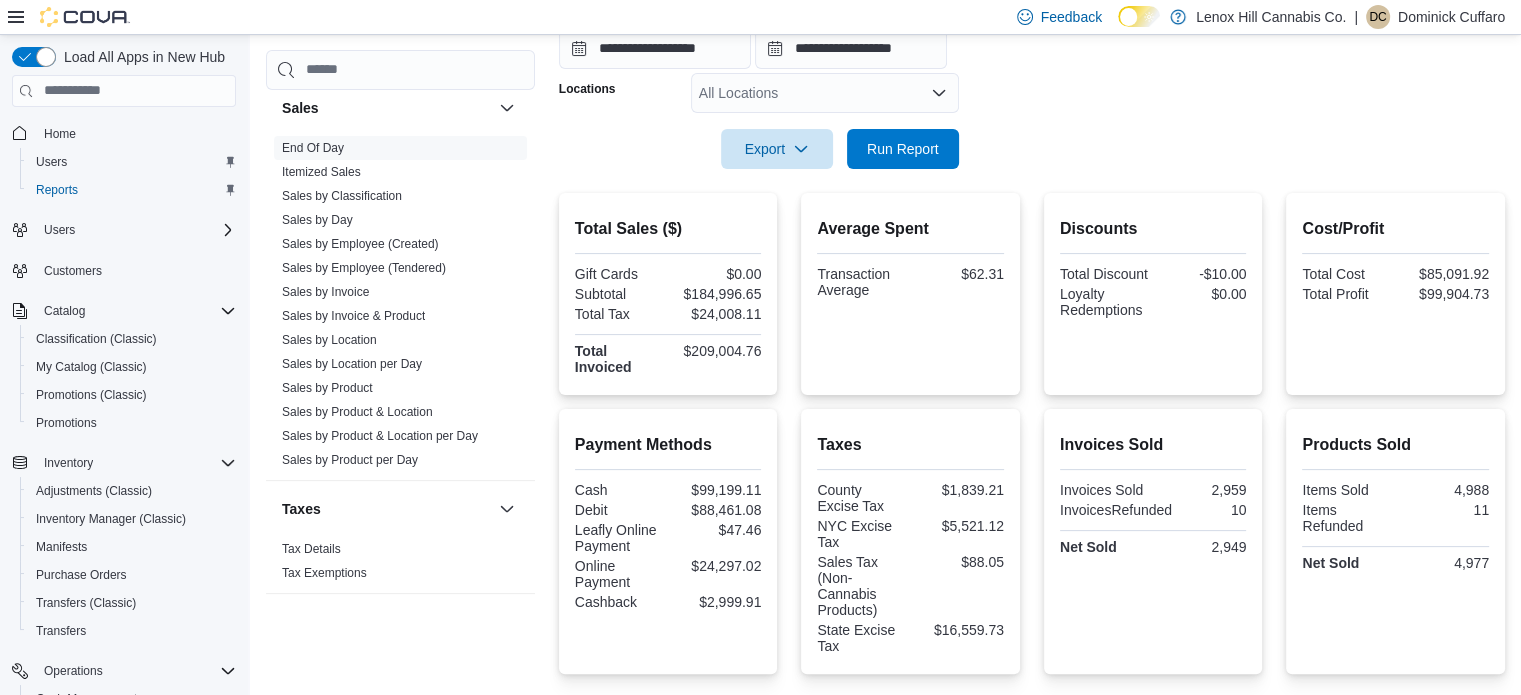 scroll, scrollTop: 0, scrollLeft: 0, axis: both 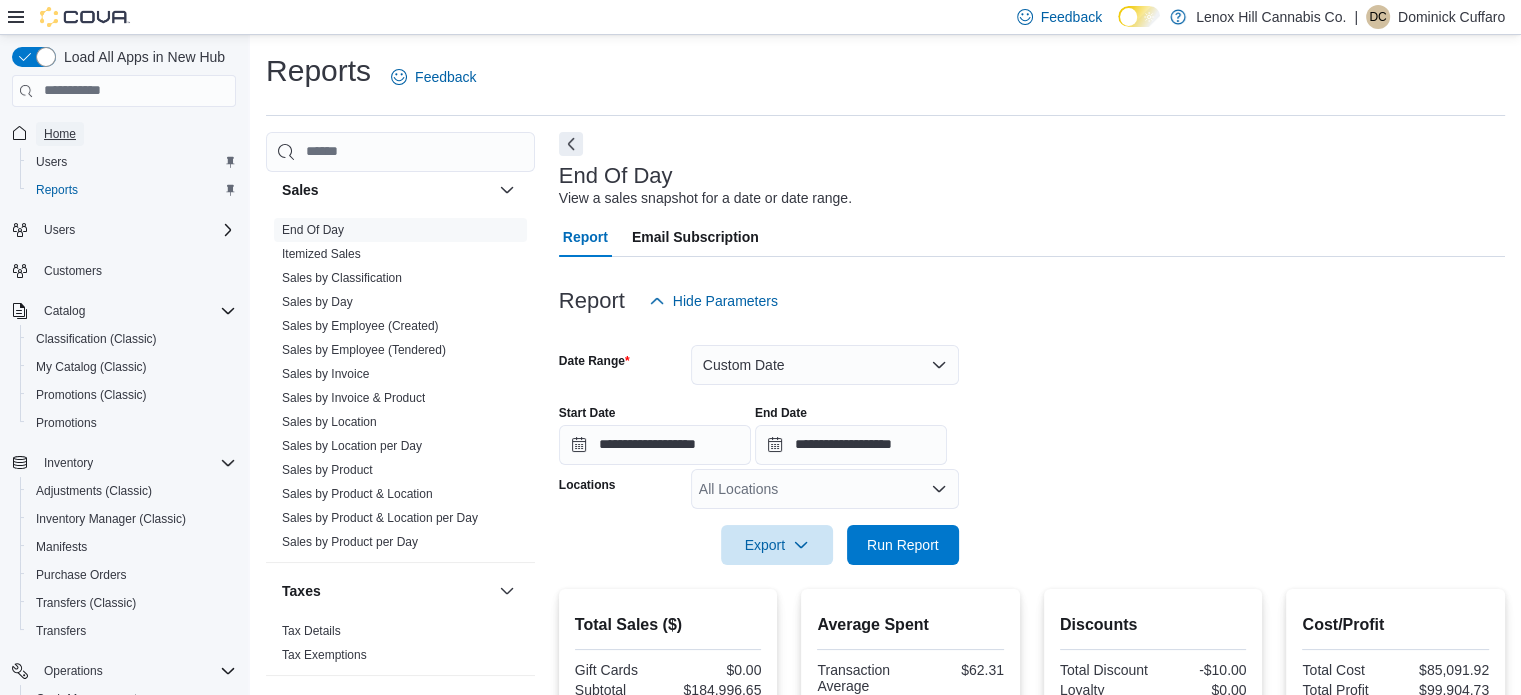 click on "Home" at bounding box center [60, 134] 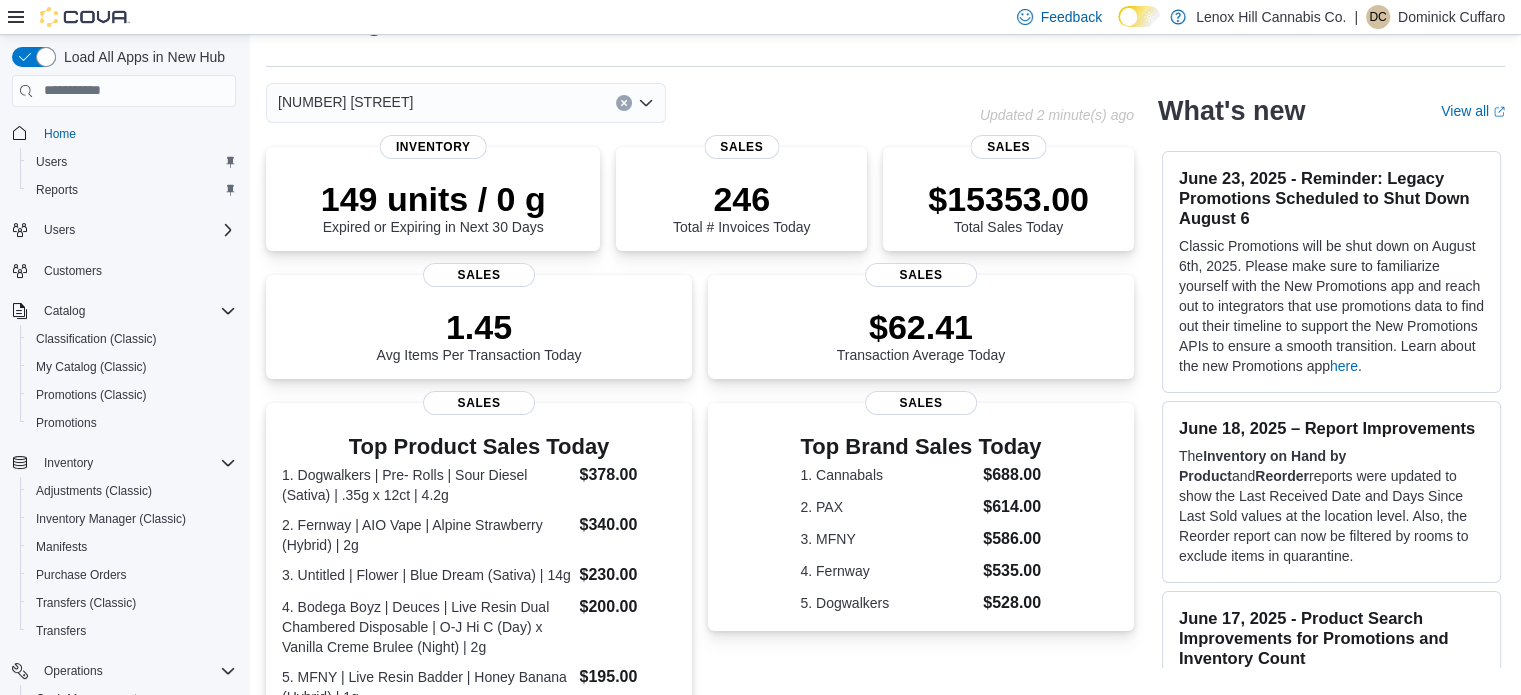 scroll, scrollTop: 0, scrollLeft: 0, axis: both 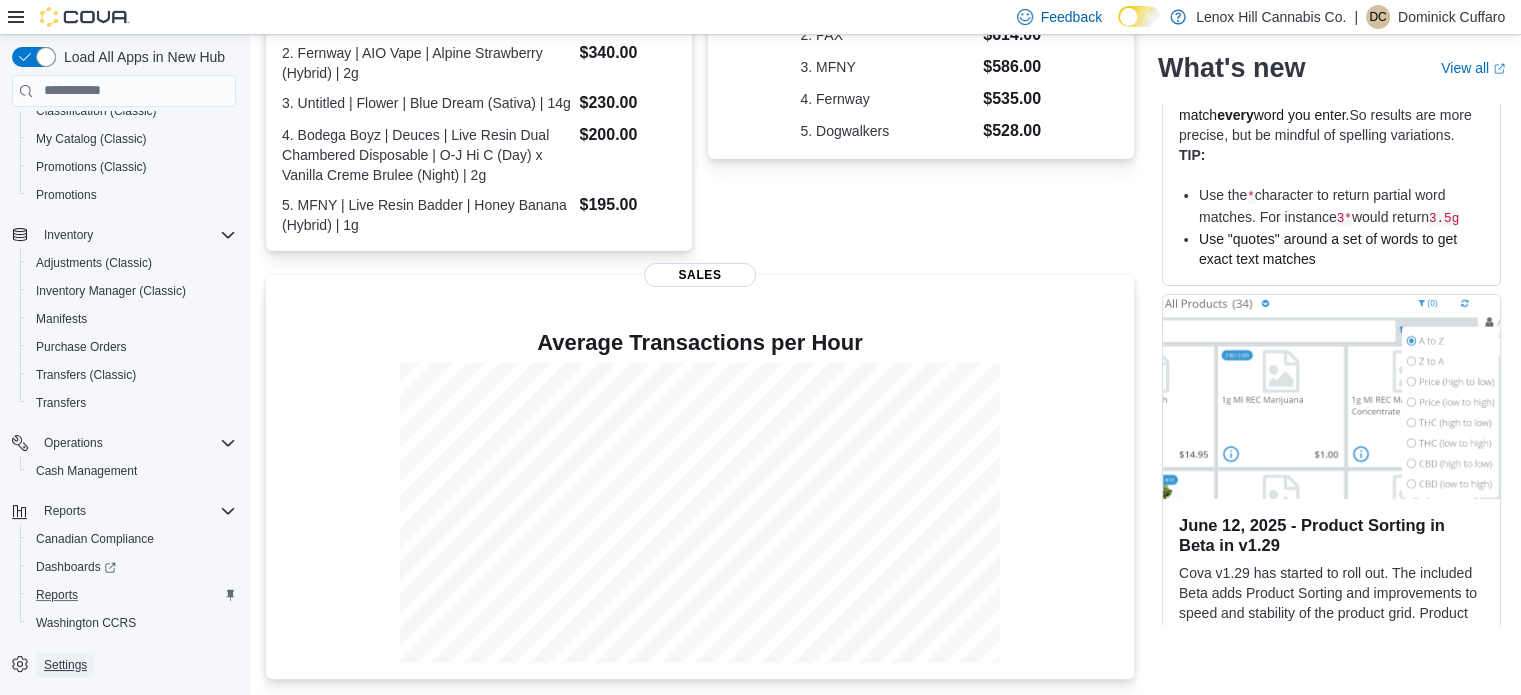click on "Settings" at bounding box center (65, 665) 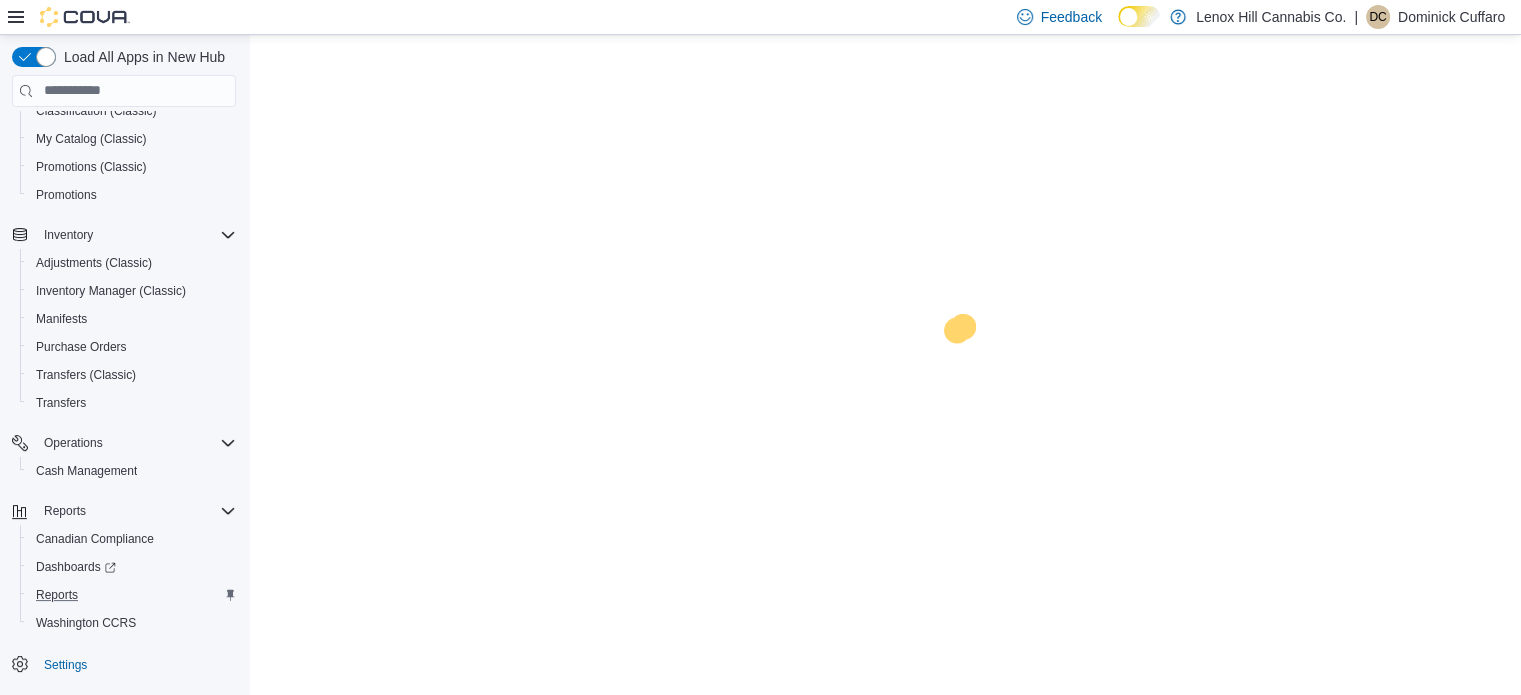 scroll, scrollTop: 0, scrollLeft: 0, axis: both 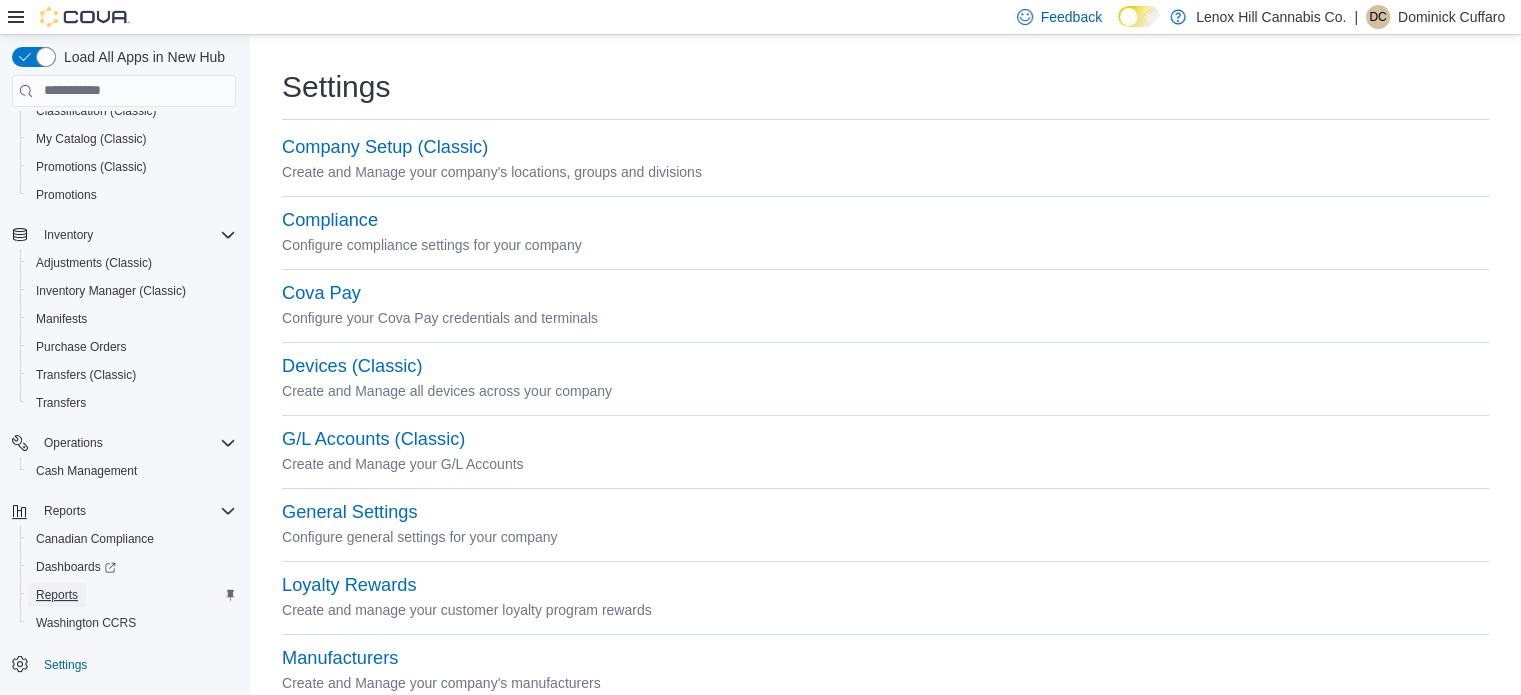 click on "Reports" at bounding box center [57, 595] 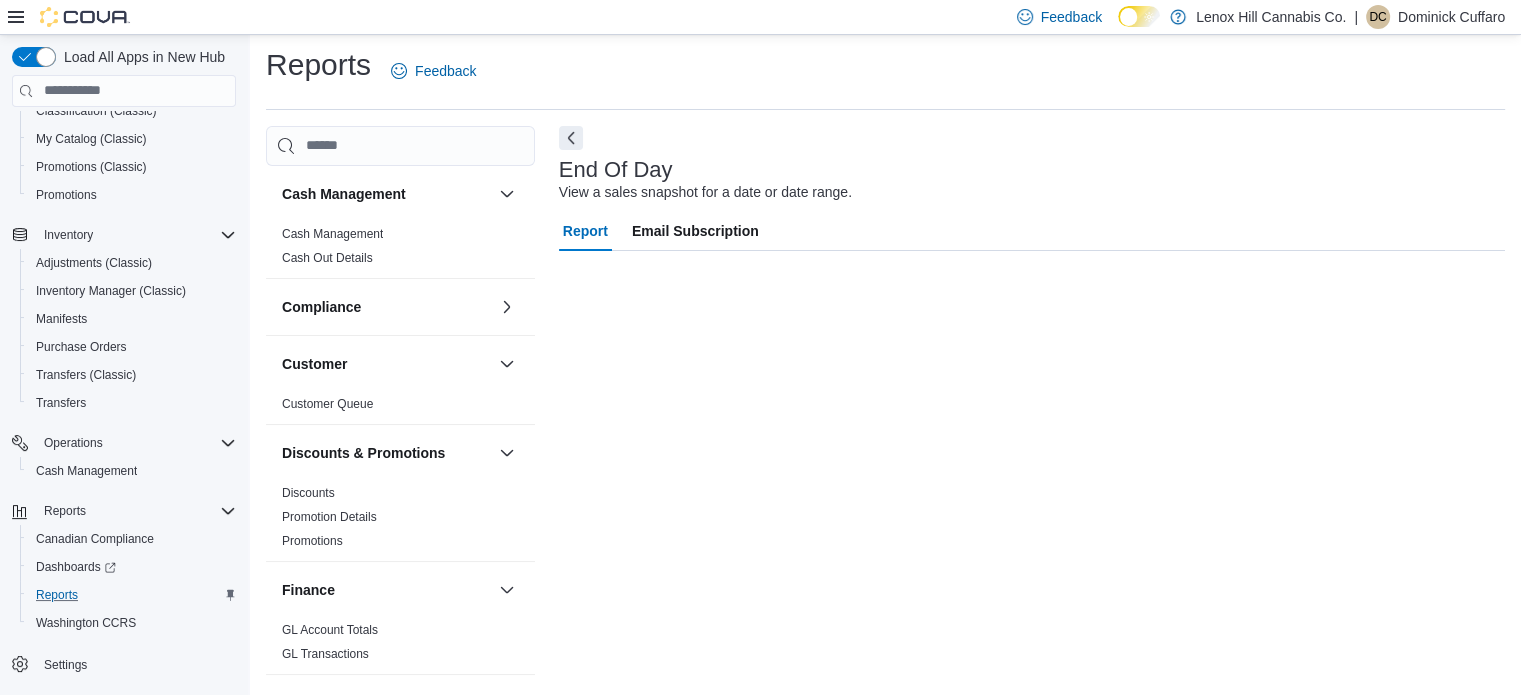 scroll, scrollTop: 13, scrollLeft: 0, axis: vertical 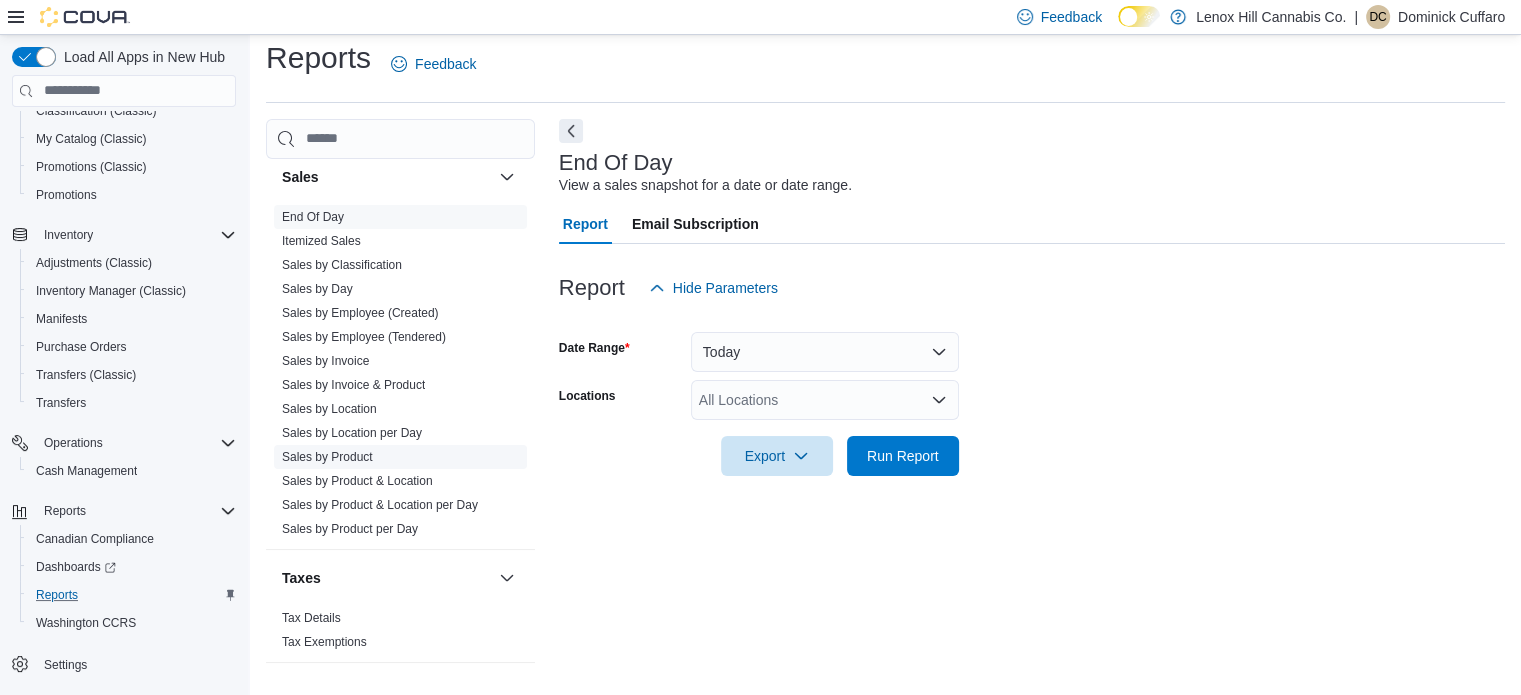 click on "Sales by Product" at bounding box center [327, 457] 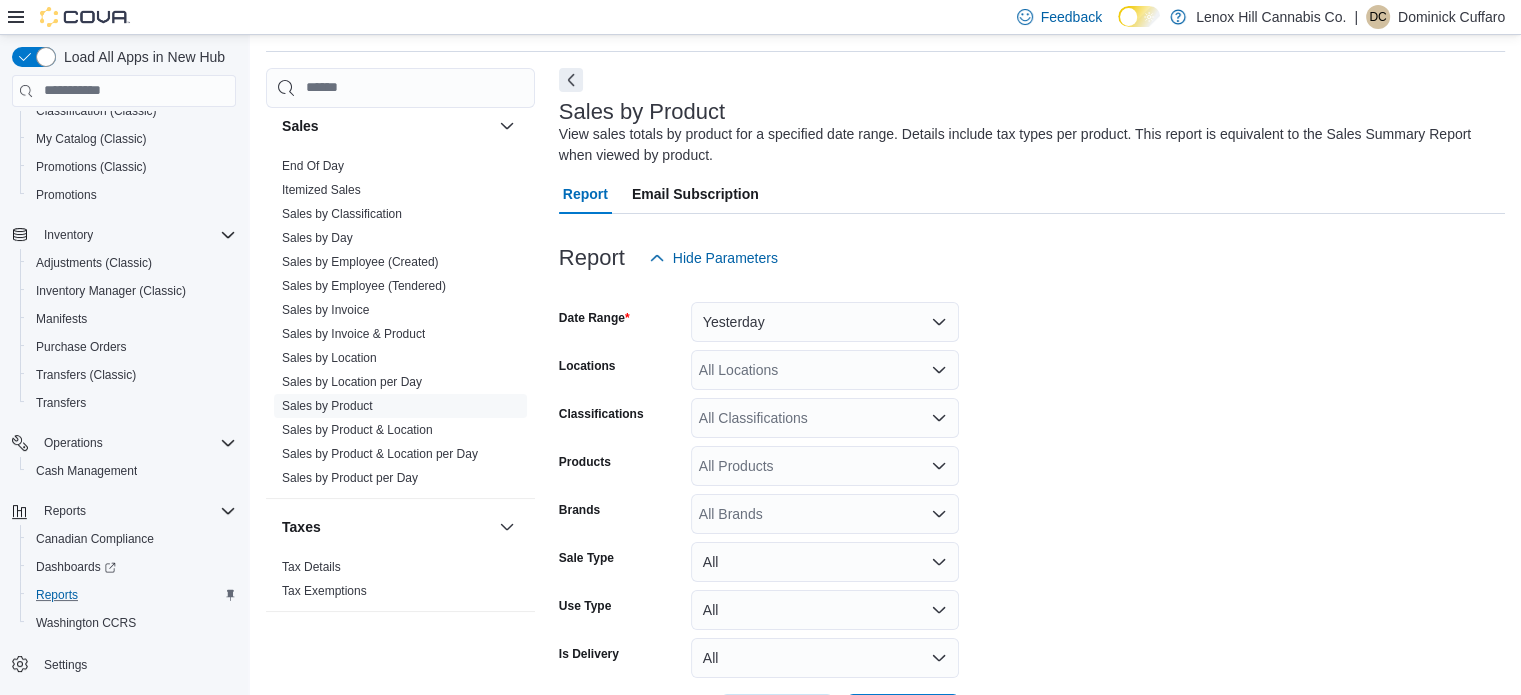 scroll, scrollTop: 67, scrollLeft: 0, axis: vertical 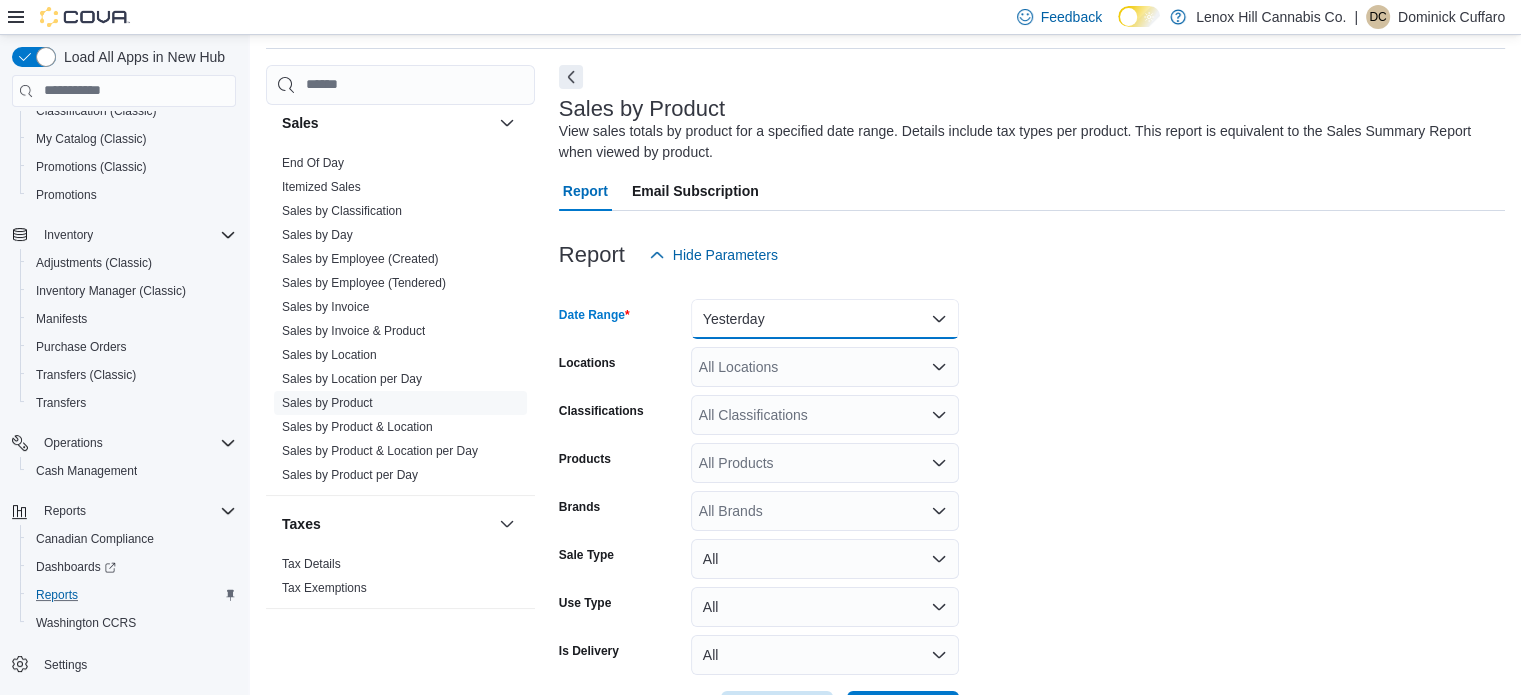 click on "Yesterday" at bounding box center (825, 319) 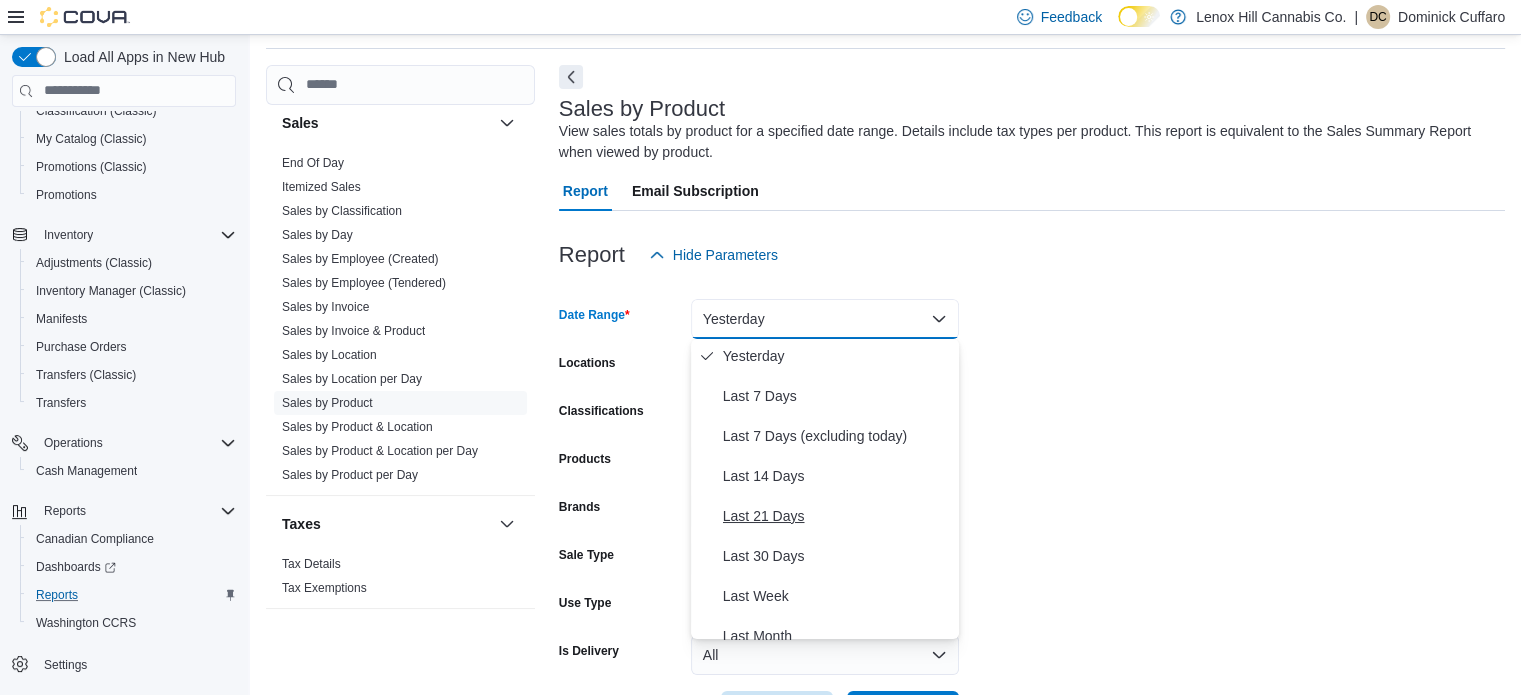 scroll, scrollTop: 86, scrollLeft: 0, axis: vertical 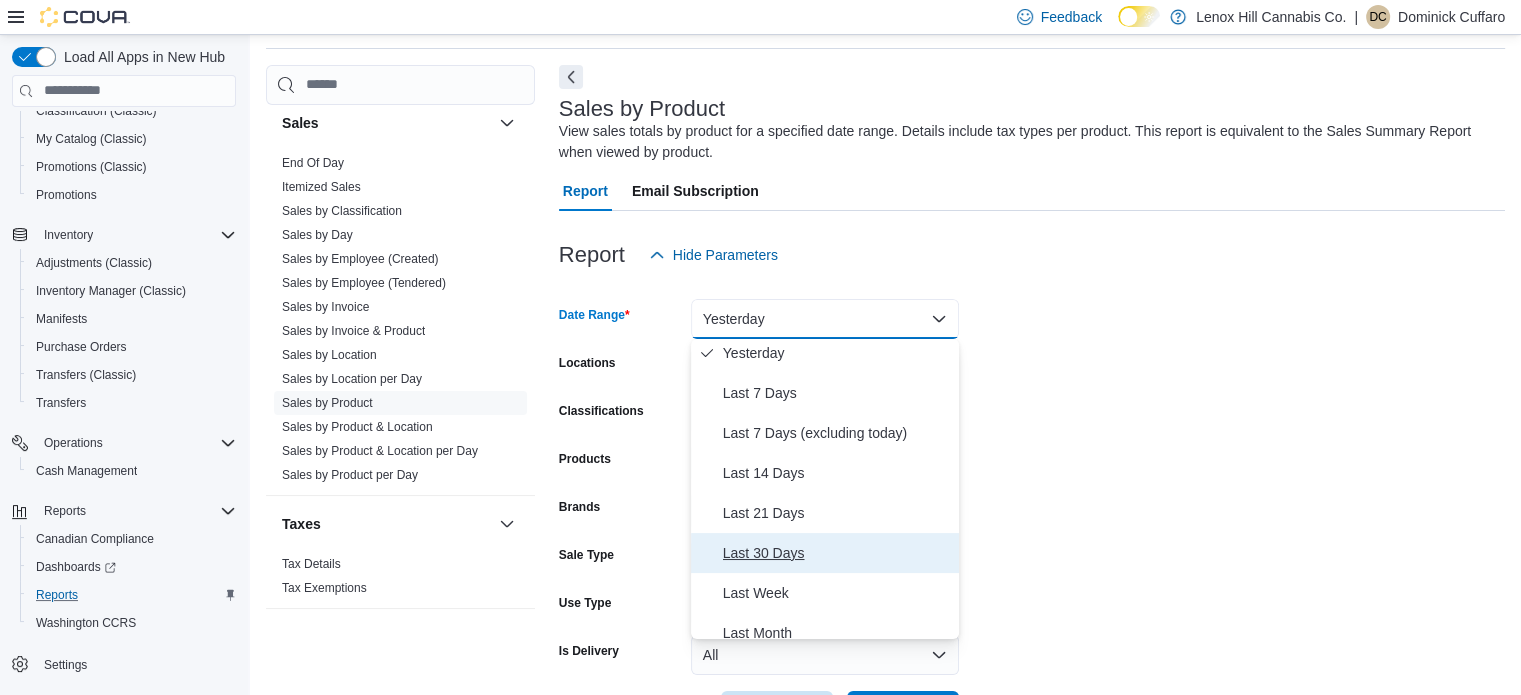 click on "Last 30 Days" at bounding box center (837, 553) 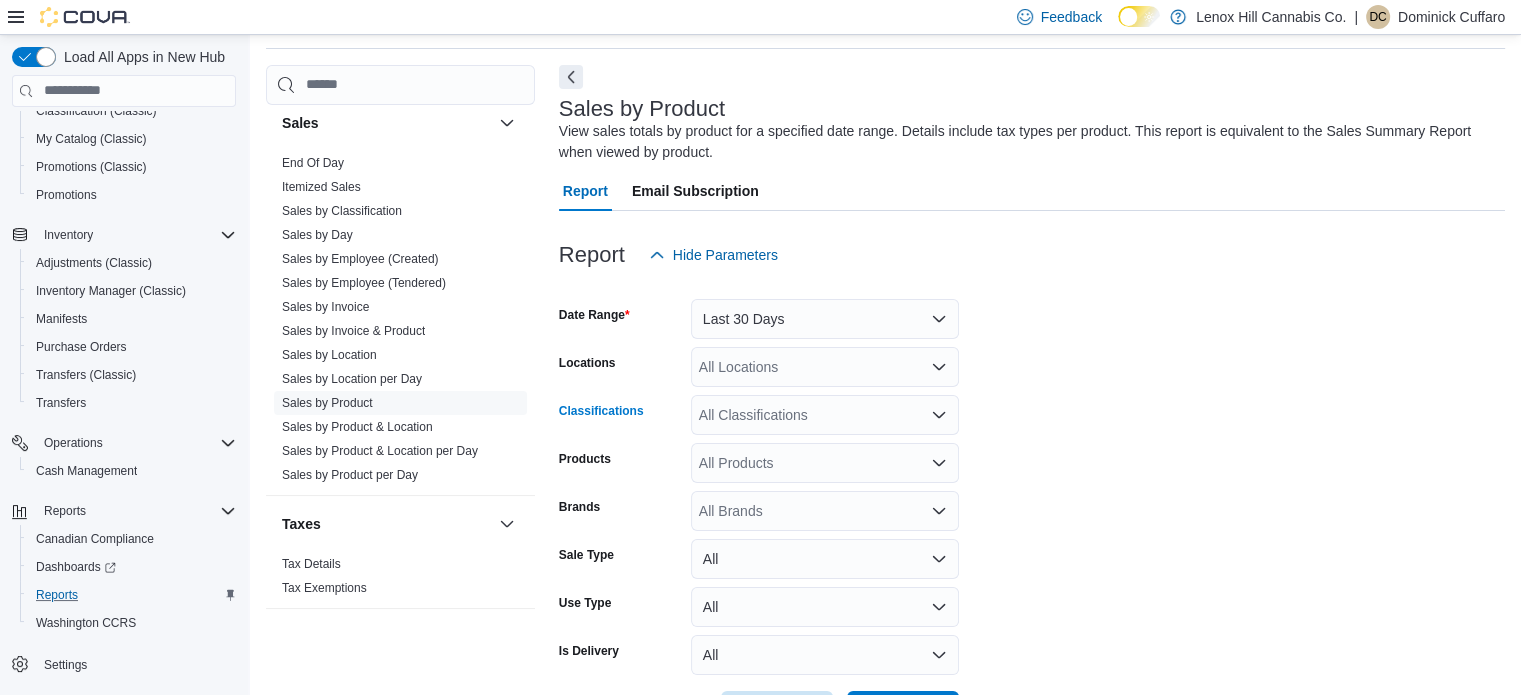 click on "All Classifications" at bounding box center (825, 415) 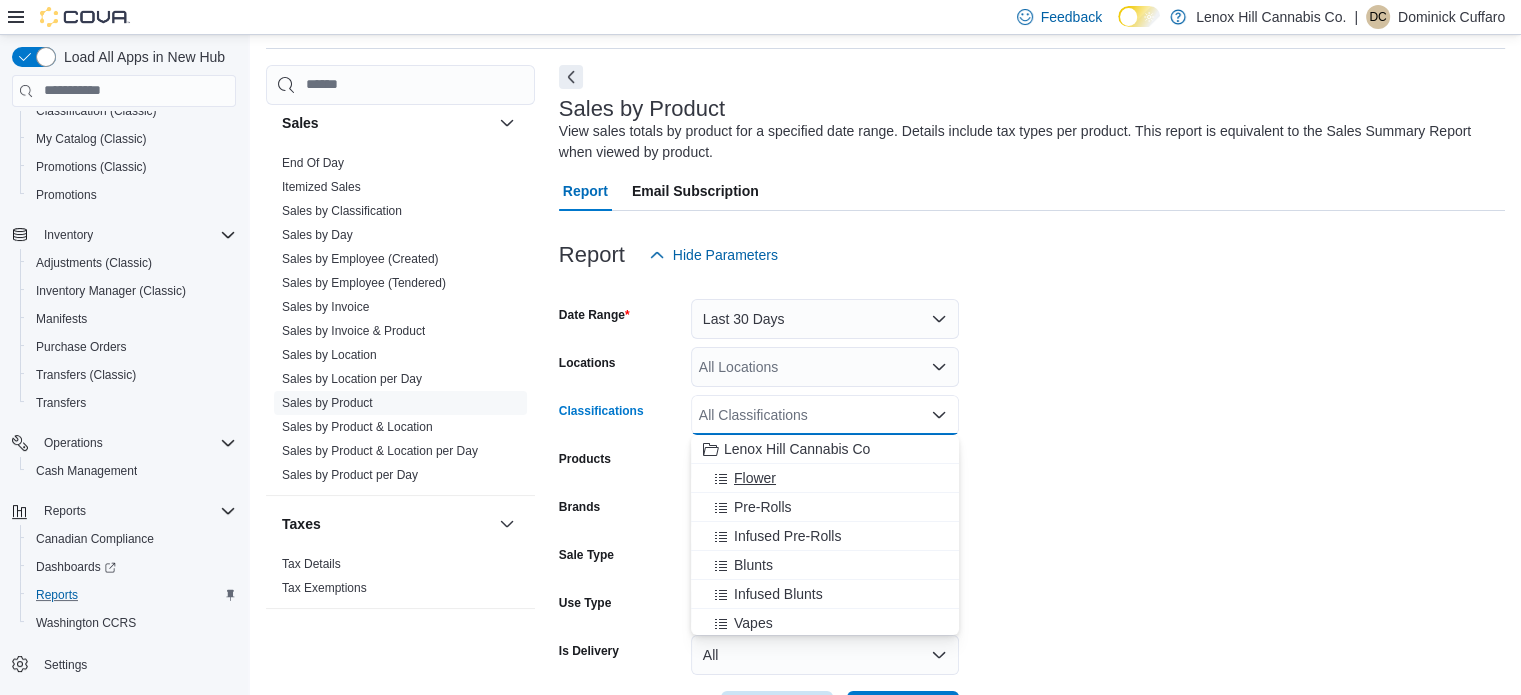click on "Flower" at bounding box center [755, 478] 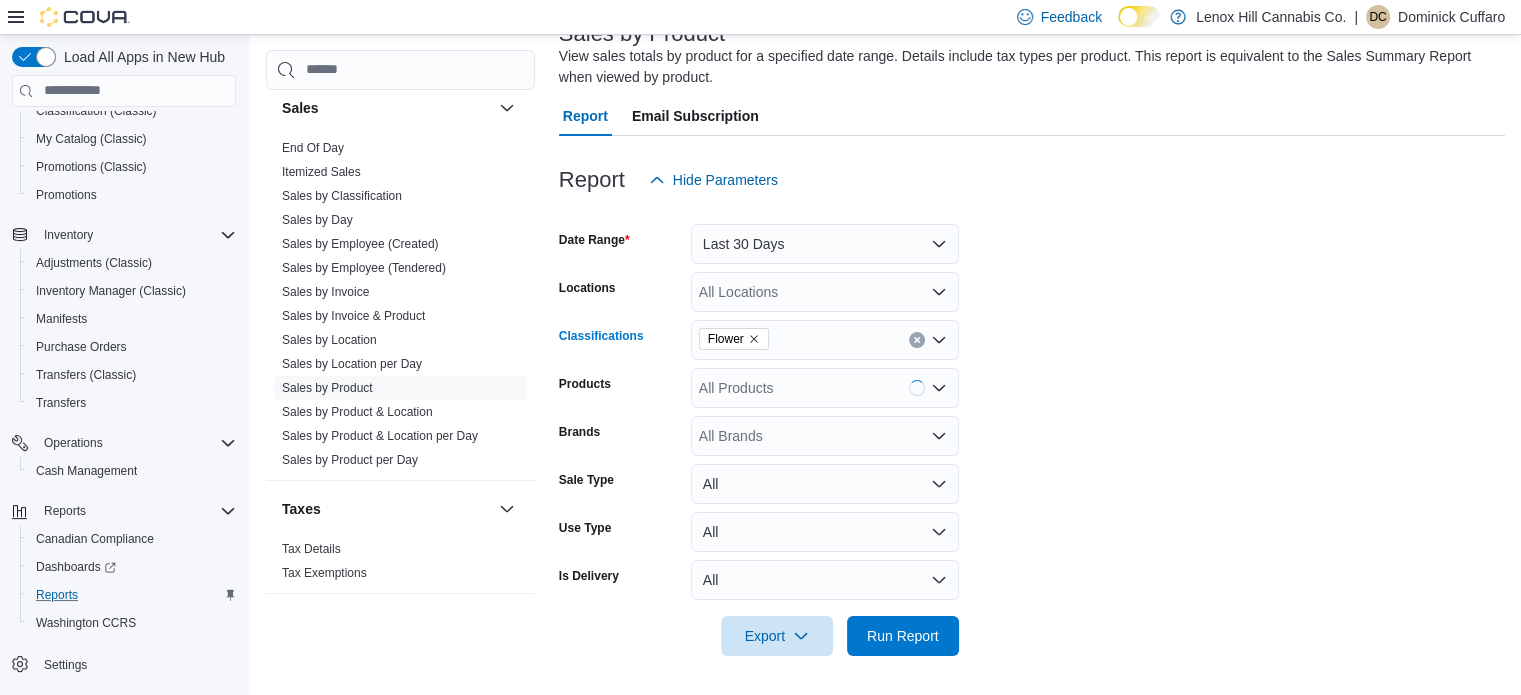 scroll, scrollTop: 141, scrollLeft: 0, axis: vertical 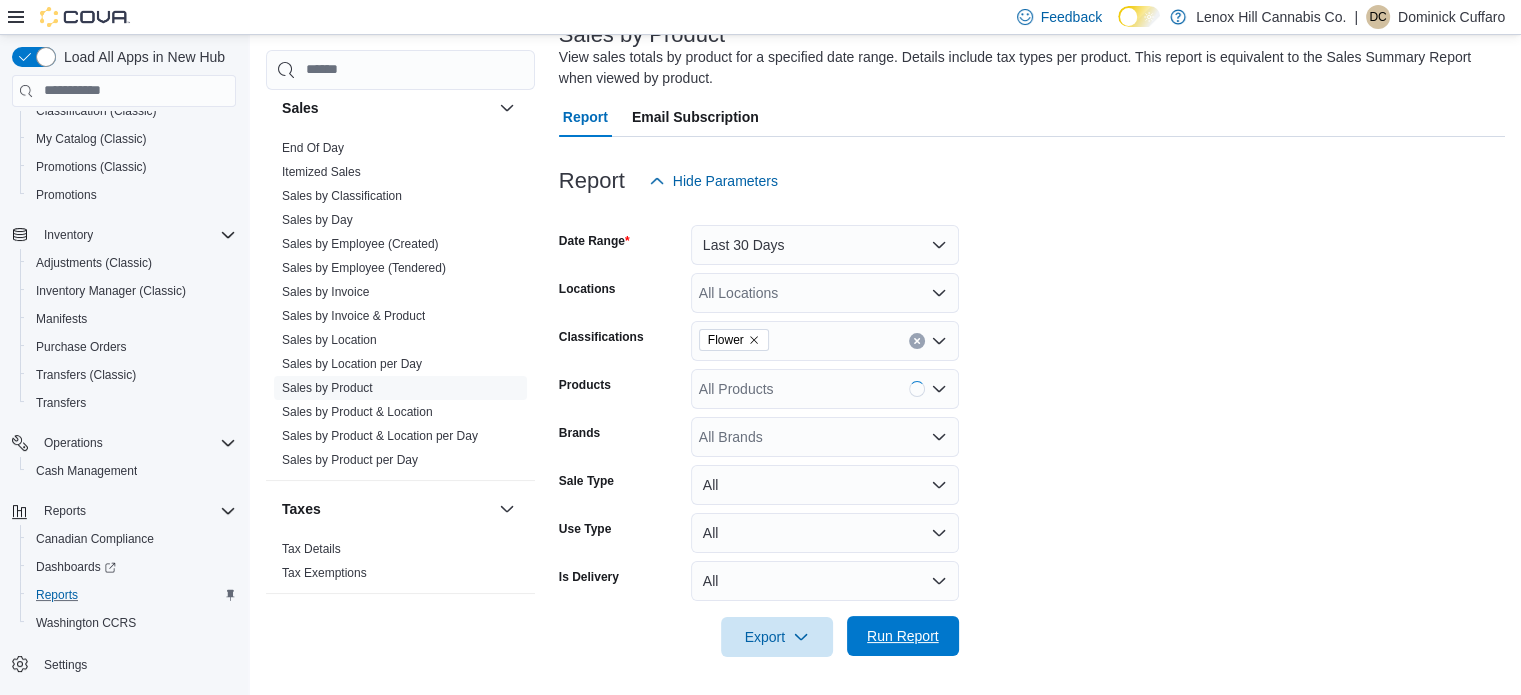 click on "Run Report" at bounding box center (903, 636) 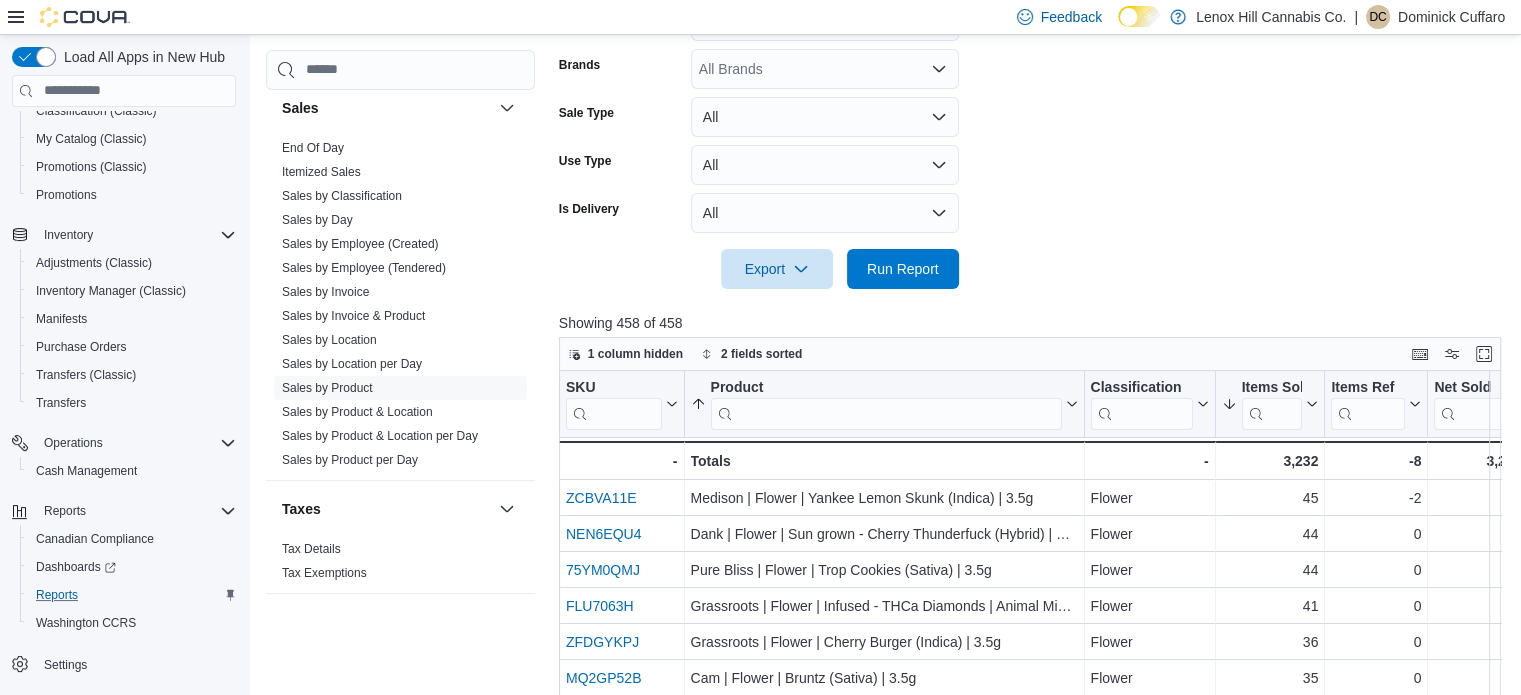 scroll, scrollTop: 536, scrollLeft: 0, axis: vertical 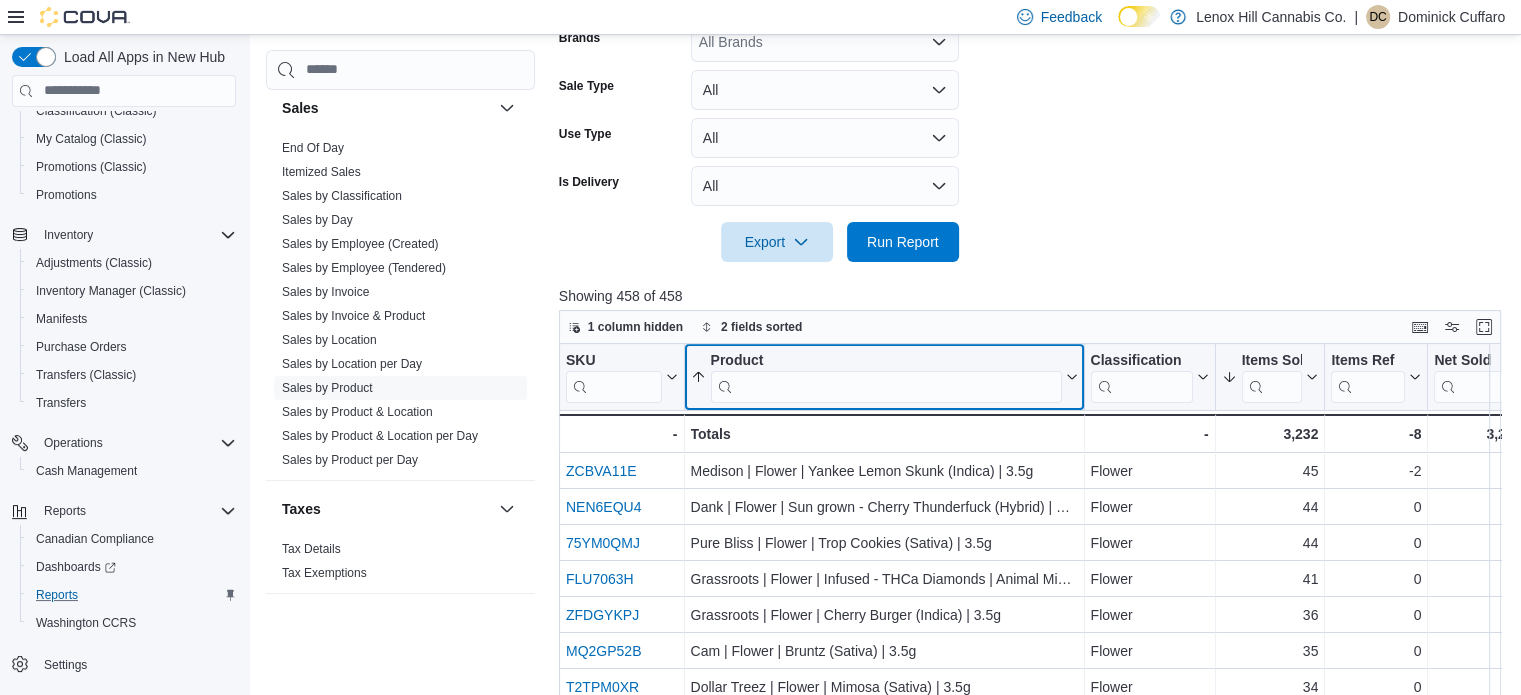 click at bounding box center [885, 386] 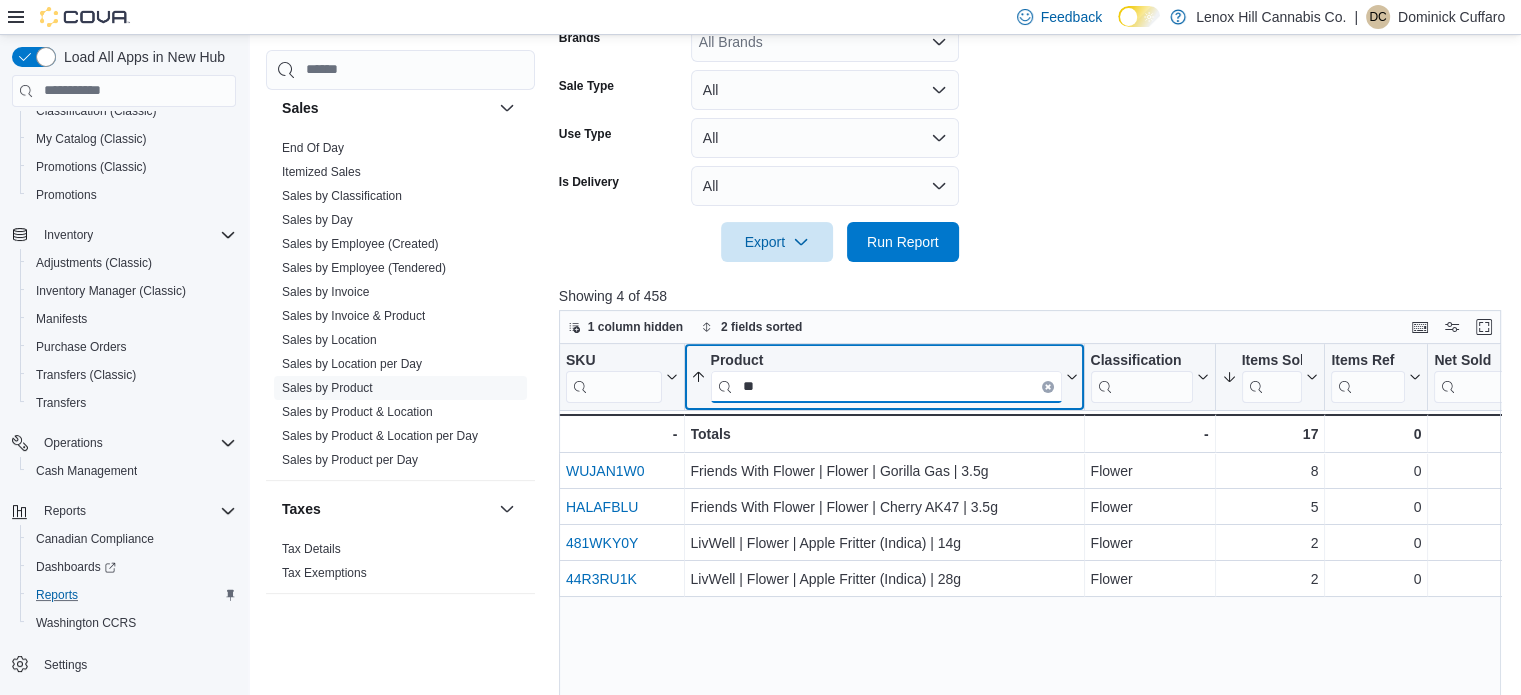 type on "*" 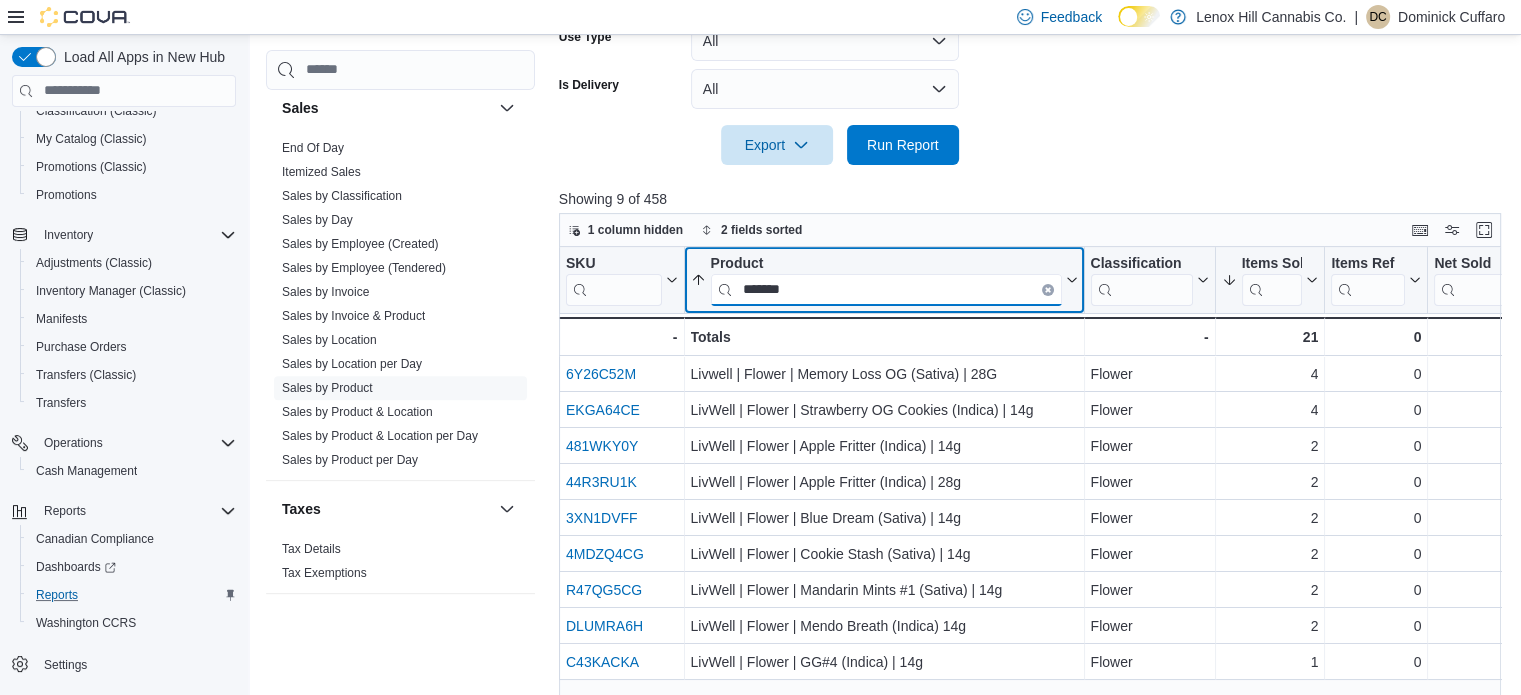 scroll, scrollTop: 722, scrollLeft: 0, axis: vertical 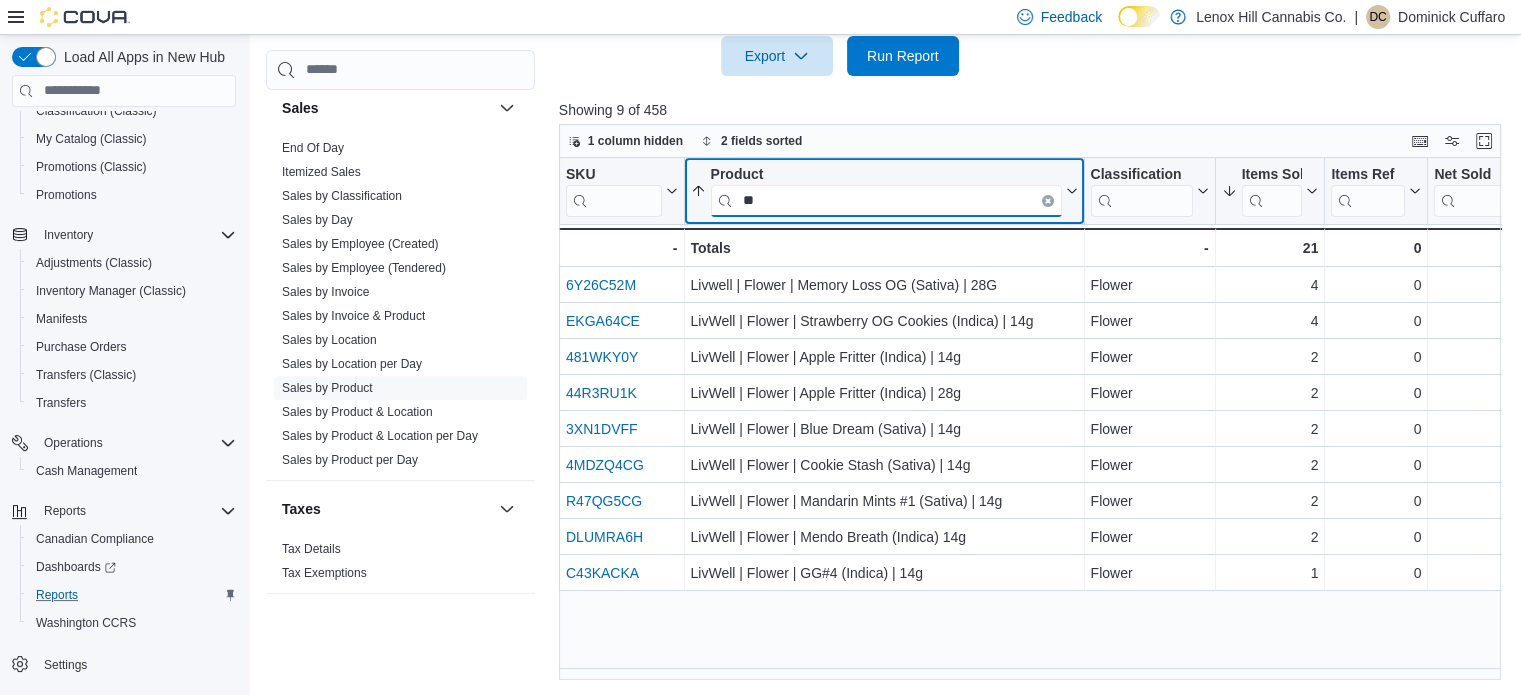 type on "*" 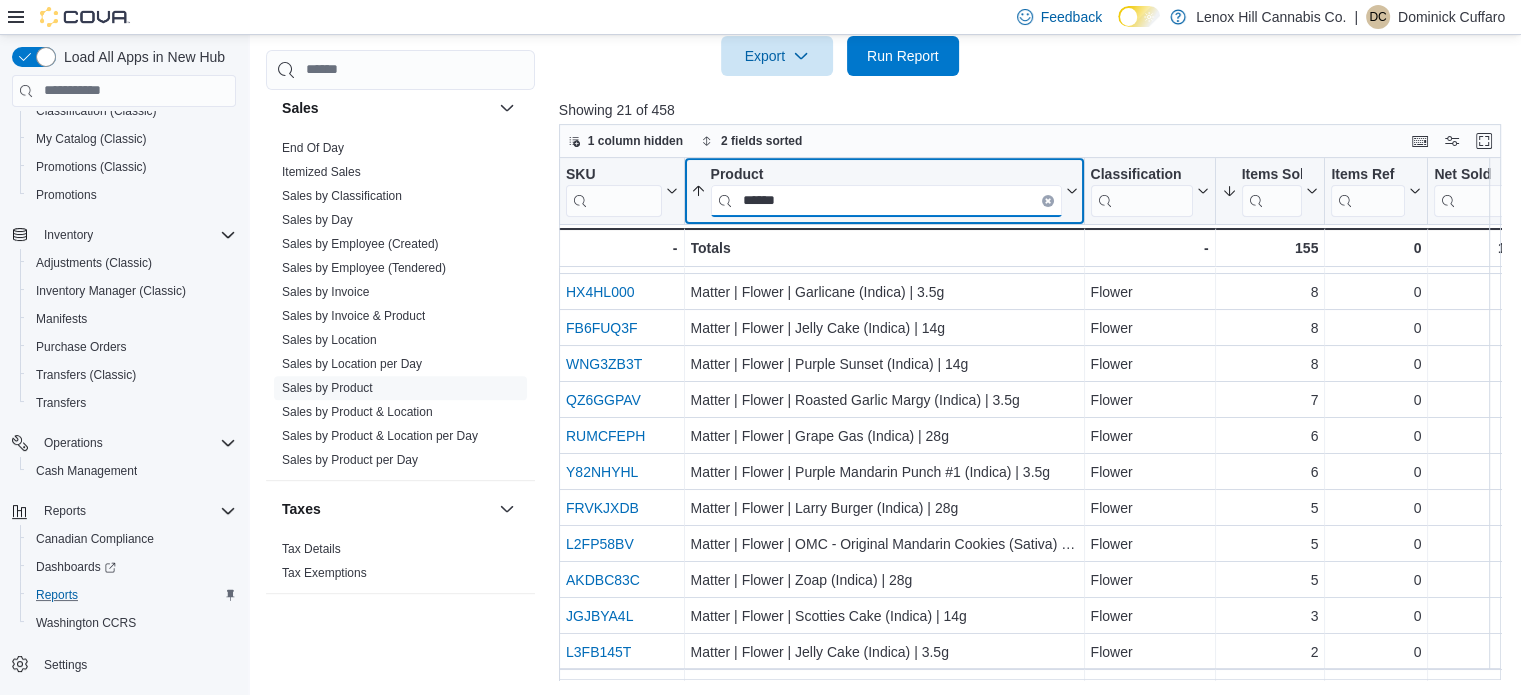 scroll, scrollTop: 0, scrollLeft: 0, axis: both 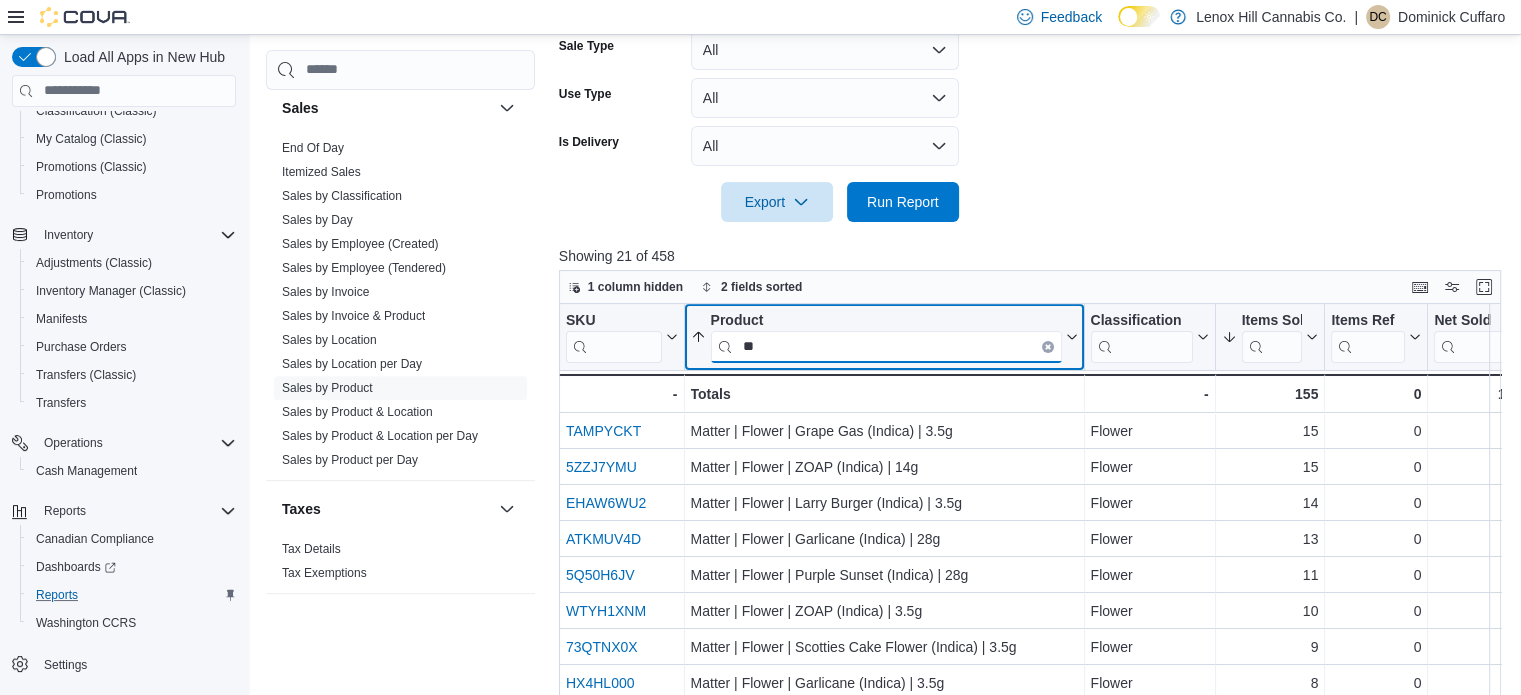 type on "*" 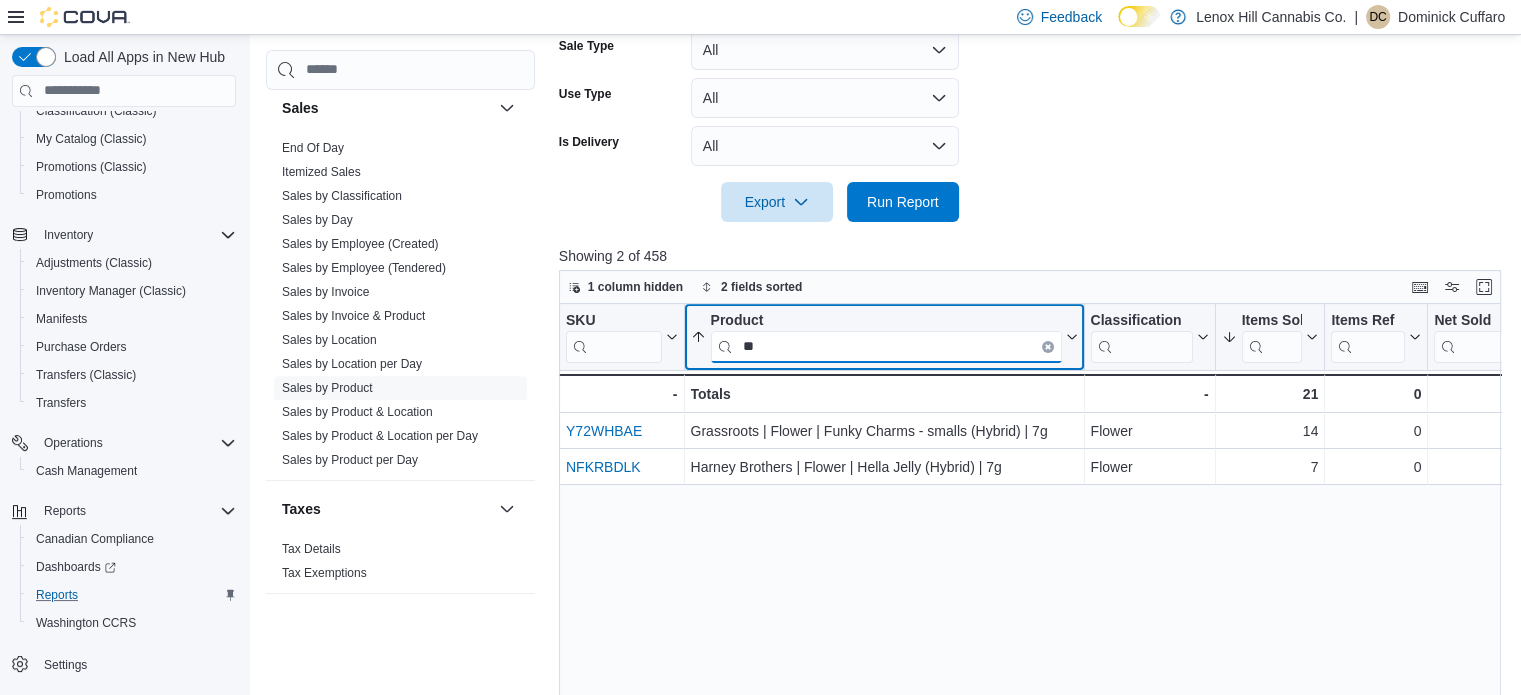 type on "*" 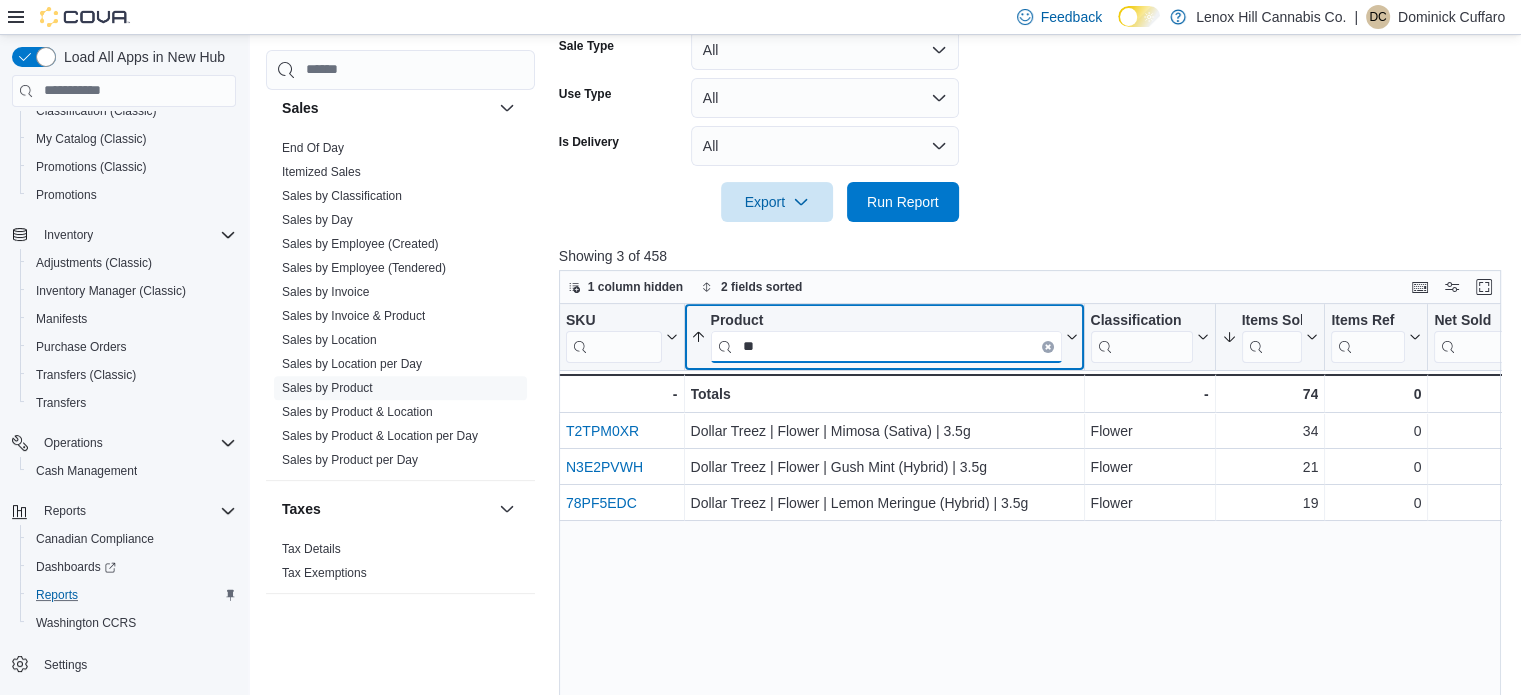 type on "*" 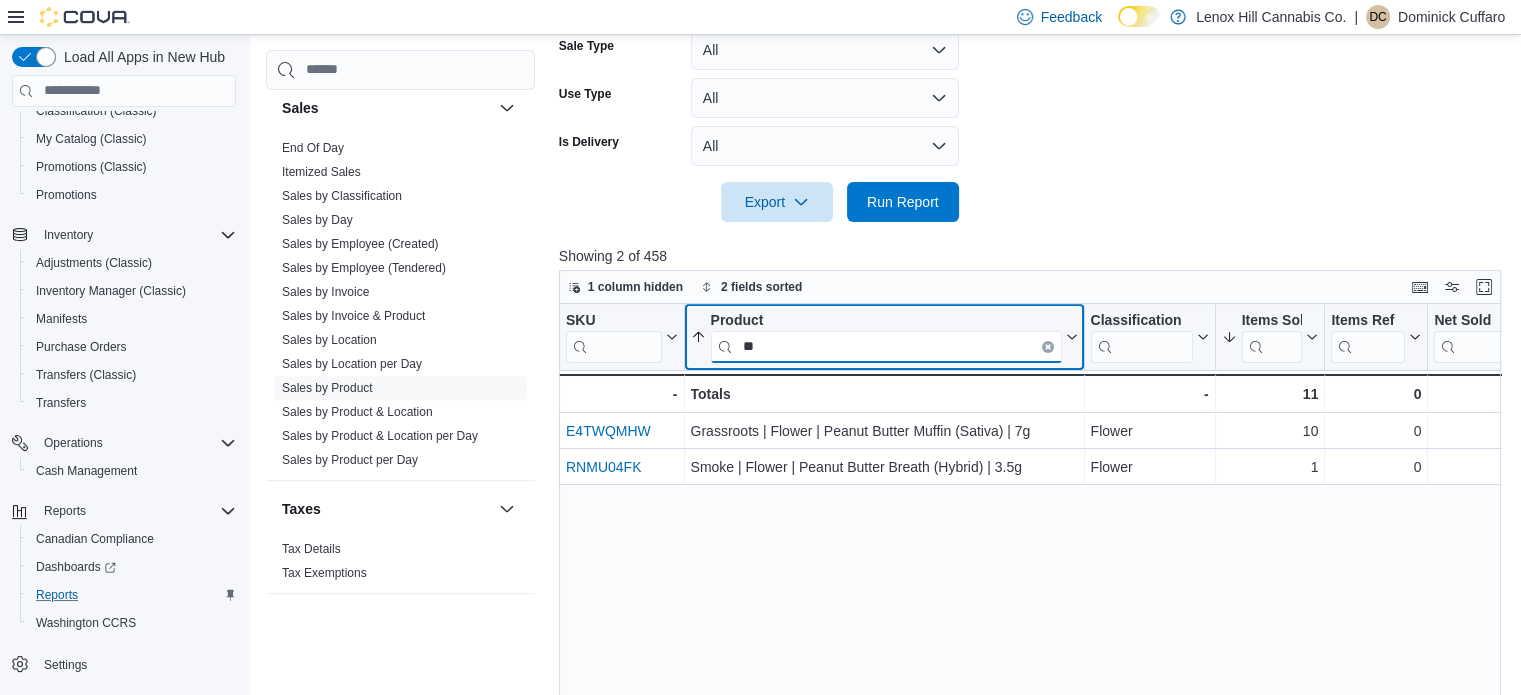 type on "*" 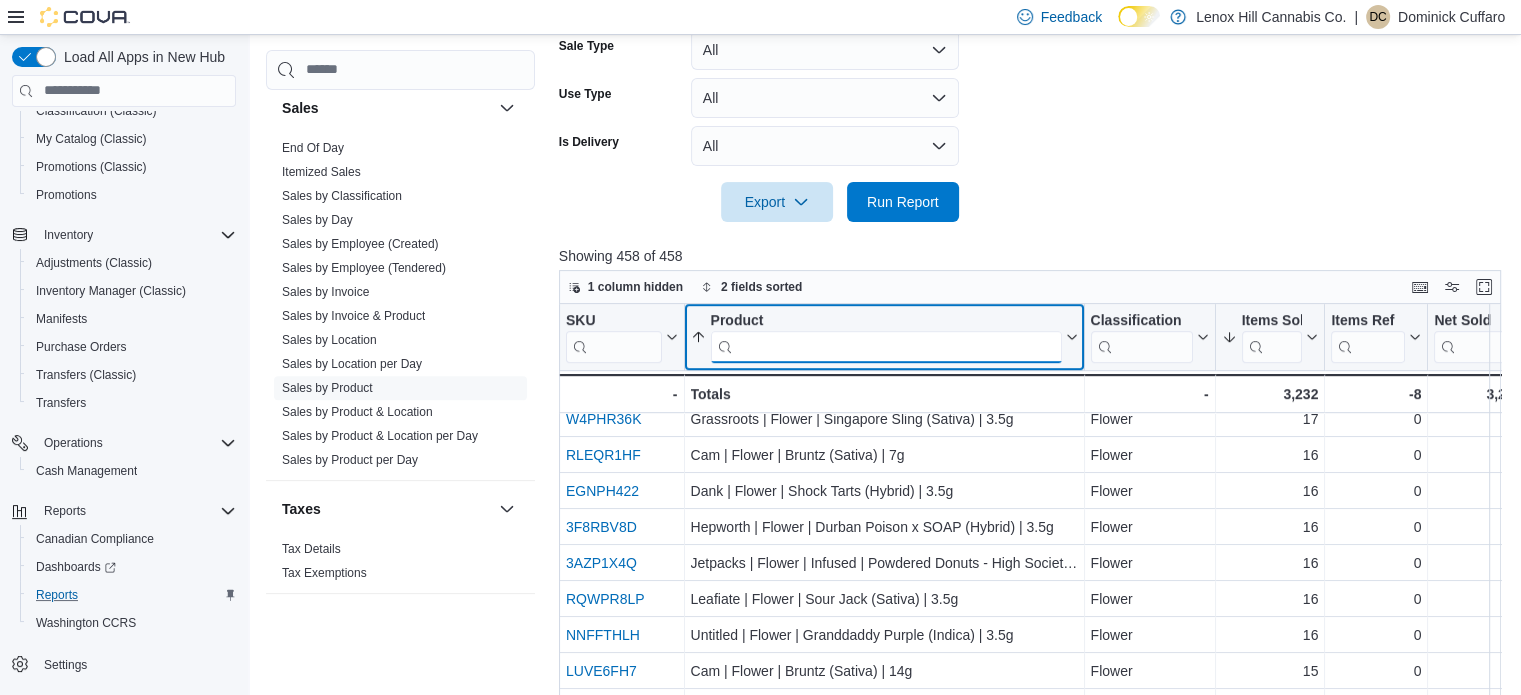 scroll, scrollTop: 1433, scrollLeft: 0, axis: vertical 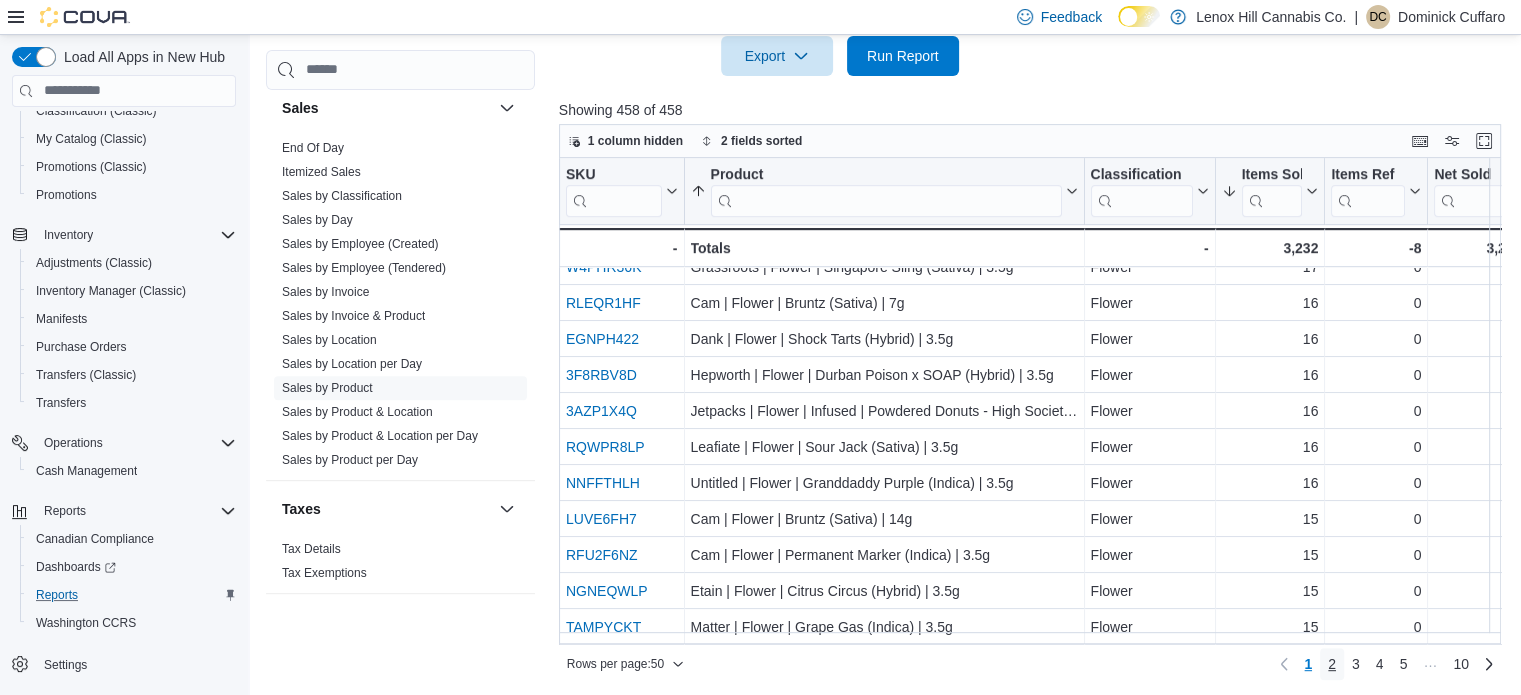 click on "2" at bounding box center (1332, 664) 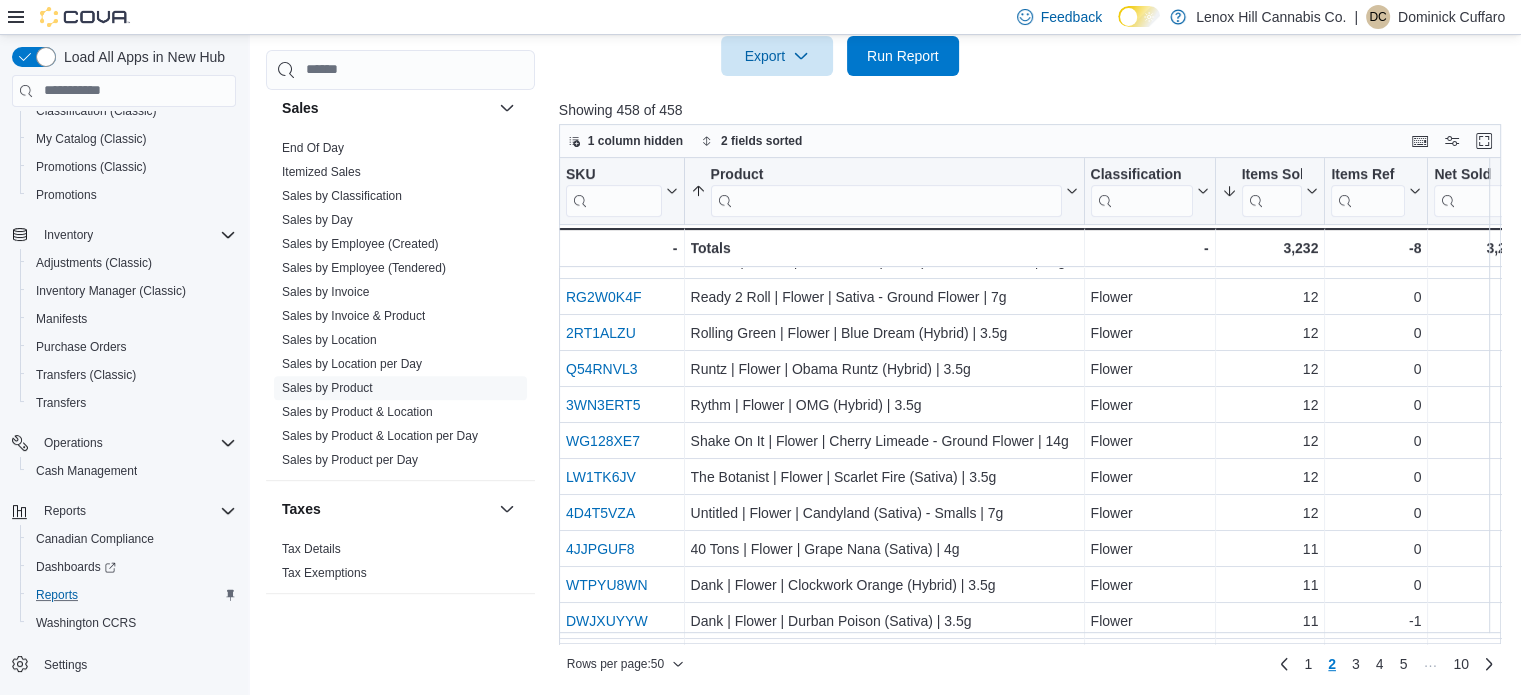 scroll, scrollTop: 926, scrollLeft: 0, axis: vertical 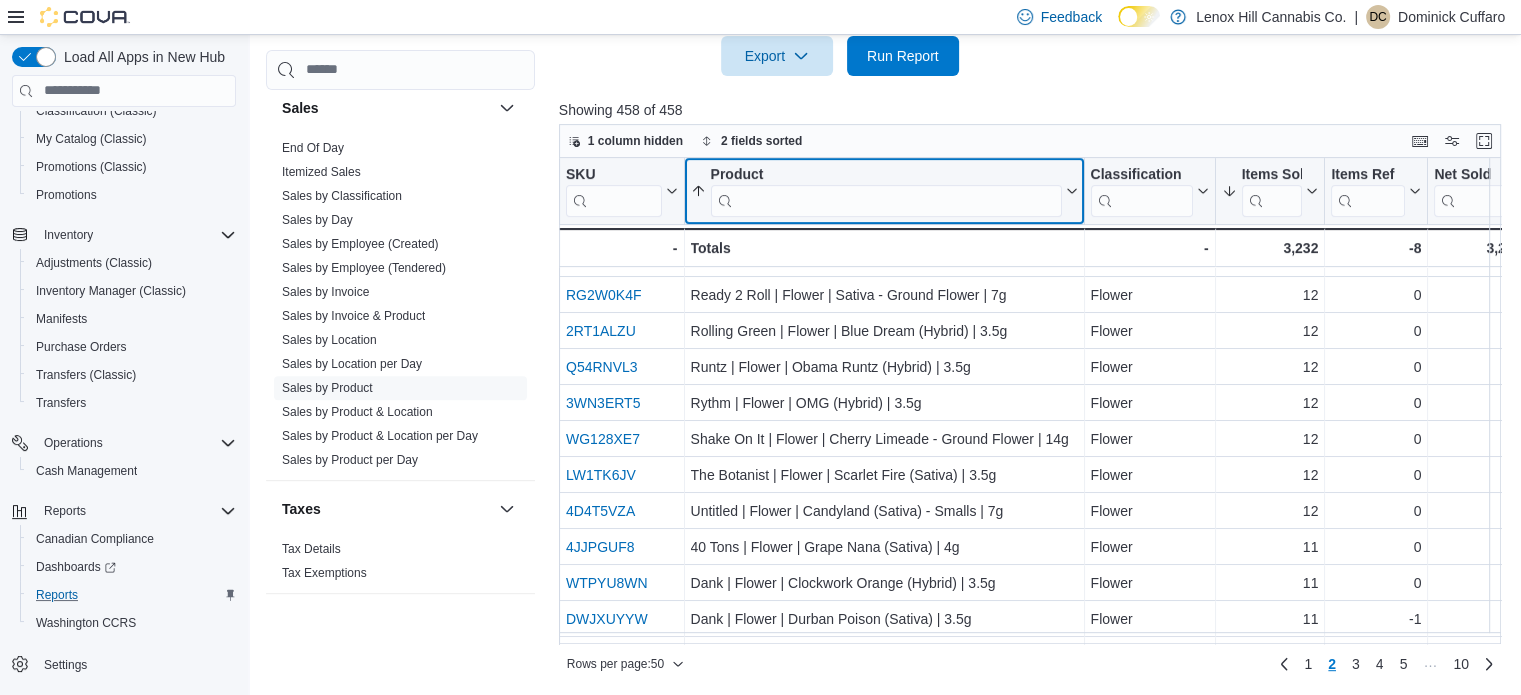 click at bounding box center [885, 200] 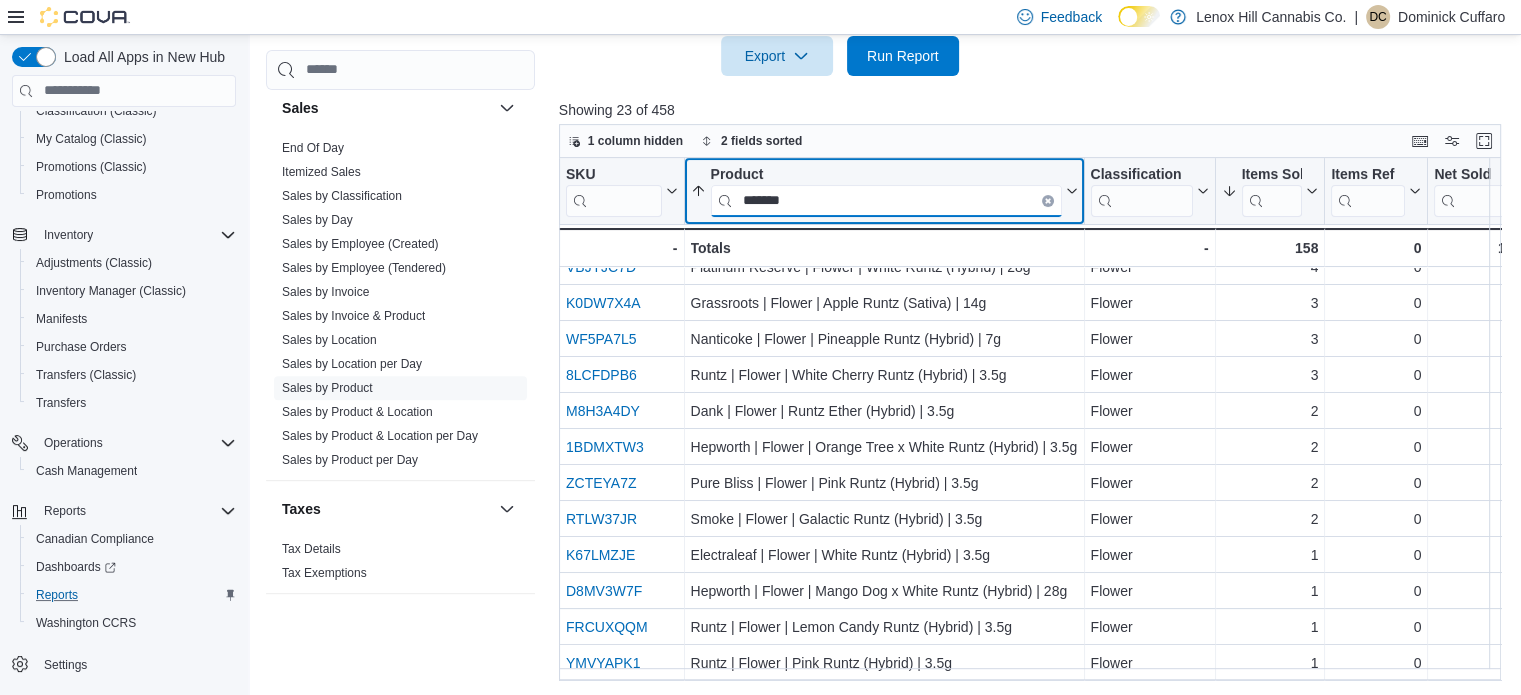 scroll, scrollTop: 0, scrollLeft: 0, axis: both 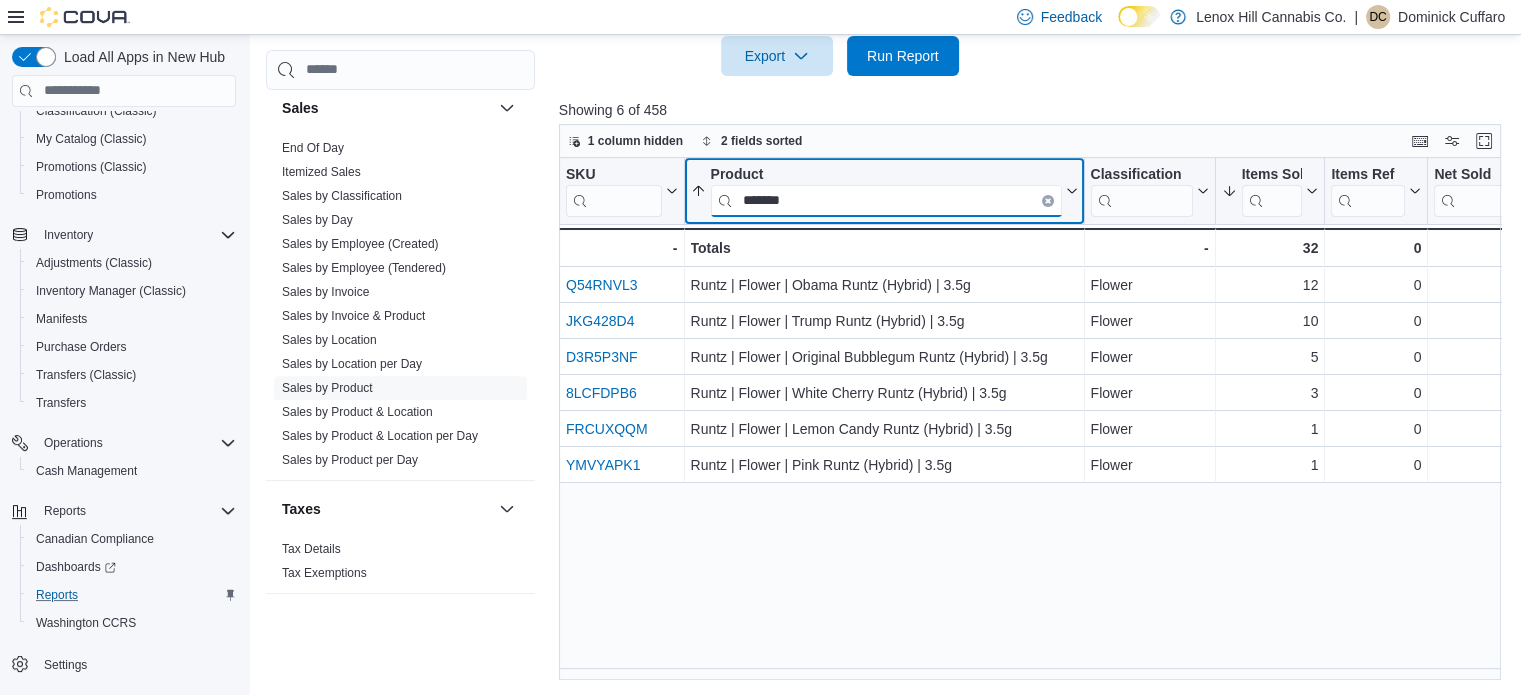 type on "*******" 